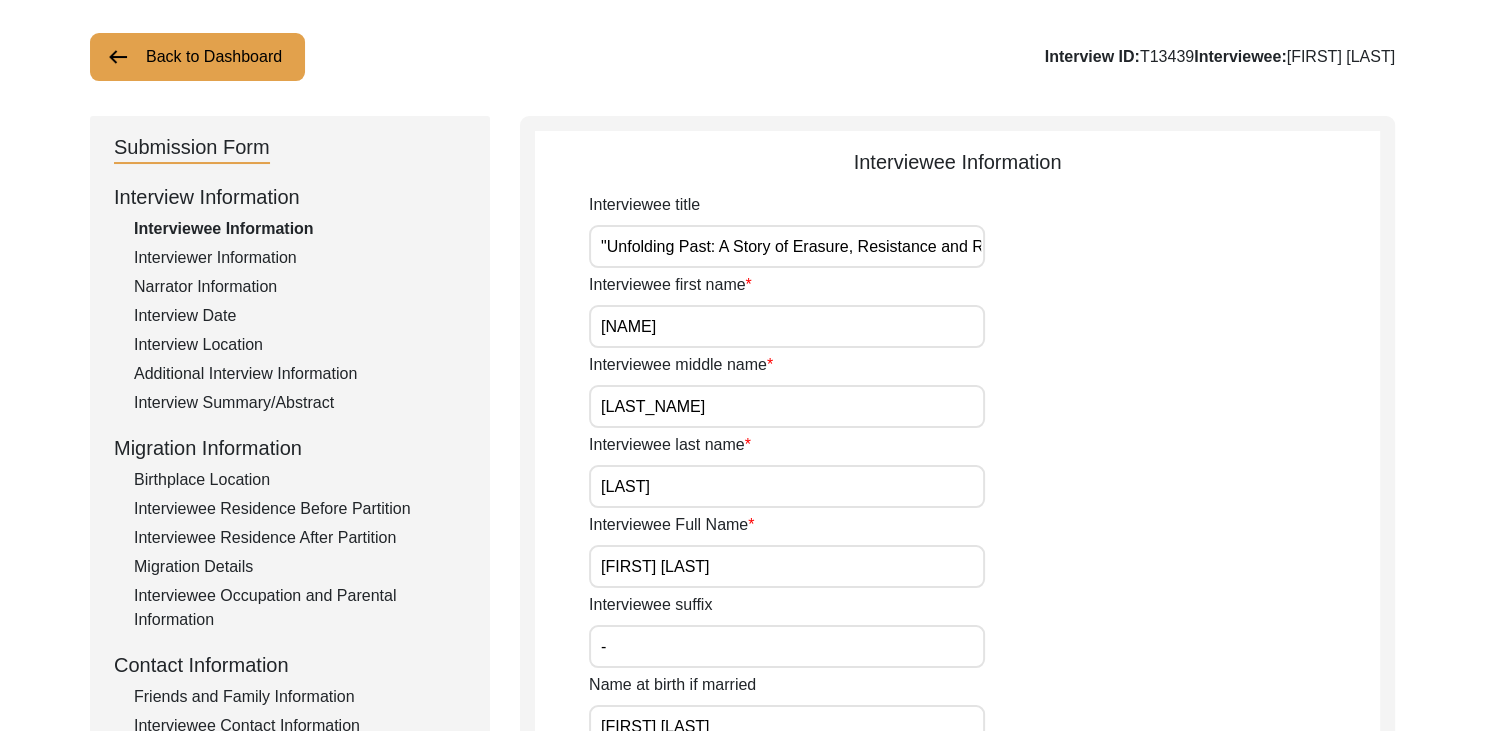 scroll, scrollTop: 112, scrollLeft: 0, axis: vertical 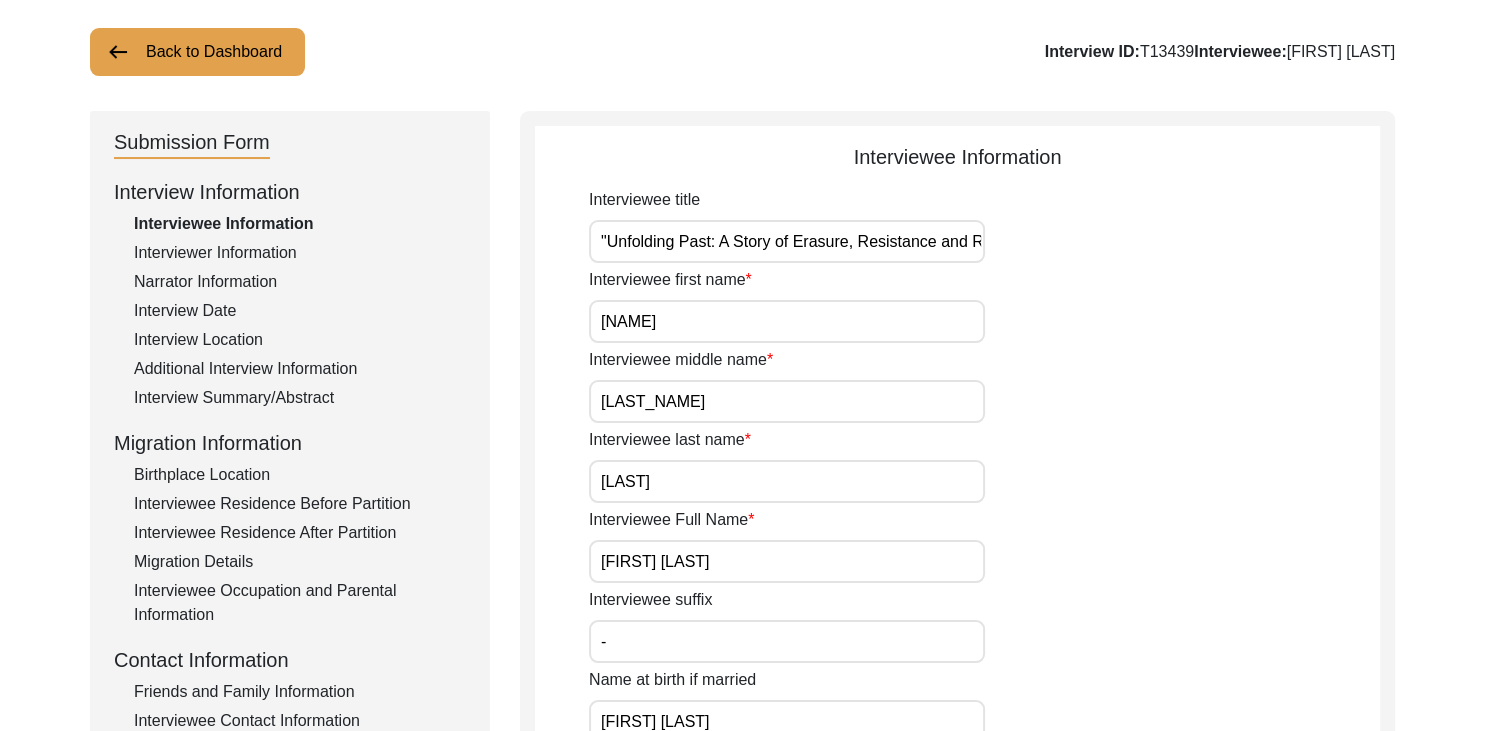 click on ""Unfolding Past: A Story of Erasure, Resistance and Reincarnation"" at bounding box center (787, 241) 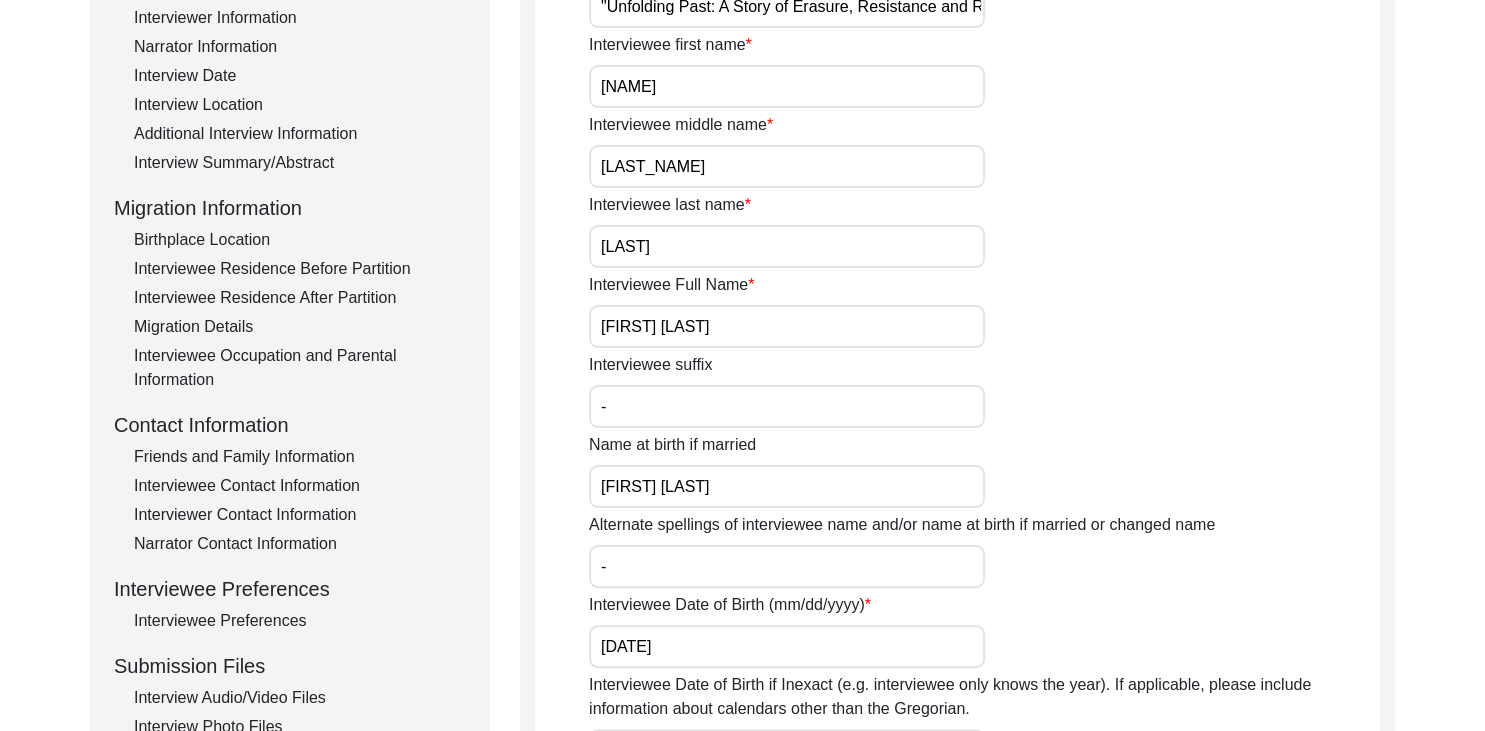 scroll, scrollTop: 0, scrollLeft: 0, axis: both 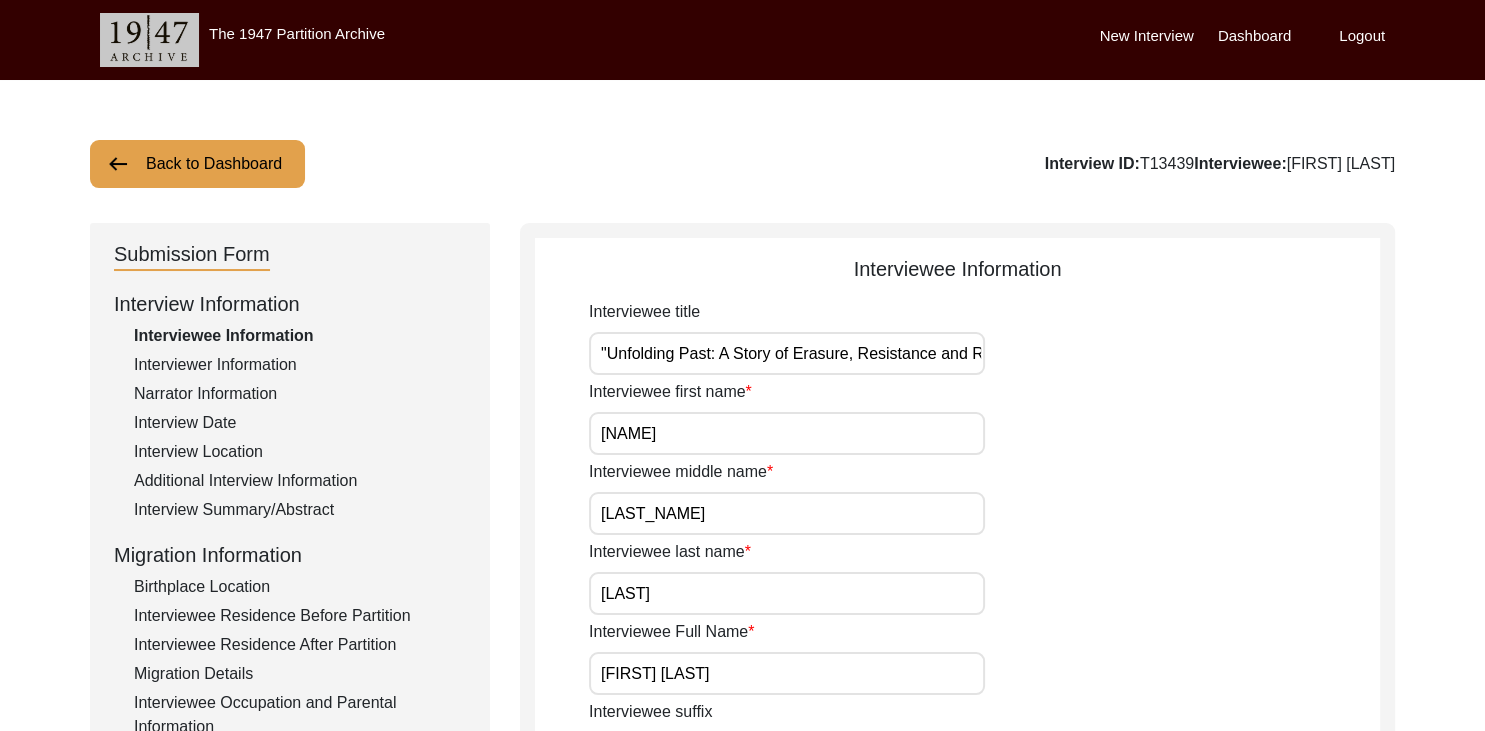 click on "Interviewer Information" 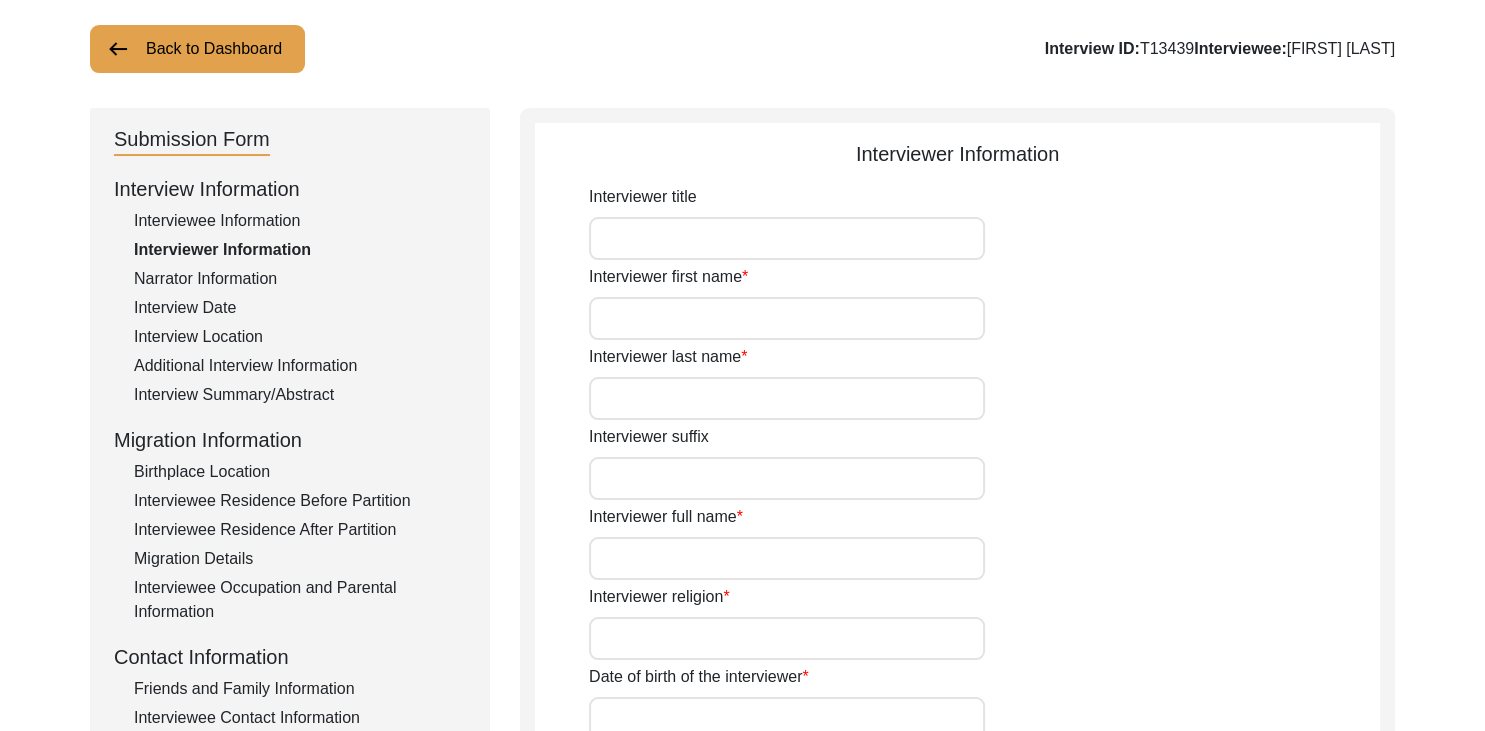 scroll, scrollTop: 119, scrollLeft: 0, axis: vertical 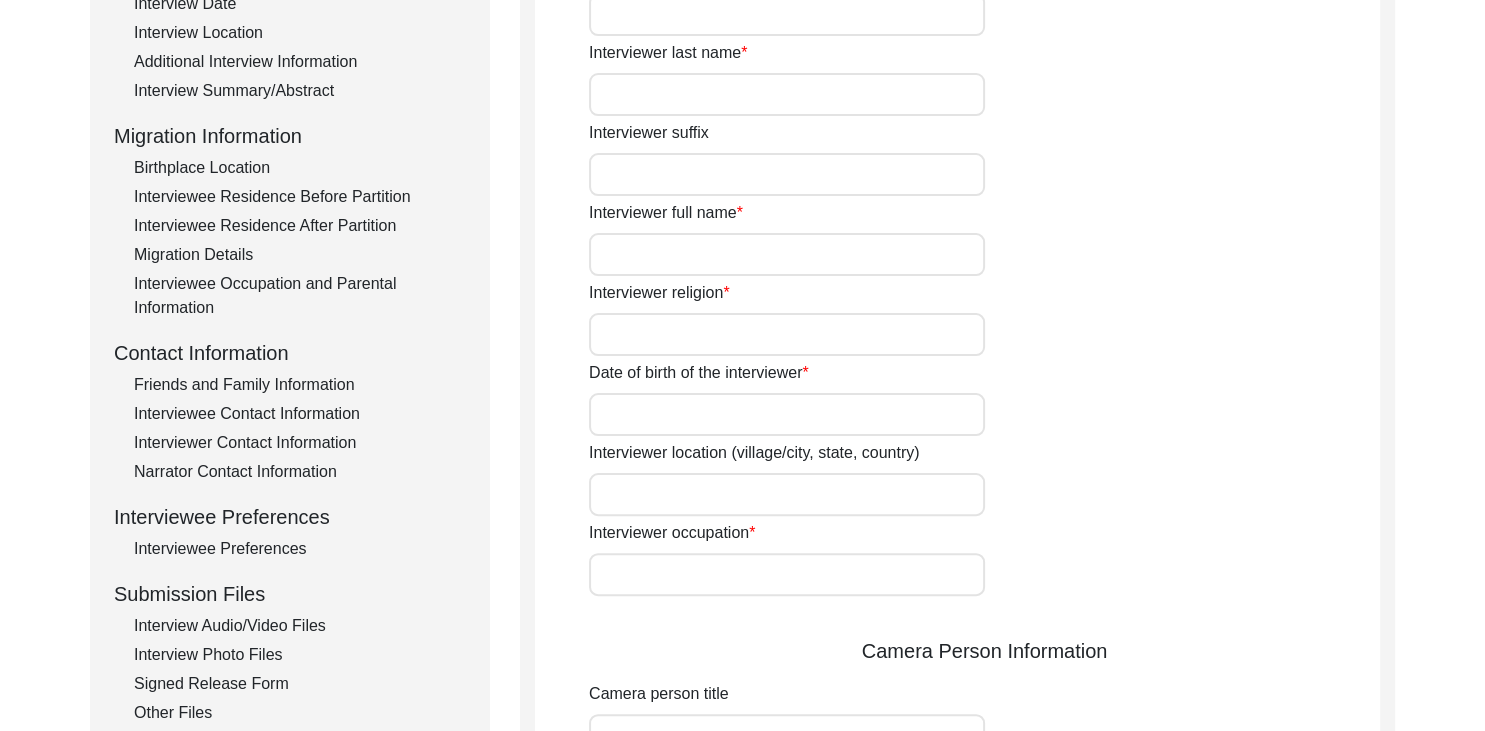 type on ""Unfolding Past: A Story of Erasure, Resistance and Reincarnation"" 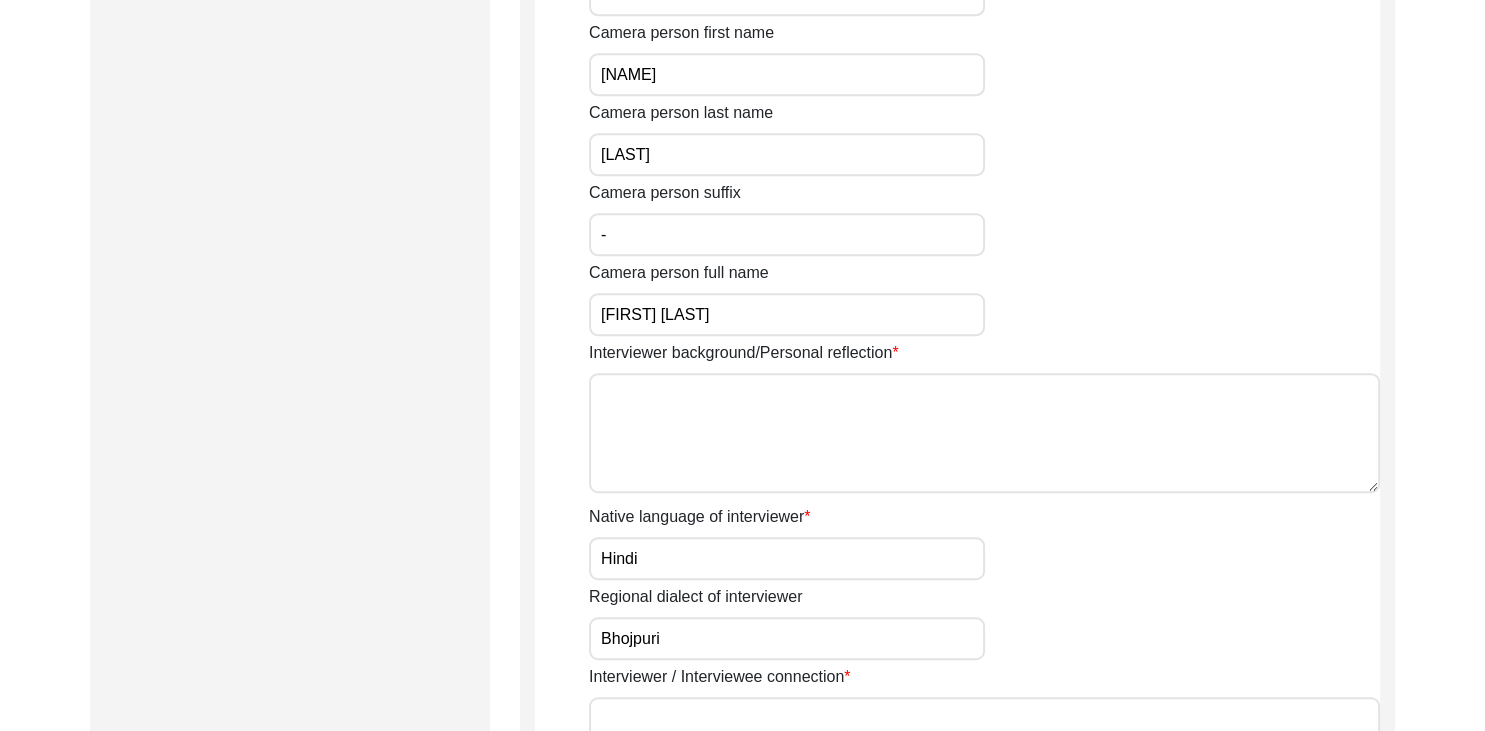 scroll, scrollTop: 1163, scrollLeft: 0, axis: vertical 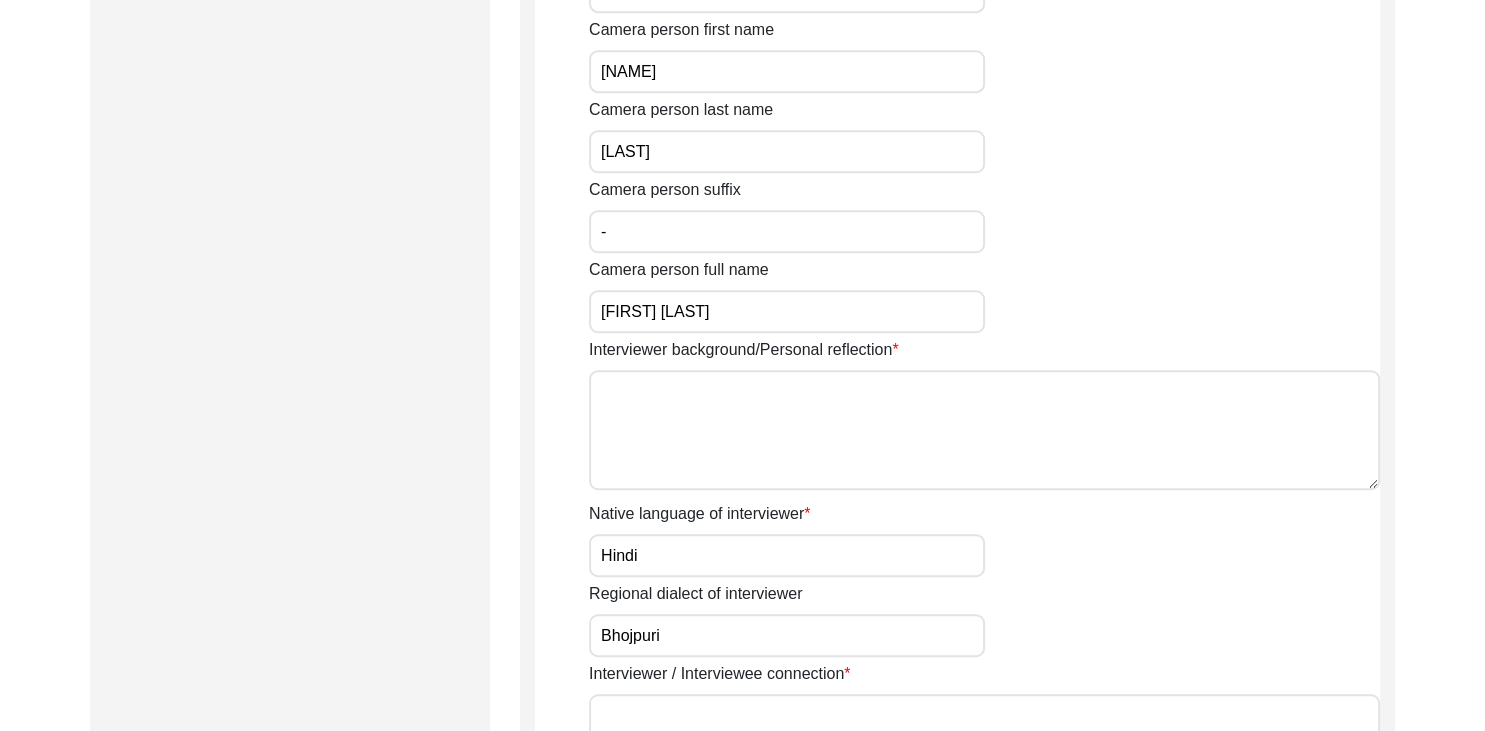 click on "Interviewer background/Personal reflection" at bounding box center (984, 430) 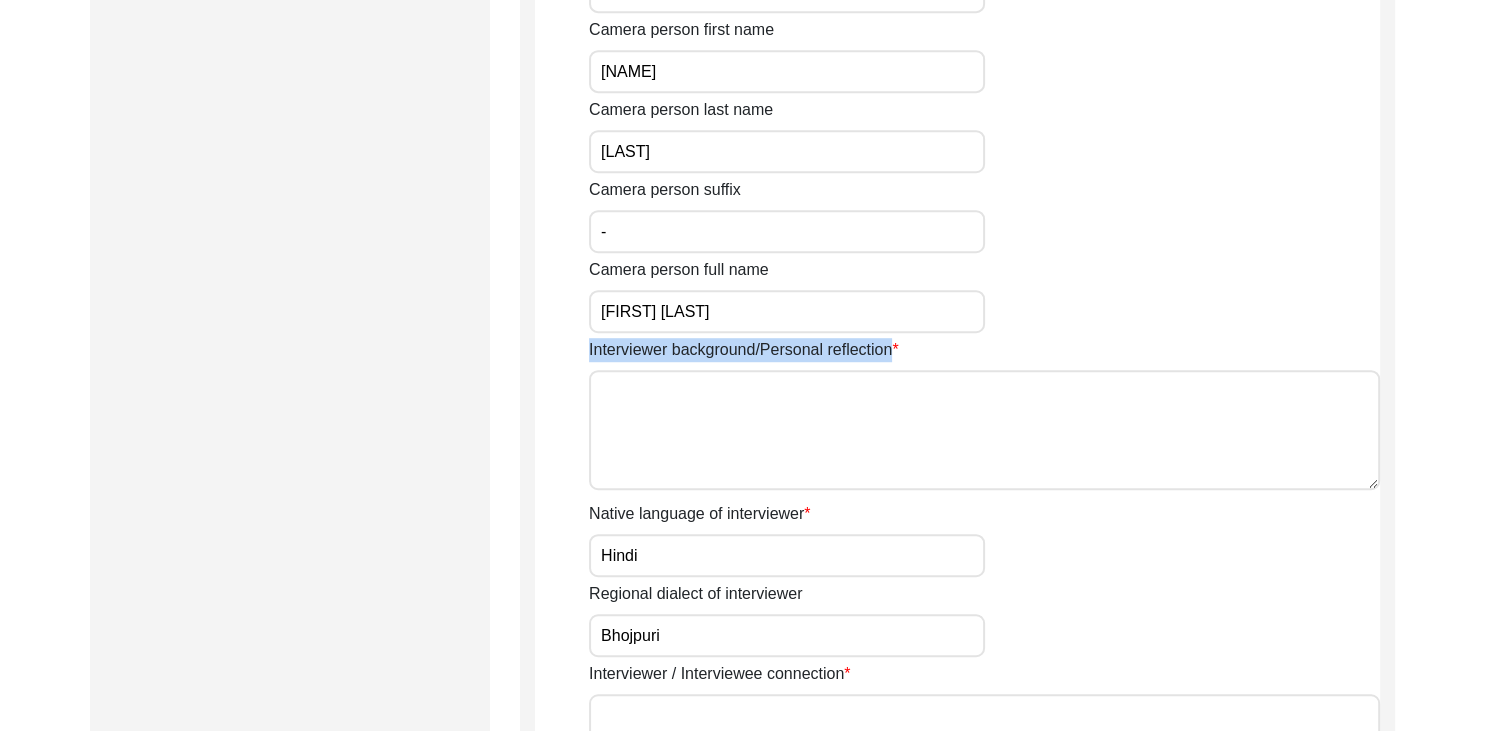 drag, startPoint x: 584, startPoint y: 347, endPoint x: 1012, endPoint y: 349, distance: 428.00467 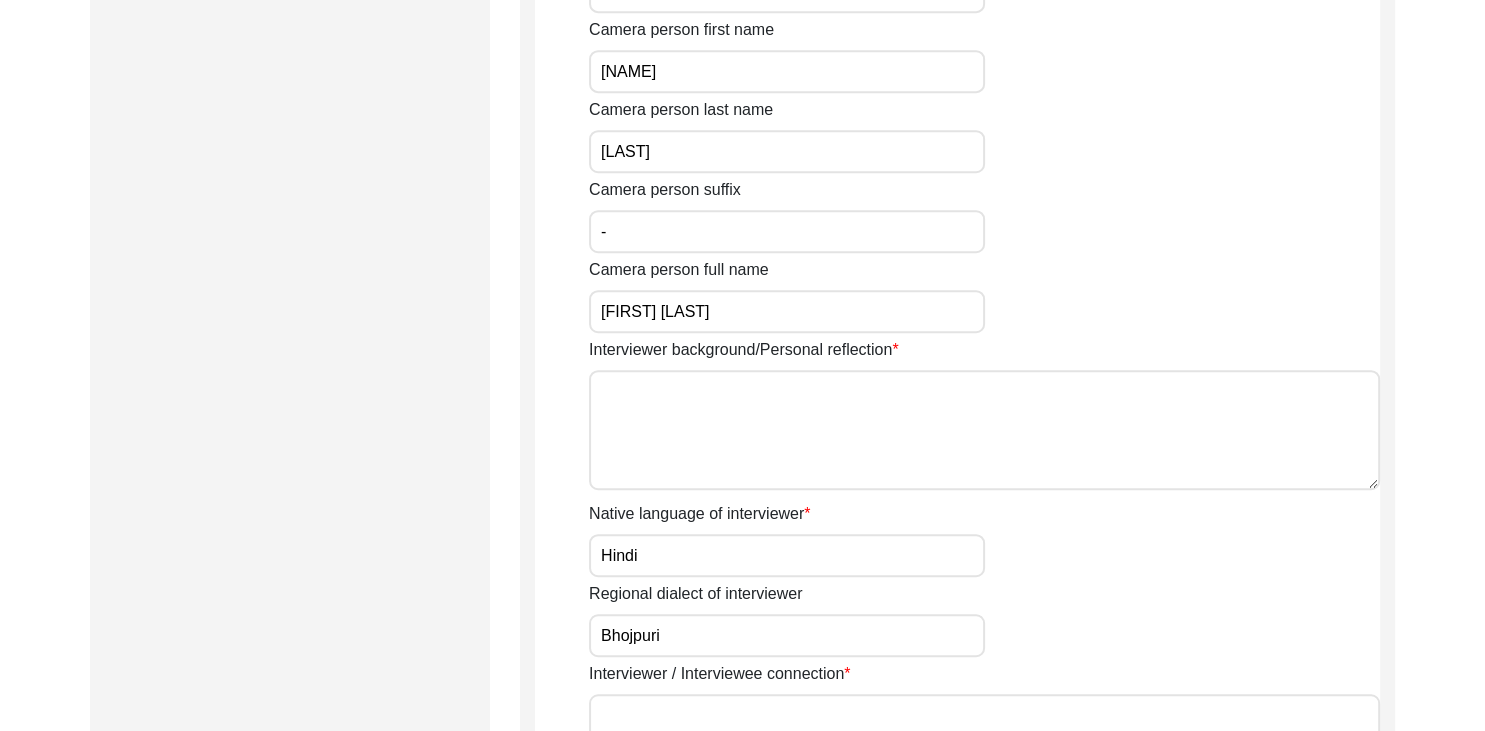 click on "Interviewer background/Personal reflection" at bounding box center (984, 430) 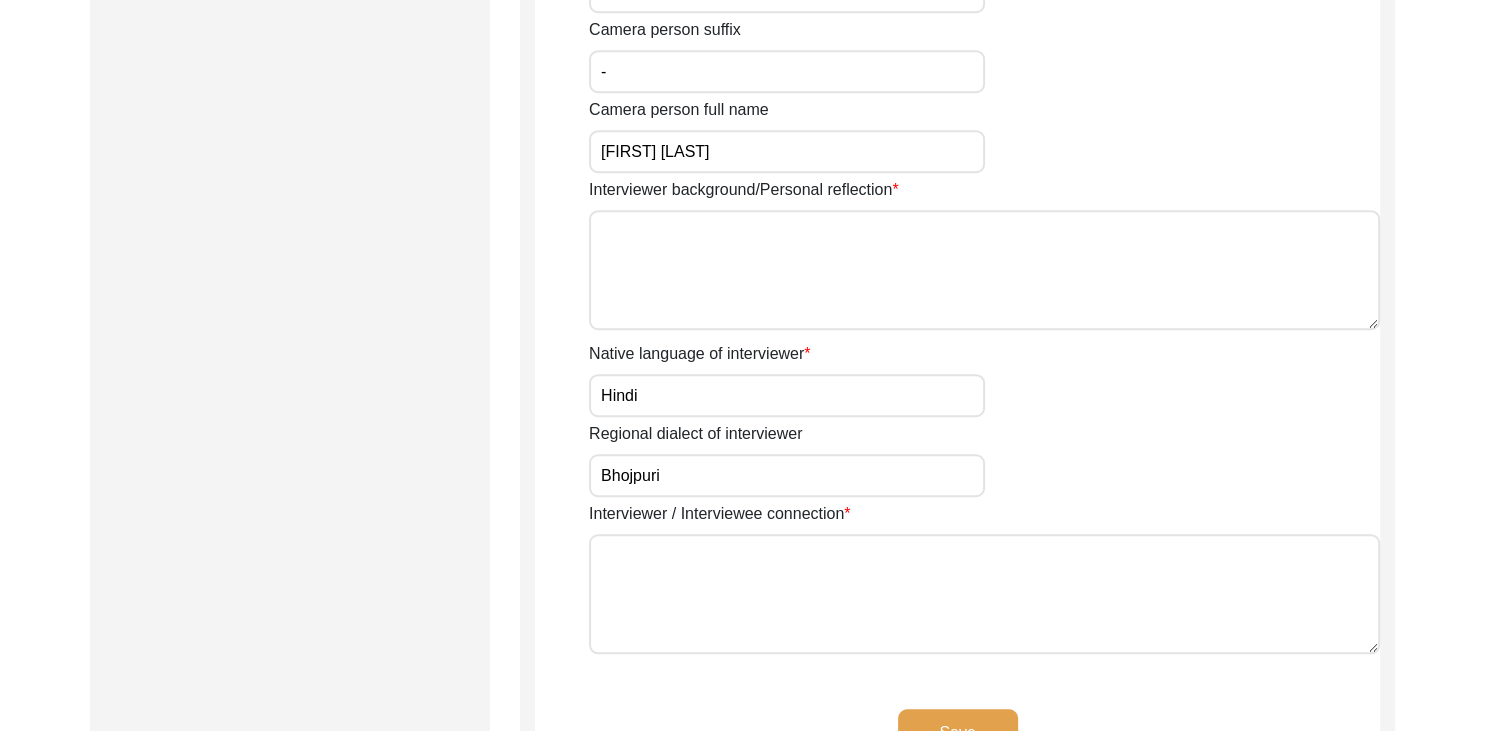 scroll, scrollTop: 1436, scrollLeft: 0, axis: vertical 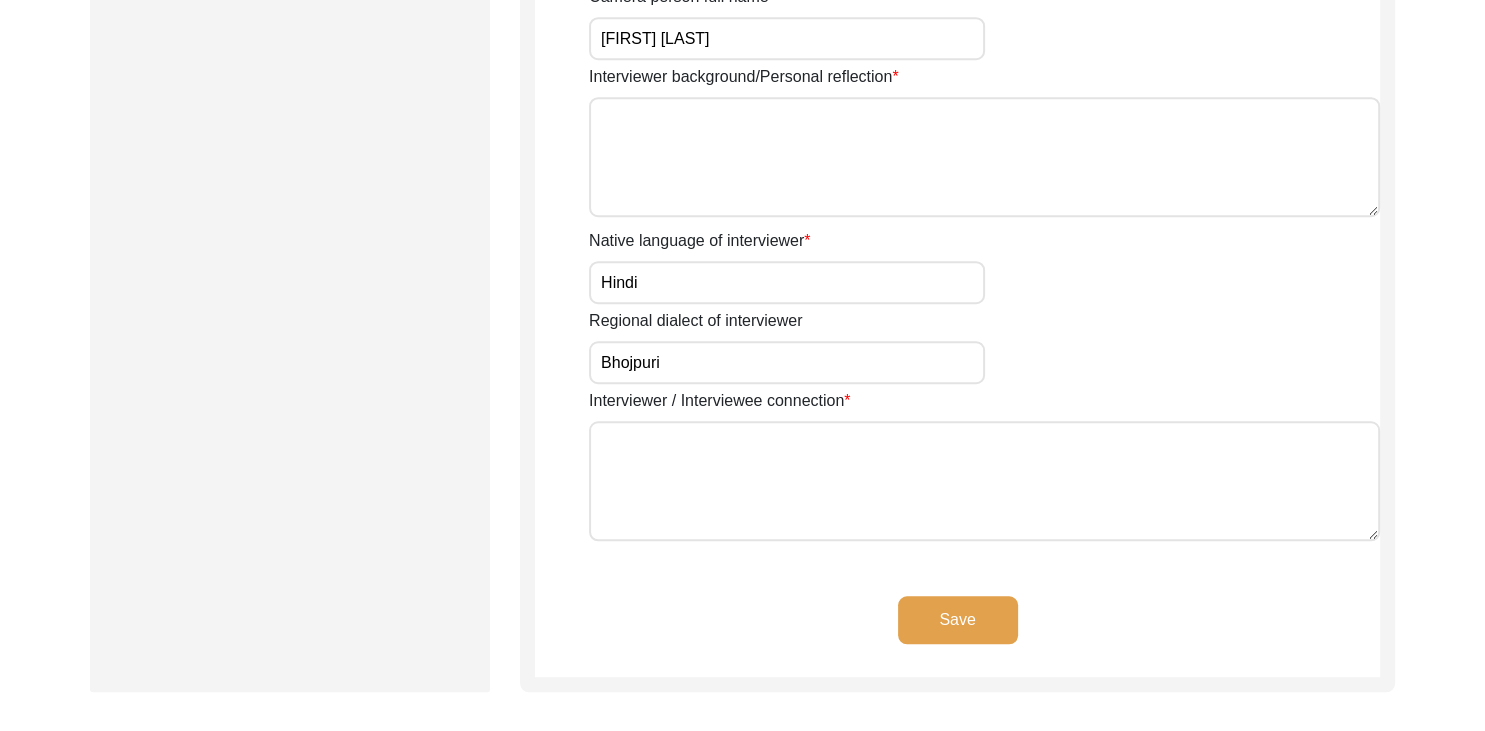 click on "Interviewer / Interviewee connection" at bounding box center [984, 481] 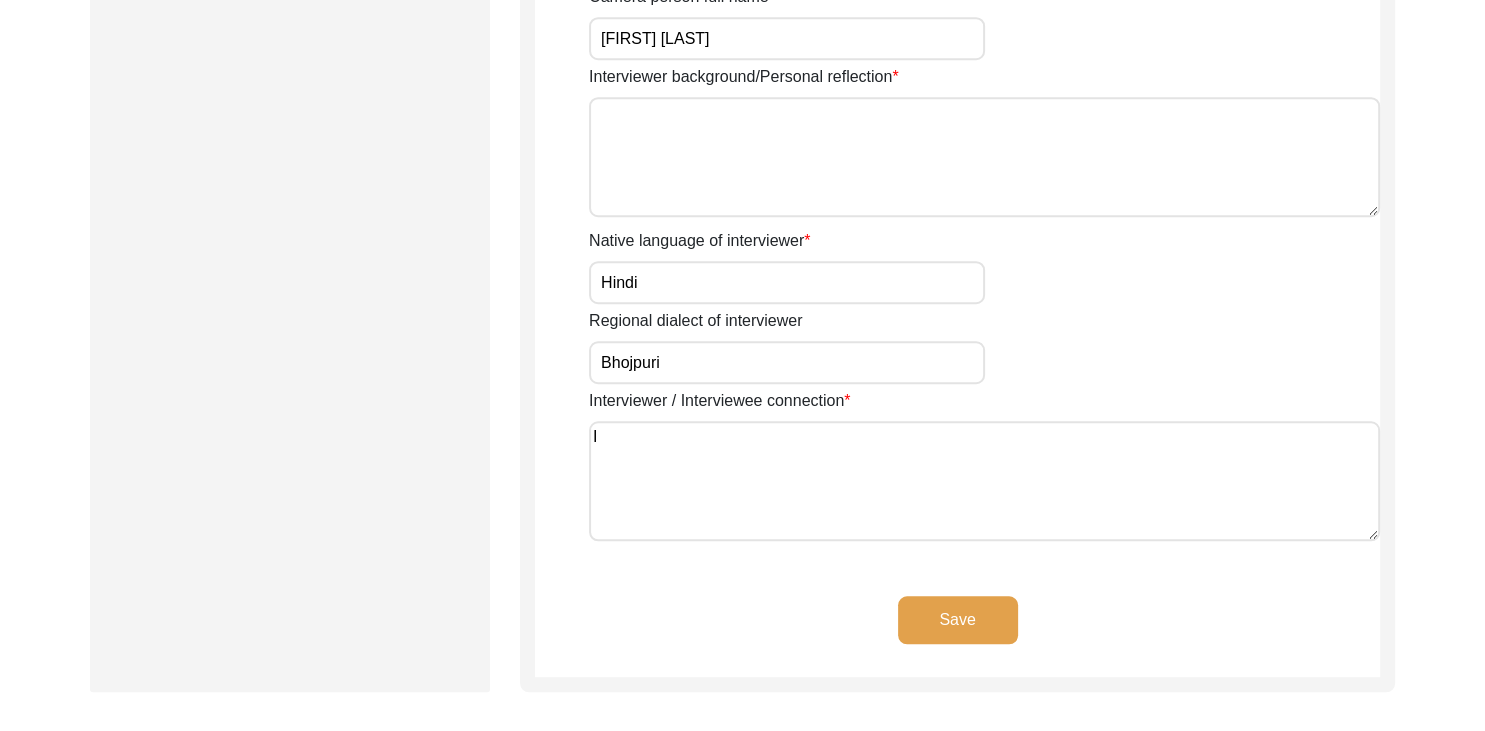 type on "I" 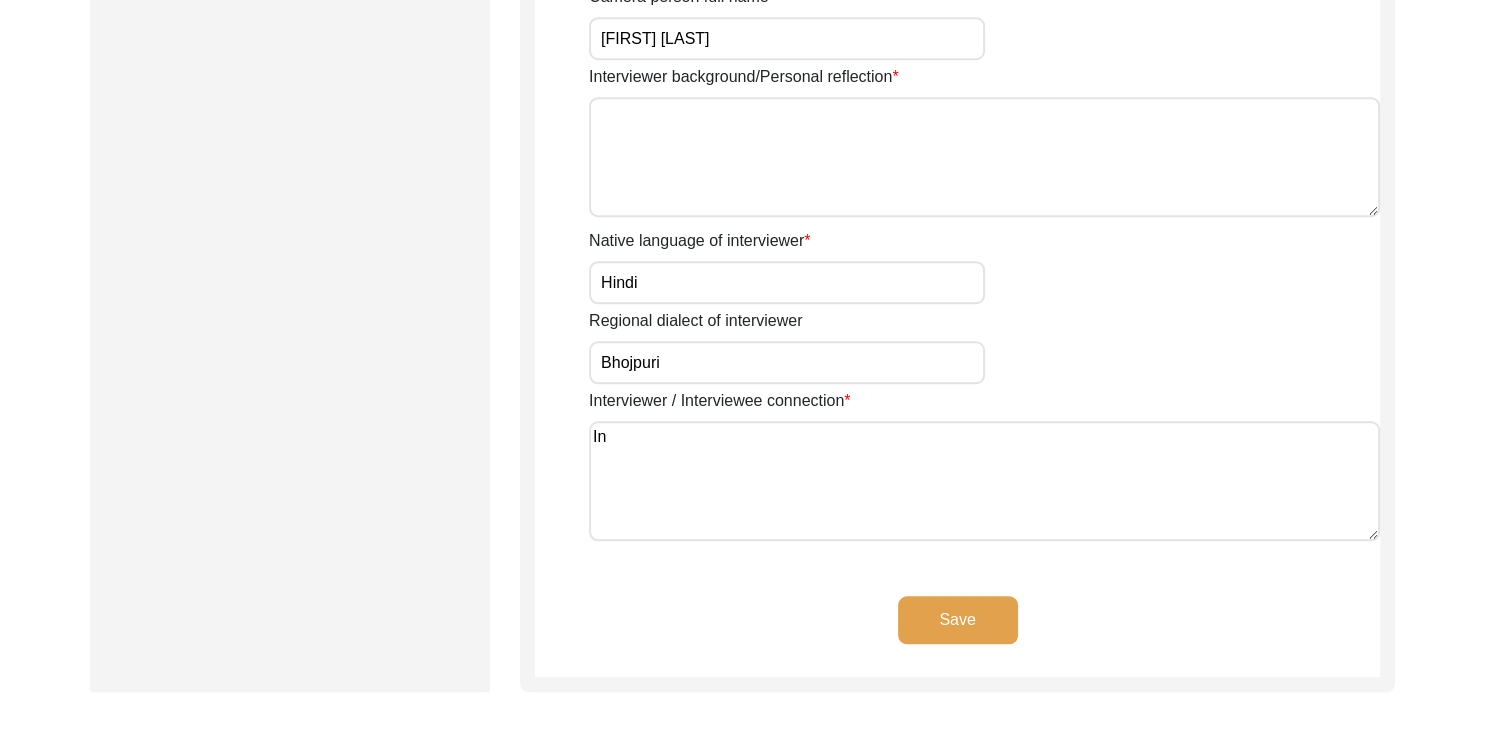 type on "I" 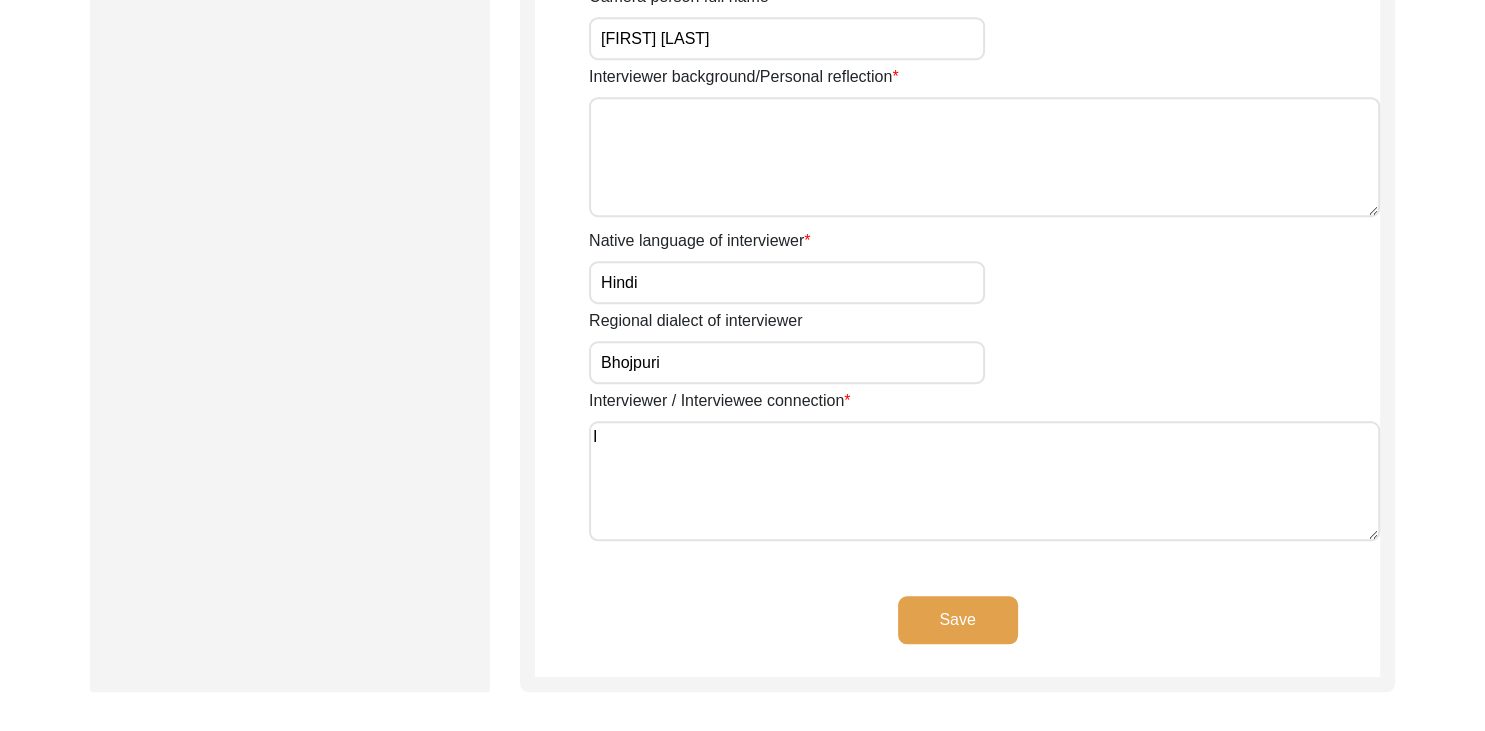 type 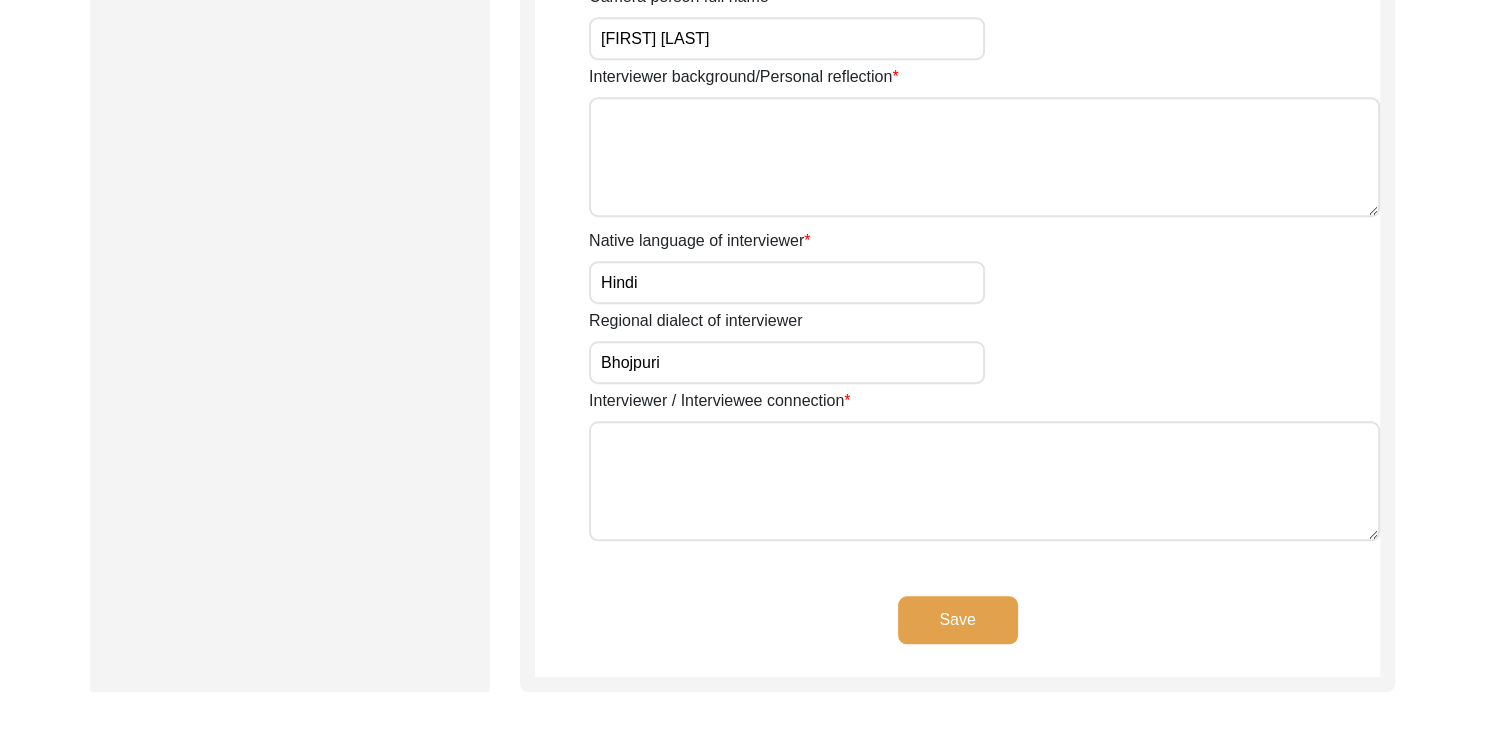click on "Interviewer background/Personal reflection" at bounding box center [984, 157] 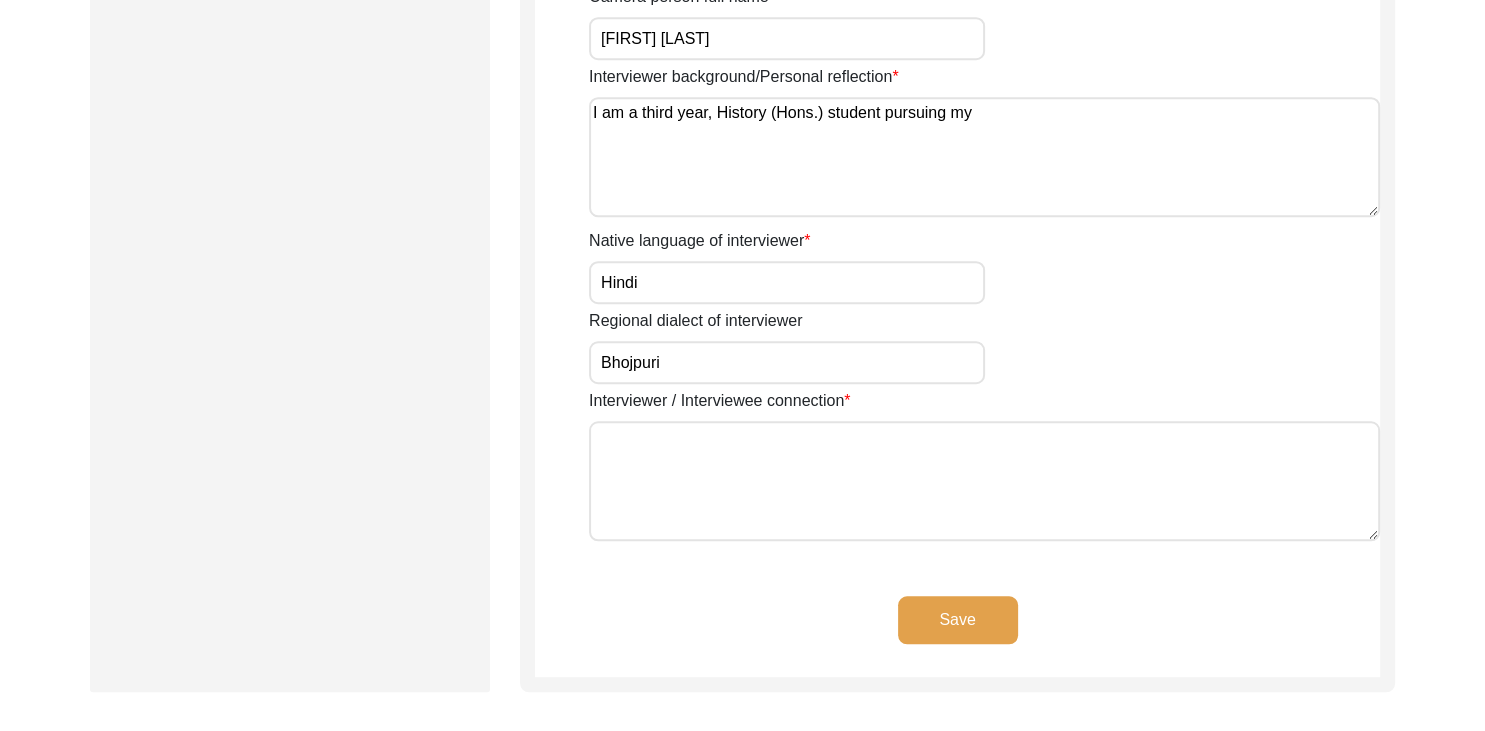 click on "I am a third year, History (Hons.) student pursuing my" at bounding box center (984, 157) 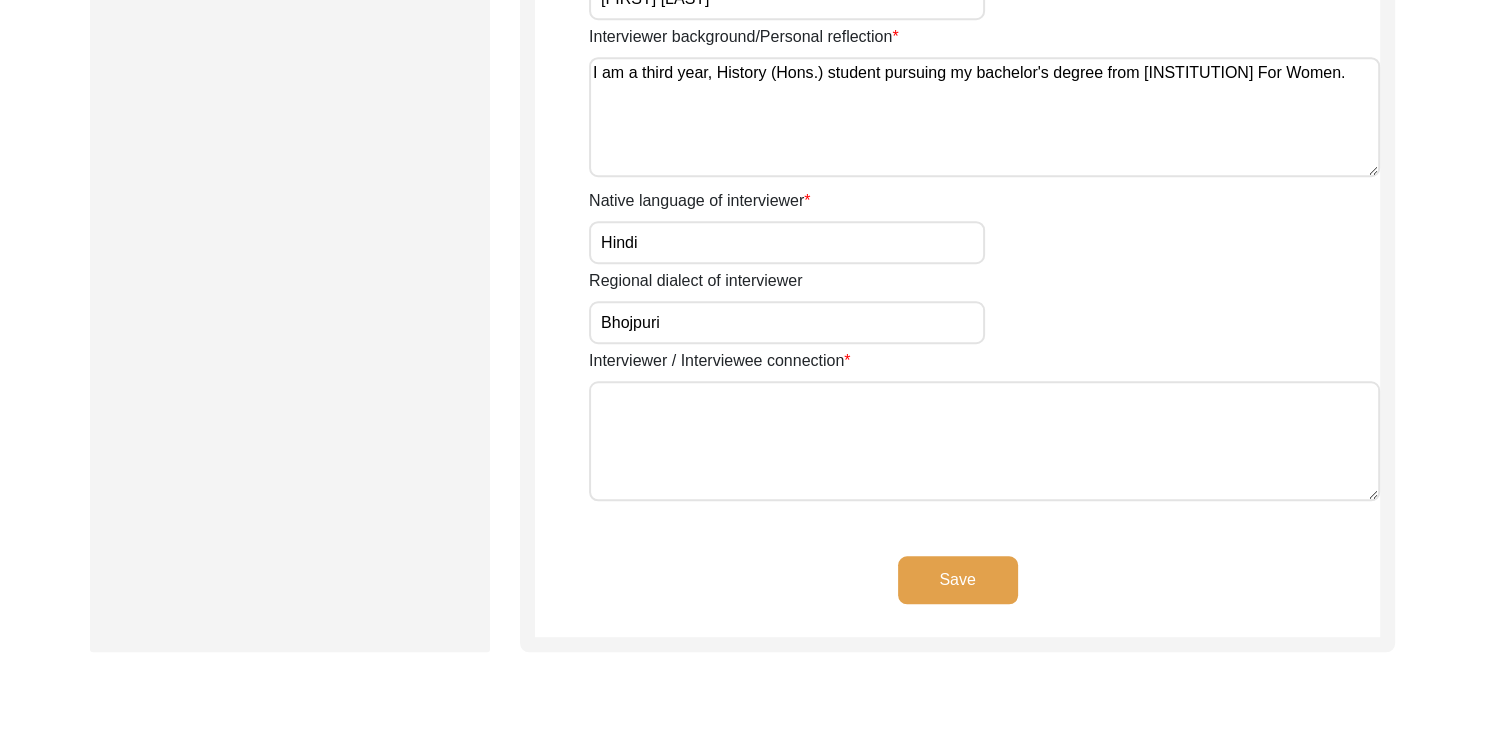 scroll, scrollTop: 1472, scrollLeft: 0, axis: vertical 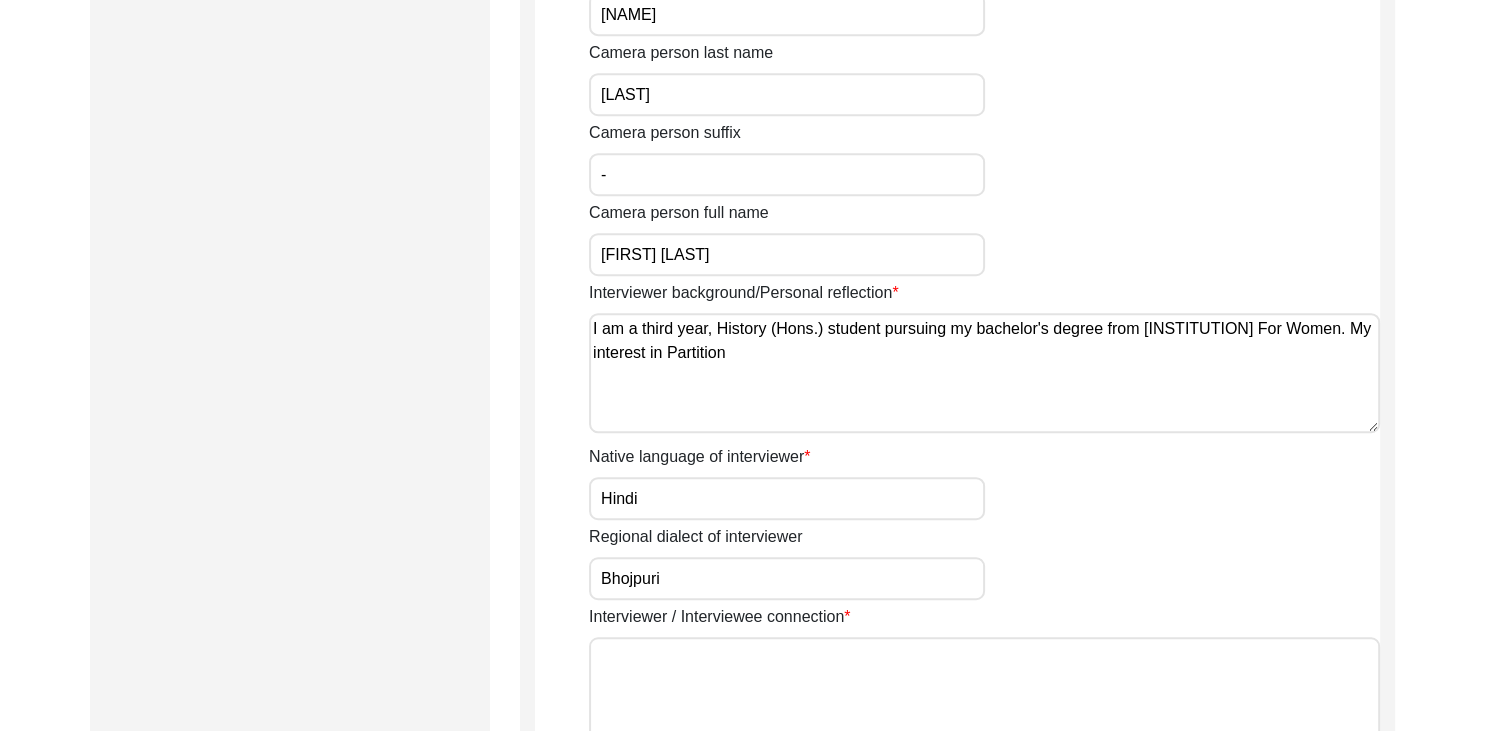 click on "Submission Form   Interview Information   Interviewee Information   Interviewer Information   Narrator Information   Interview Date   Interview Location   Additional Interview Information   Interview Summary/Abstract   Migration Information   Birthplace Location   Interviewee Residence Before Partition   Interviewee Residence After Partition   Migration Details   Interviewee Occupation and Parental Information   Contact Information   Friends and Family Information   Interviewee Contact Information   Interviewer Contact Information   Narrator Contact Information   Interviewee Preferences   Interviewee Preferences   Submission Files   Interview Audio/Video Files   Interview Photo Files   Signed Release Form   Other Files" 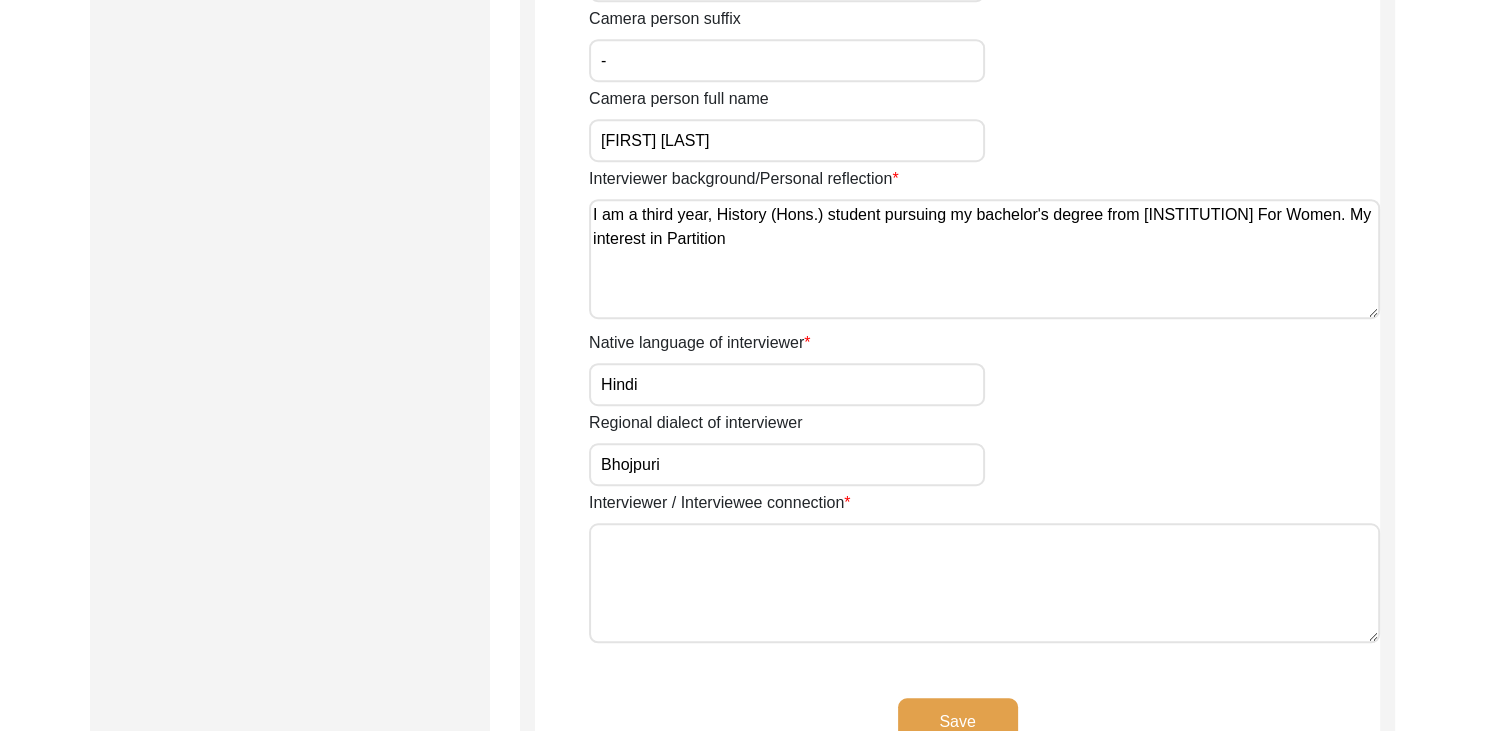 scroll, scrollTop: 1335, scrollLeft: 0, axis: vertical 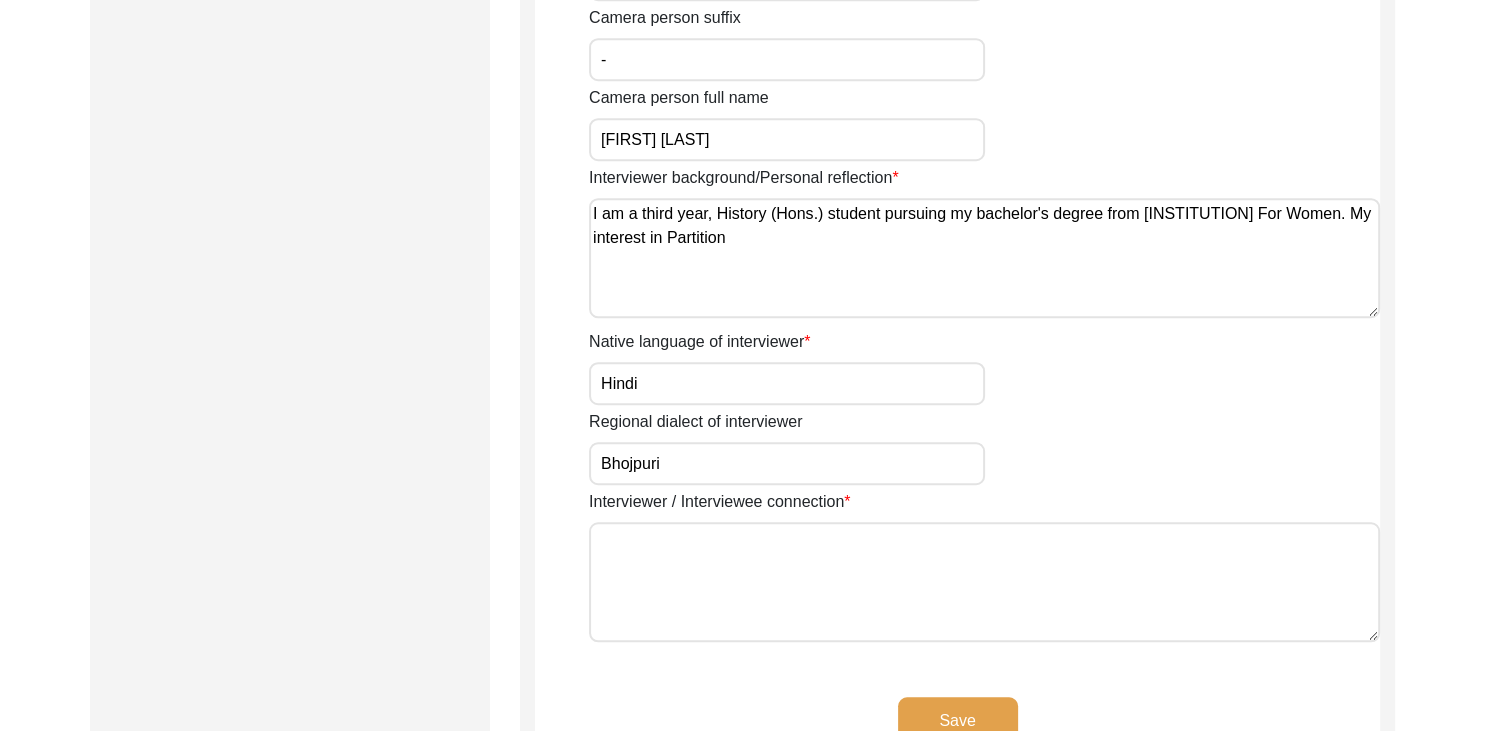 click on "I am a third year, History (Hons.) student pursuing my bachelor's degree from [INSTITUTION] For Women. My interest in Partition" at bounding box center [984, 258] 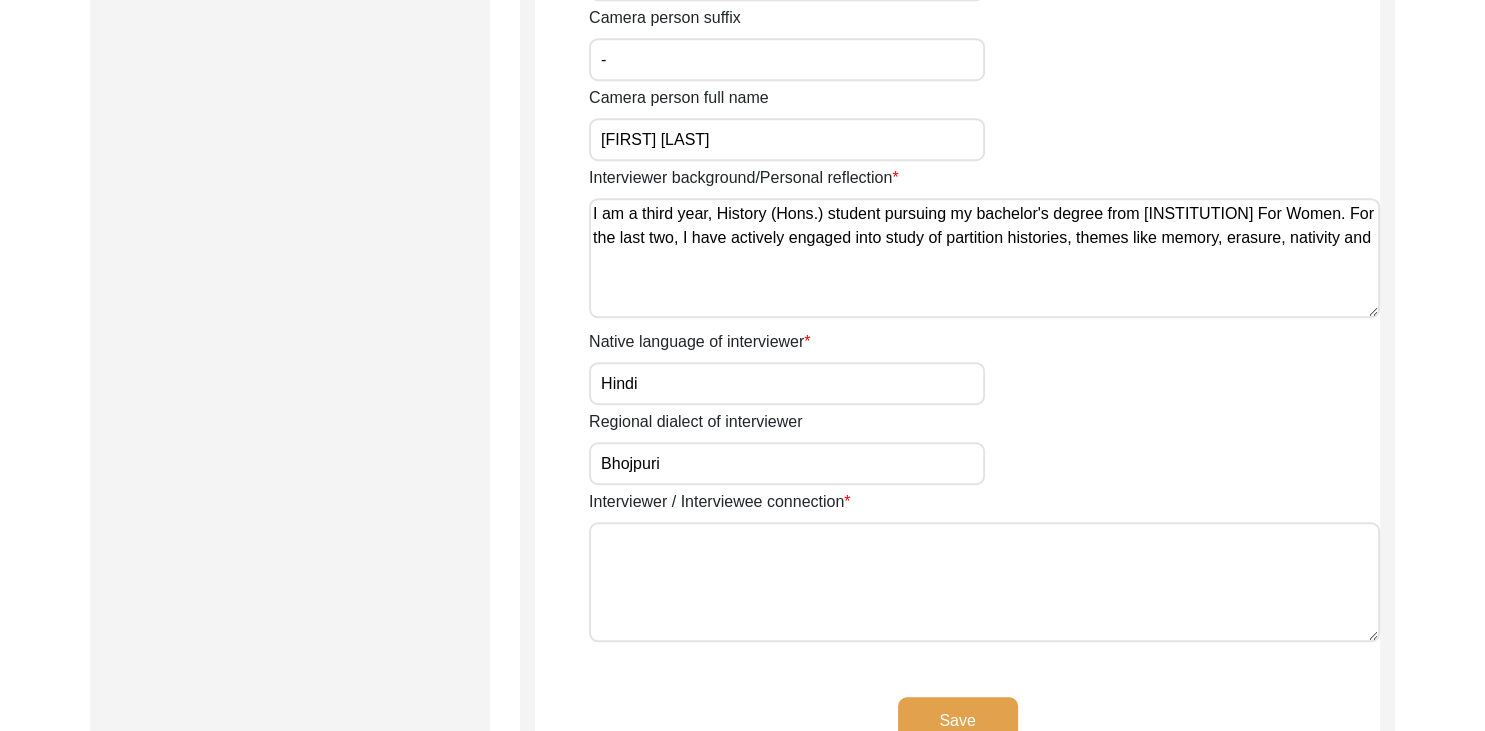 click on "I am a third year, History (Hons.) student pursuing my bachelor's degree from [INSTITUTION] For Women. For the last two, I have actively engaged into study of partition histories, themes like memory, erasure, nativity and" at bounding box center (984, 258) 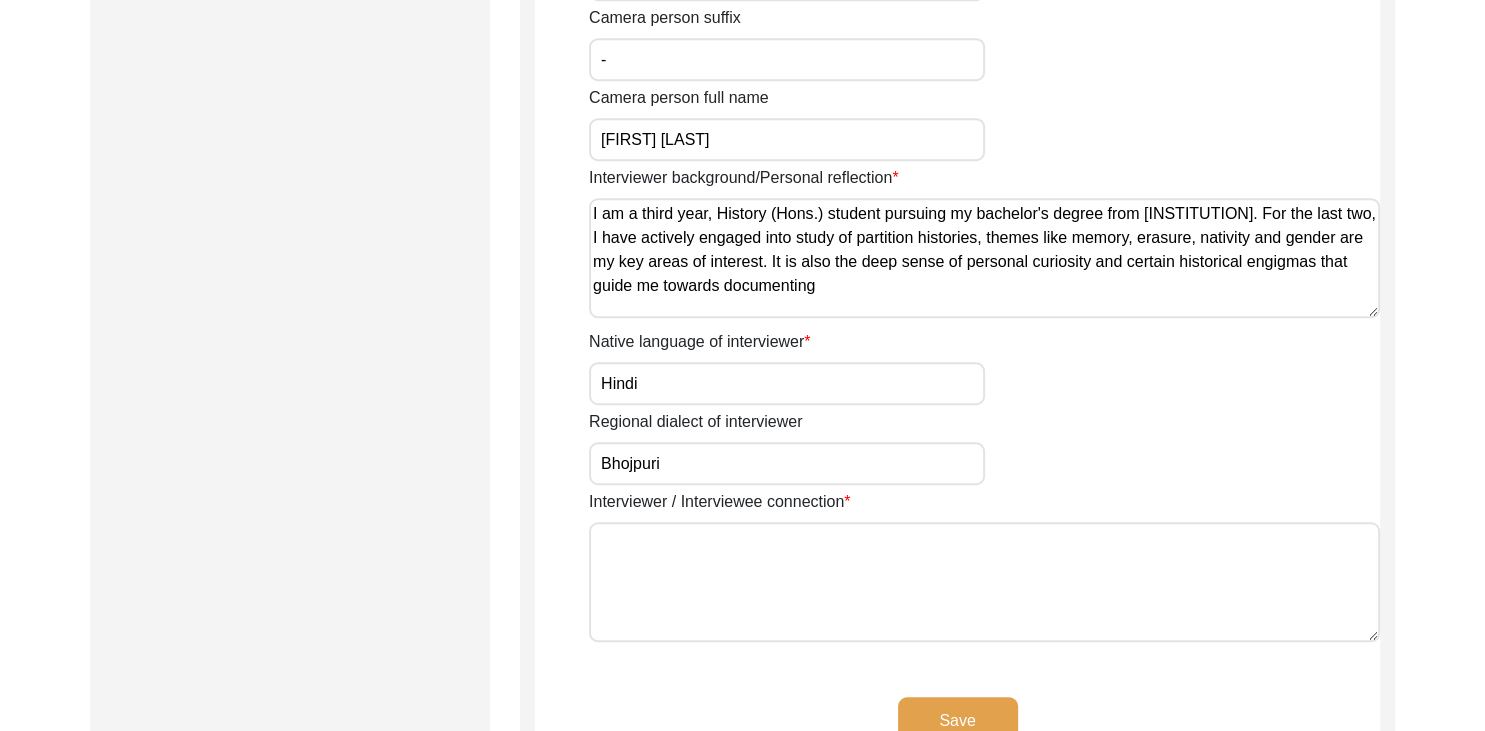 click on "I am a third year, History (Hons.) student pursuing my bachelor's degree from [INSTITUTION]. For the last two, I have actively engaged into study of partition histories, themes like memory, erasure, nativity and gender are my key areas of interest. It is also the deep sense of personal curiosity and certain historical engigmas that guide me towards documenting" at bounding box center (984, 258) 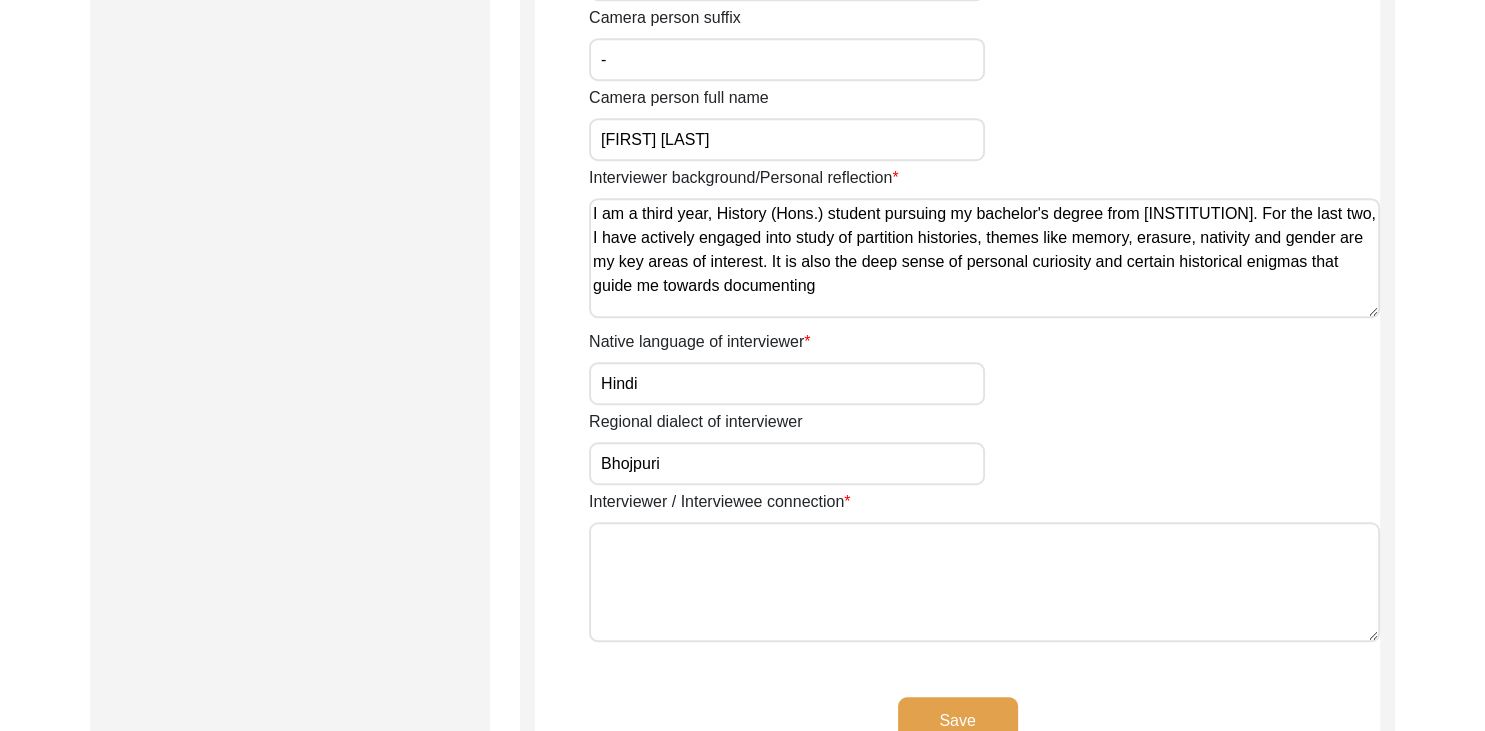 click on "I am a third year, History (Hons.) student pursuing my bachelor's degree from [INSTITUTION]. For the last two, I have actively engaged into study of partition histories, themes like memory, erasure, nativity and gender are my key areas of interest. It is also the deep sense of personal curiosity and certain historical enigmas that guide me towards documenting" at bounding box center (984, 258) 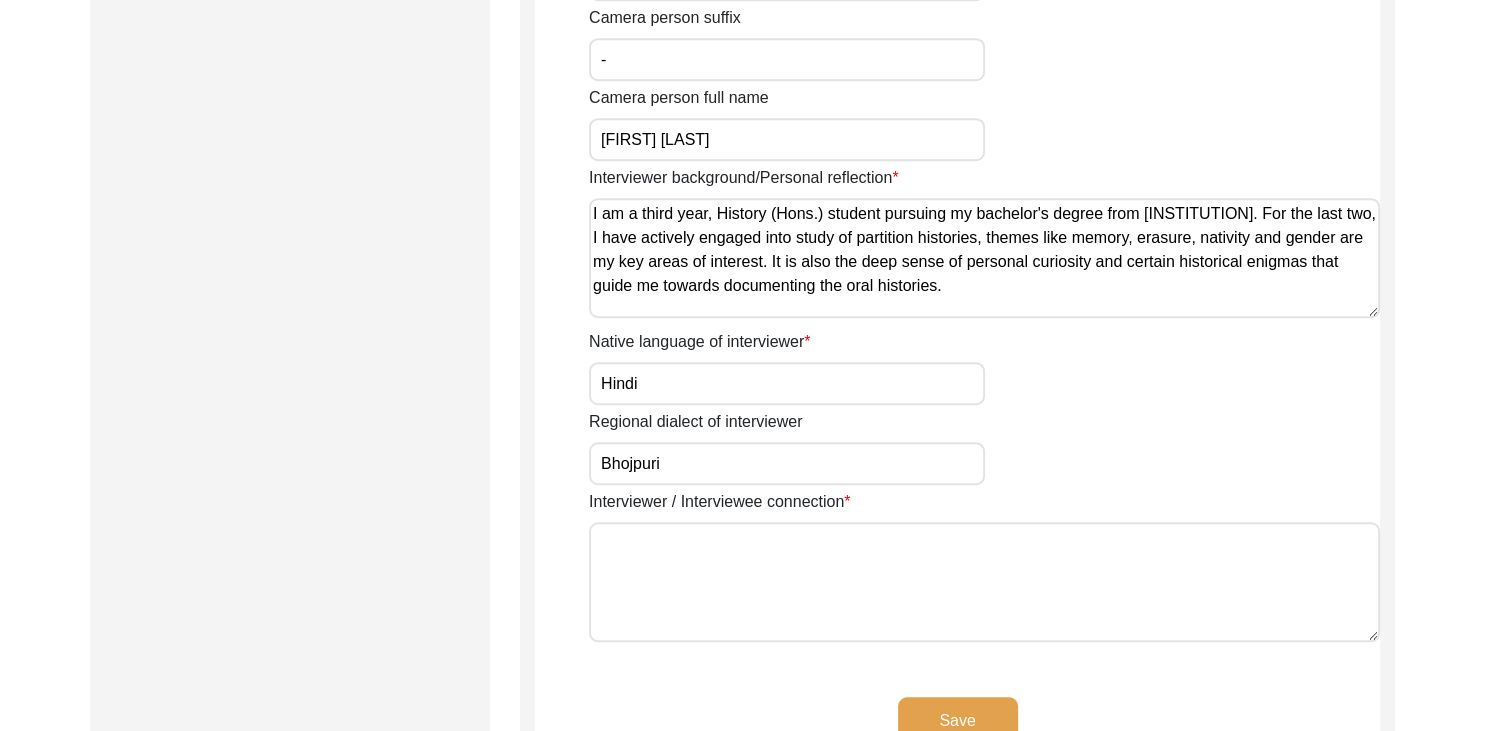 scroll, scrollTop: 5, scrollLeft: 0, axis: vertical 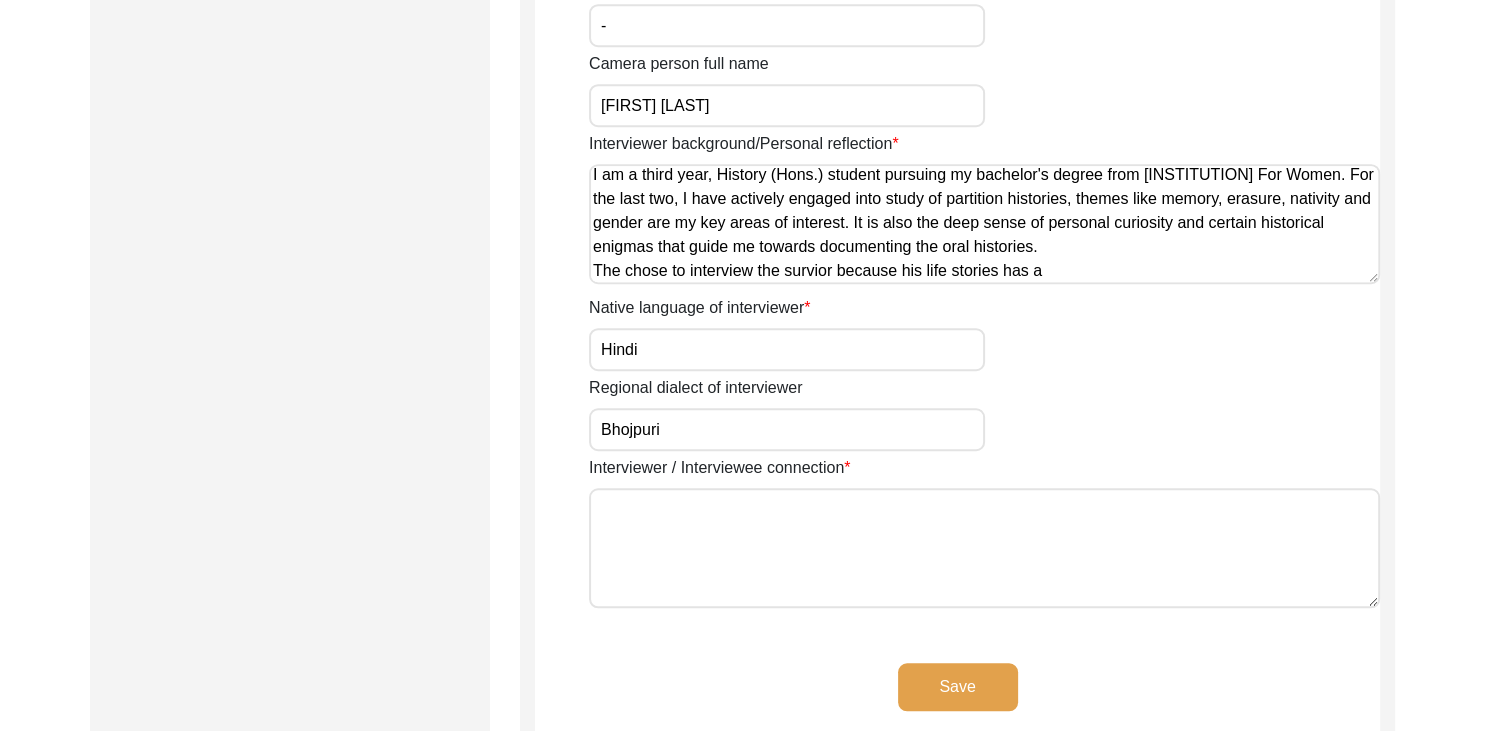 paste on "-year History (Hons.) student pursuing my bachelor's degree from [INSTITUTION] for Women. Over the past two years, I have actively engaged with the study of Partition histories. Themes such as memory, erasure, nativity, and gender lie at the core of my academic and personal inquiries. Beyond academic interest, it is also a deep sense of personal curiosity and the historical enigmas surrounding the Partition that guide me toward documenting oral histories." 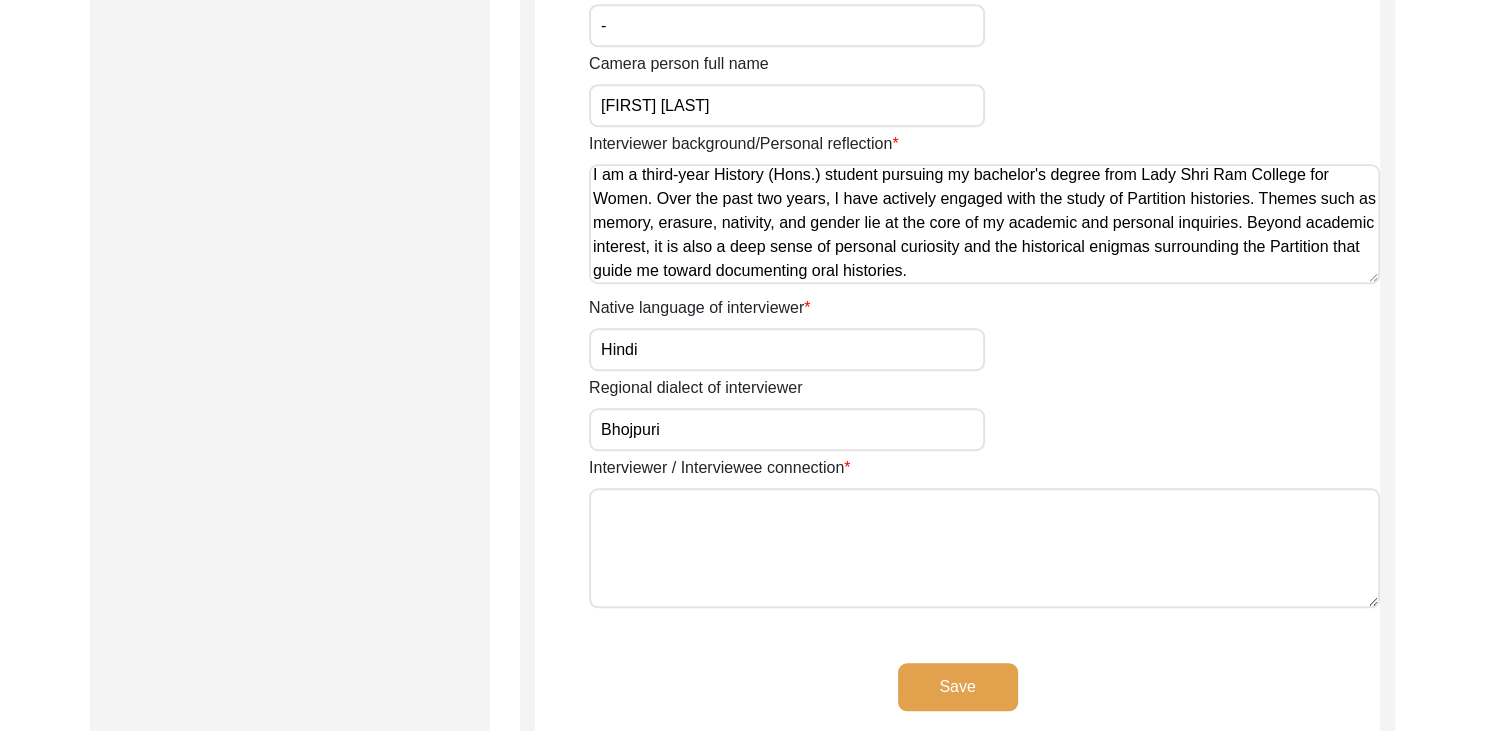 scroll, scrollTop: 29, scrollLeft: 0, axis: vertical 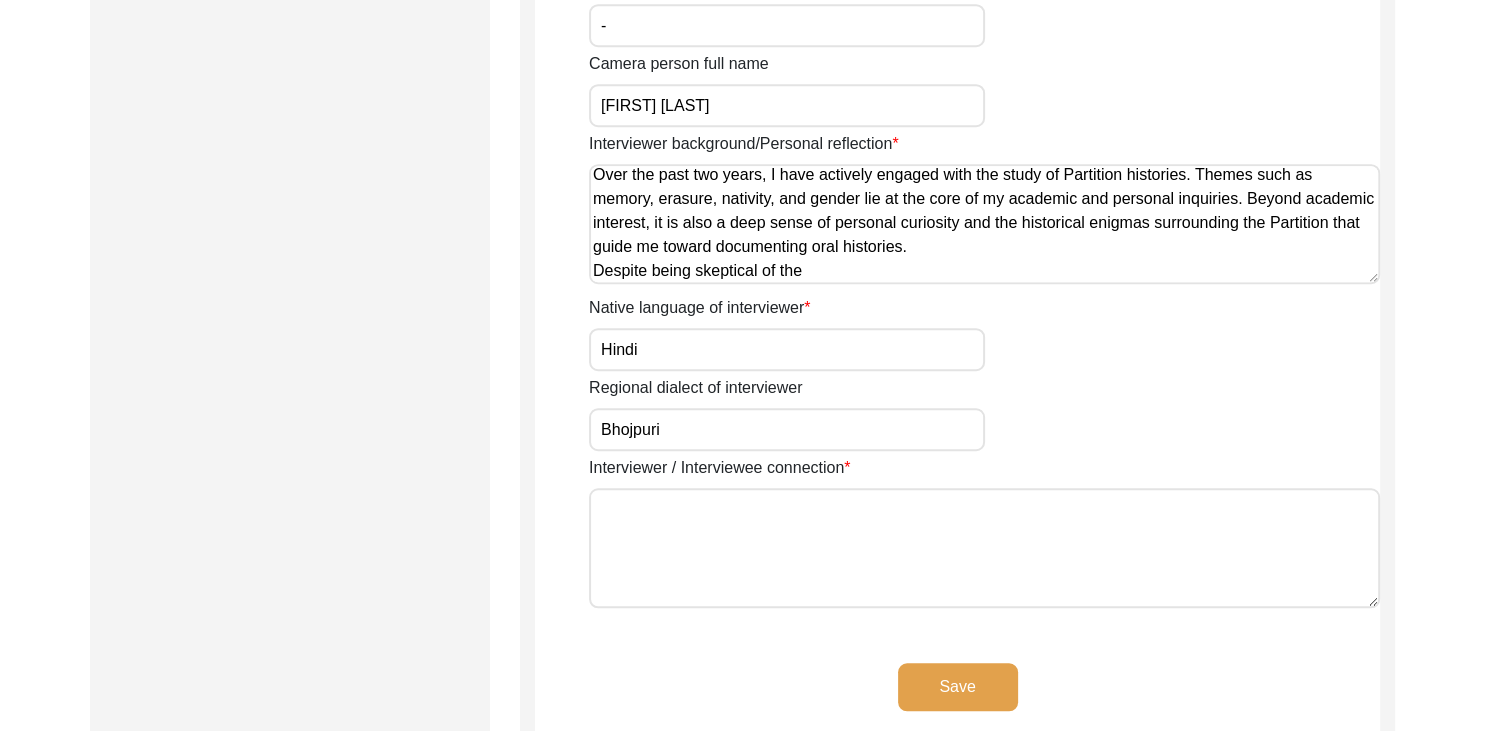 click on "Native language of interviewer" 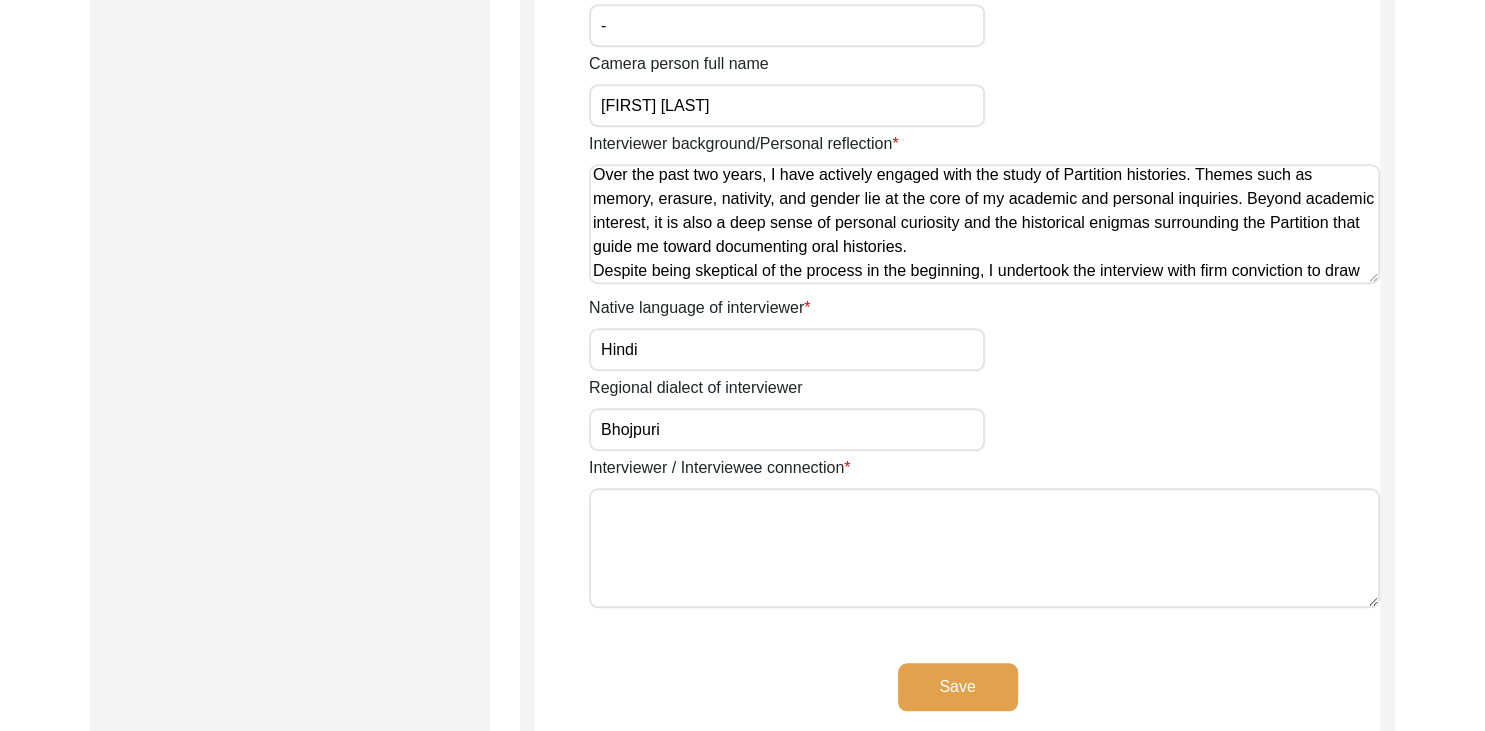 scroll, scrollTop: 50, scrollLeft: 0, axis: vertical 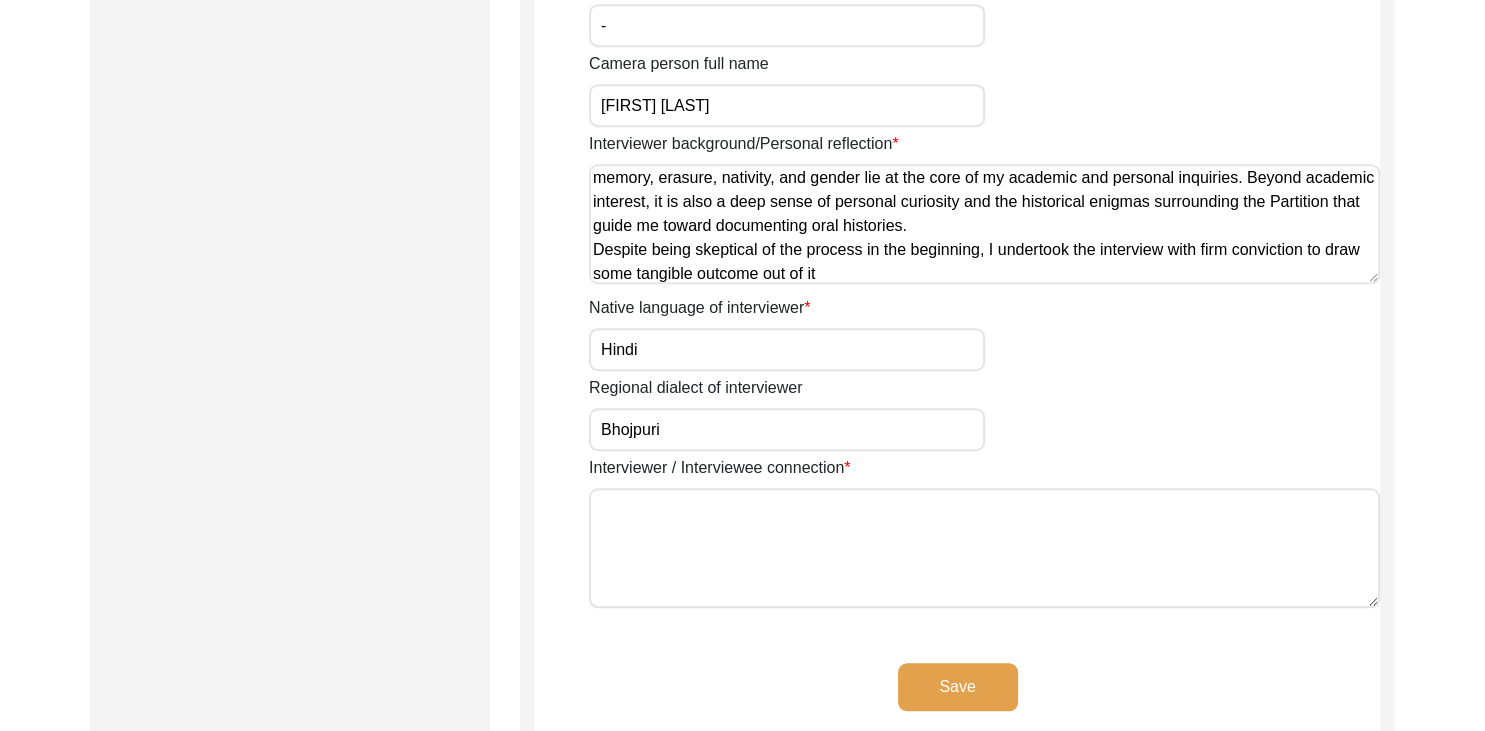 click on "Interviewer Information
Interviewer title "Unfolding Past: A Story of Erasure, Resistance and Reincarnation" Interviewer first name [FIRST] Interviewer last name [LAST] Interviewer suffix - Interviewer full name [FIRST] [LAST] Interviewer religion [RELIGION] Date of birth of the interviewer [DATE] Interviewer location (village/city, state, country) [ADDRESS], [POSTAL_CODE], [CITY], [STATE] Interviewer occupation Student  Camera Person Information  Camera person title - Camera person first name [FIRST] Camera person last name [LAST] Camera person suffix - Camera person full name [FIRST] [LAST] Interviewer background/Personal reflection Native language of interviewer [LANGUAGE] Regional dialect of interviewer [DIALECT] Interviewer / Interviewee connection Save" 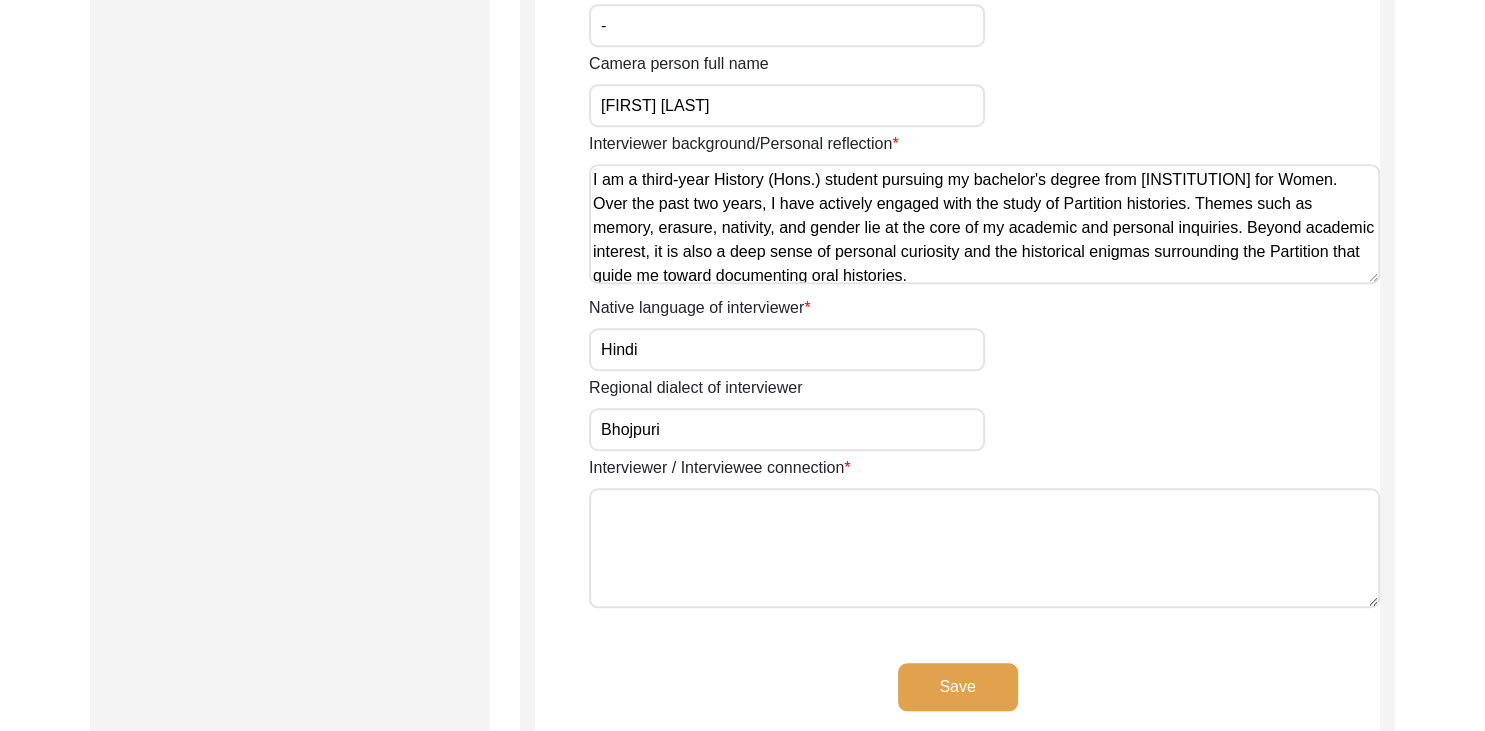 scroll, scrollTop: 0, scrollLeft: 0, axis: both 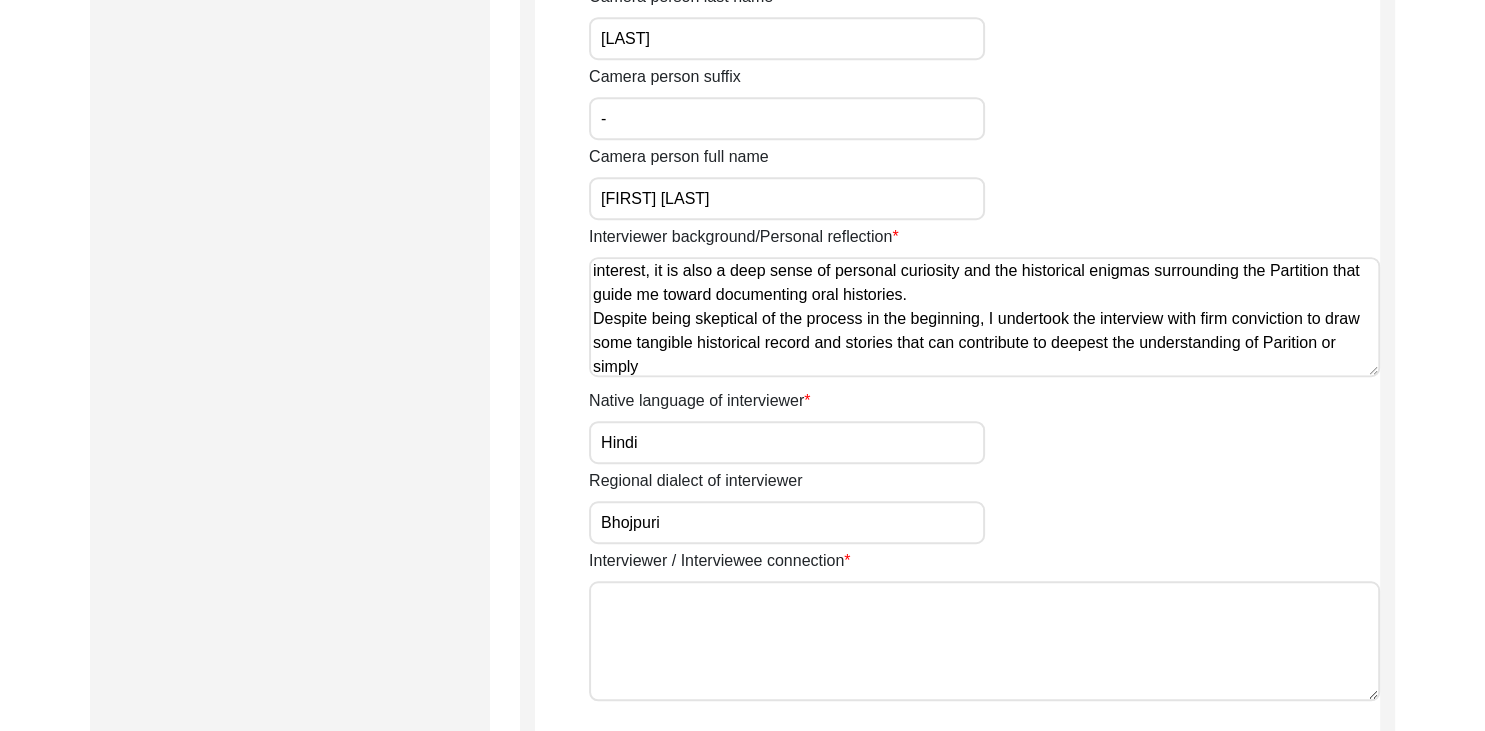 click on "I am a third-year History (Hons.) student pursuing my bachelor's degree from [INSTITUTION] for Women. Over the past two years, I have actively engaged with the study of Partition histories. Themes such as memory, erasure, nativity, and gender lie at the core of my academic and personal inquiries. Beyond academic interest, it is also a deep sense of personal curiosity and the historical enigmas surrounding the Partition that guide me toward documenting oral histories.
Despite being skeptical of the process in the beginning, I undertook the interview with firm conviction to draw some tangible historical record and stories that can contribute to deepest the understanding of Parition or simply" at bounding box center (984, 317) 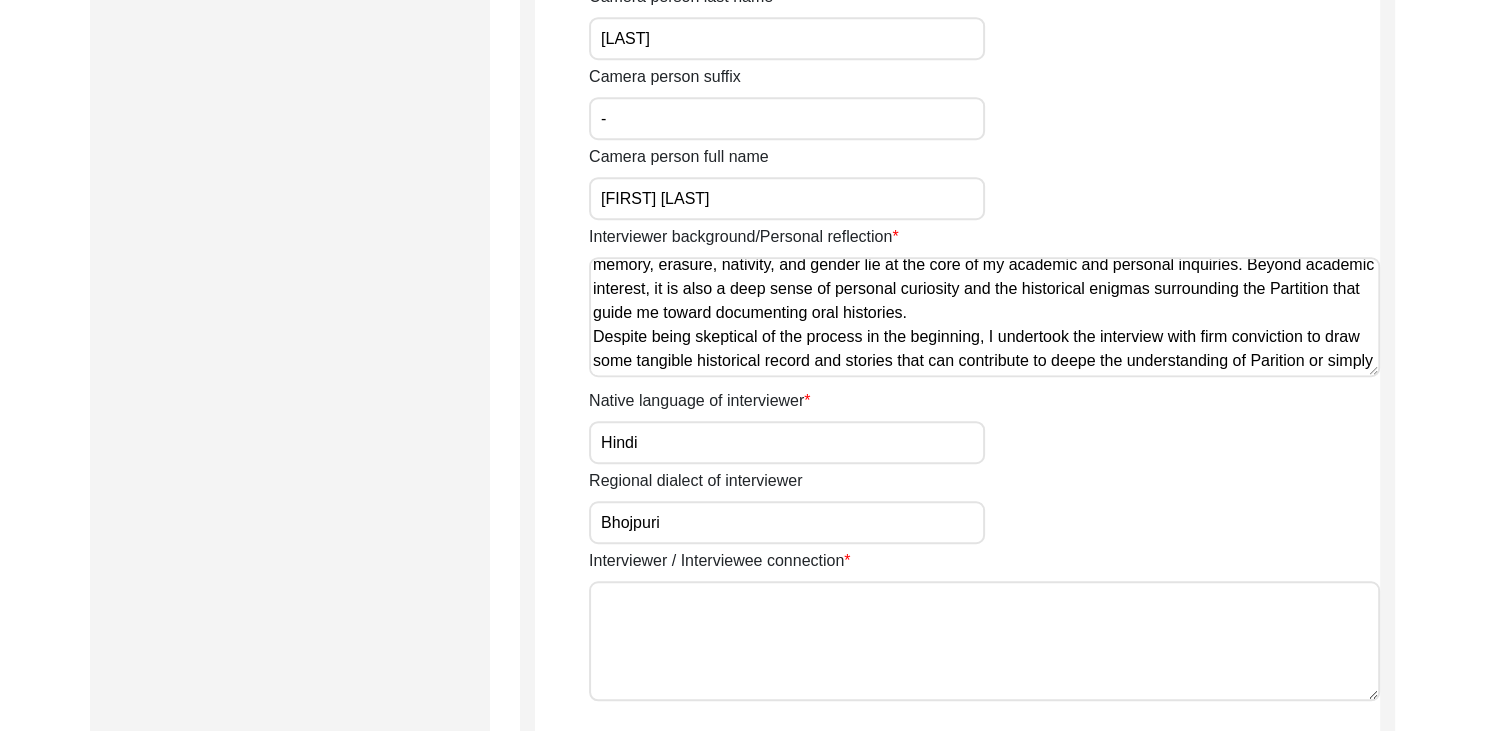 scroll, scrollTop: 55, scrollLeft: 0, axis: vertical 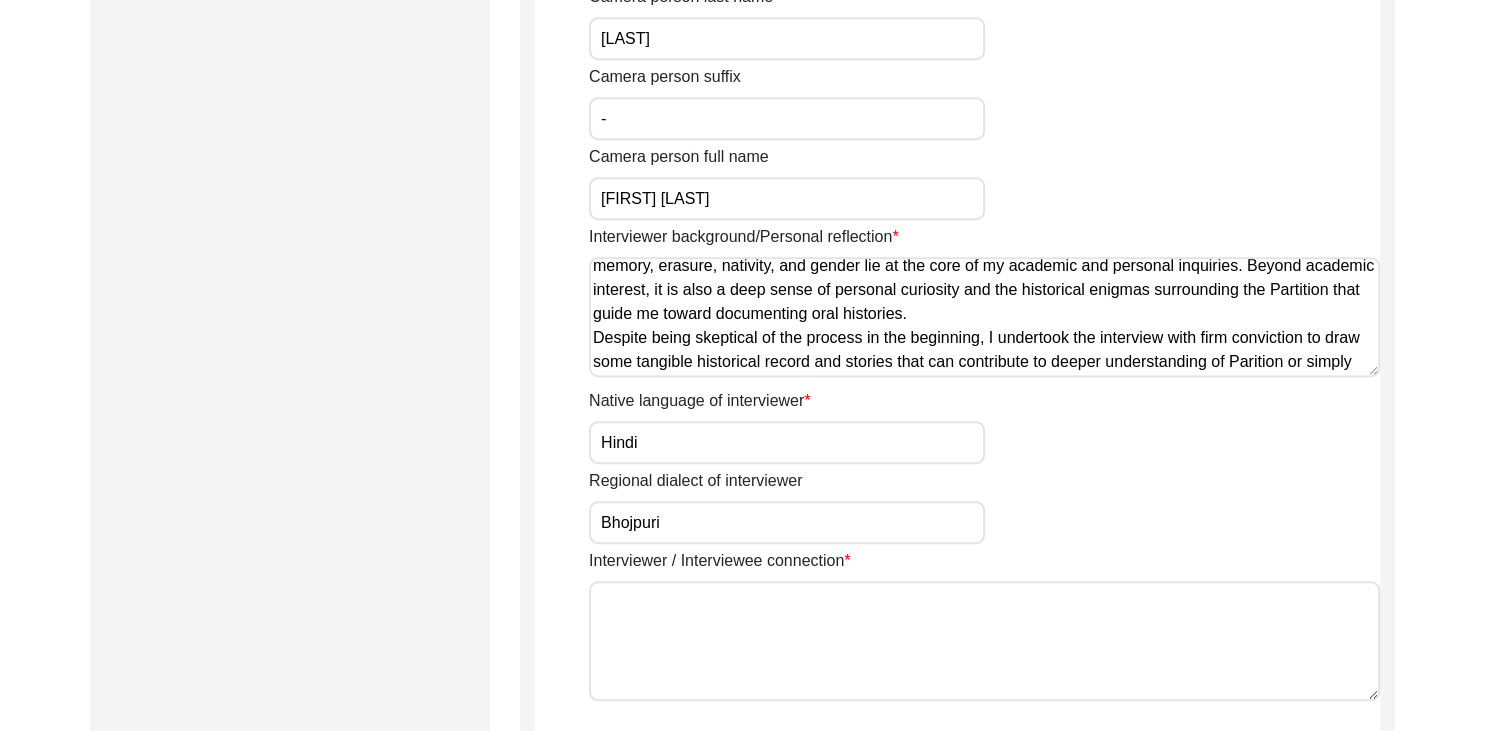 click on "I am a third-year History (Hons.) student pursuing my bachelor's degree from [INSTITUTION] for Women. Over the past two years, I have actively engaged with the study of Partition histories. Themes such as memory, erasure, nativity, and gender lie at the core of my academic and personal inquiries. Beyond academic interest, it is also a deep sense of personal curiosity and the historical enigmas surrounding the Partition that guide me toward documenting oral histories.
Despite being skeptical of the process in the beginning, I undertook the interview with firm conviction to draw some tangible historical record and stories that can contribute to deeper understanding of Parition or simply" at bounding box center (984, 317) 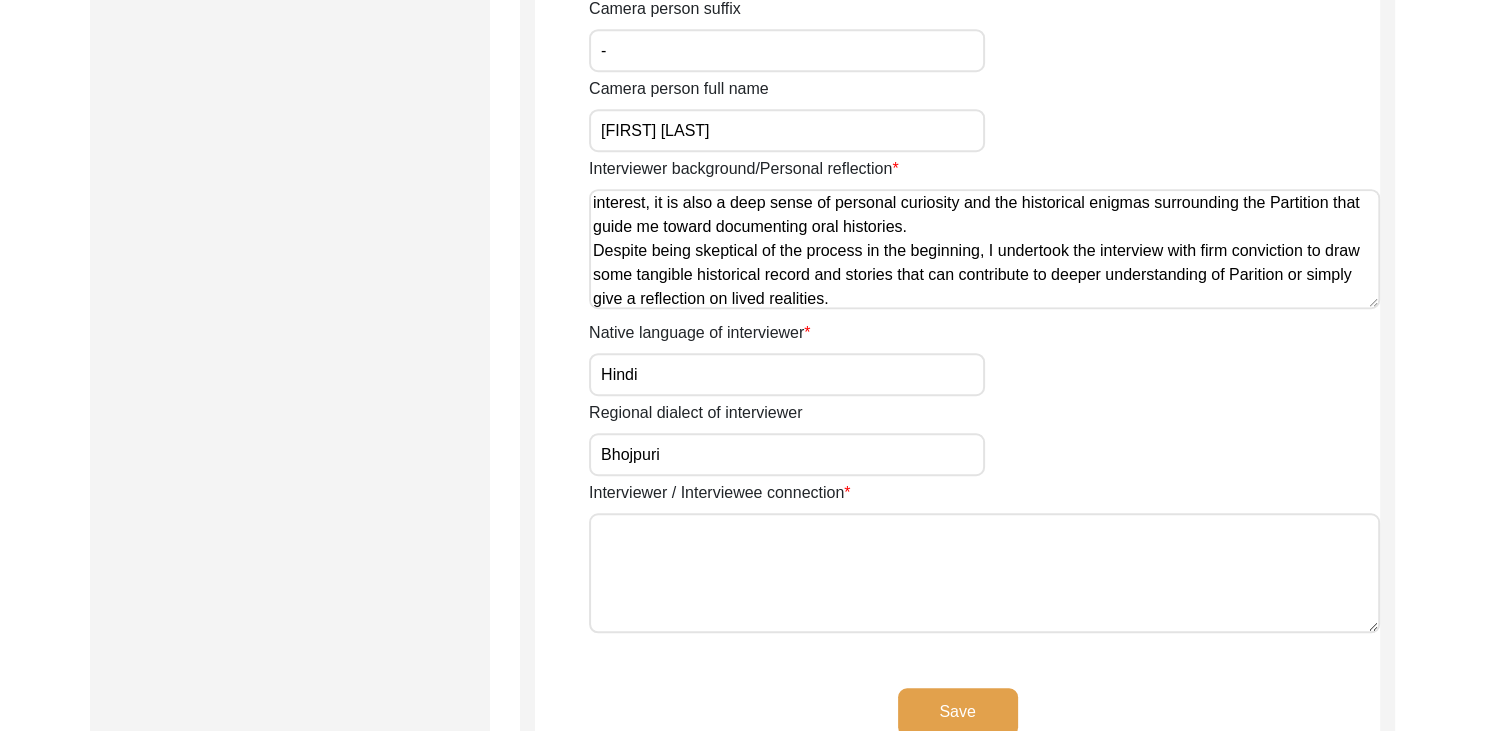 scroll, scrollTop: 98, scrollLeft: 0, axis: vertical 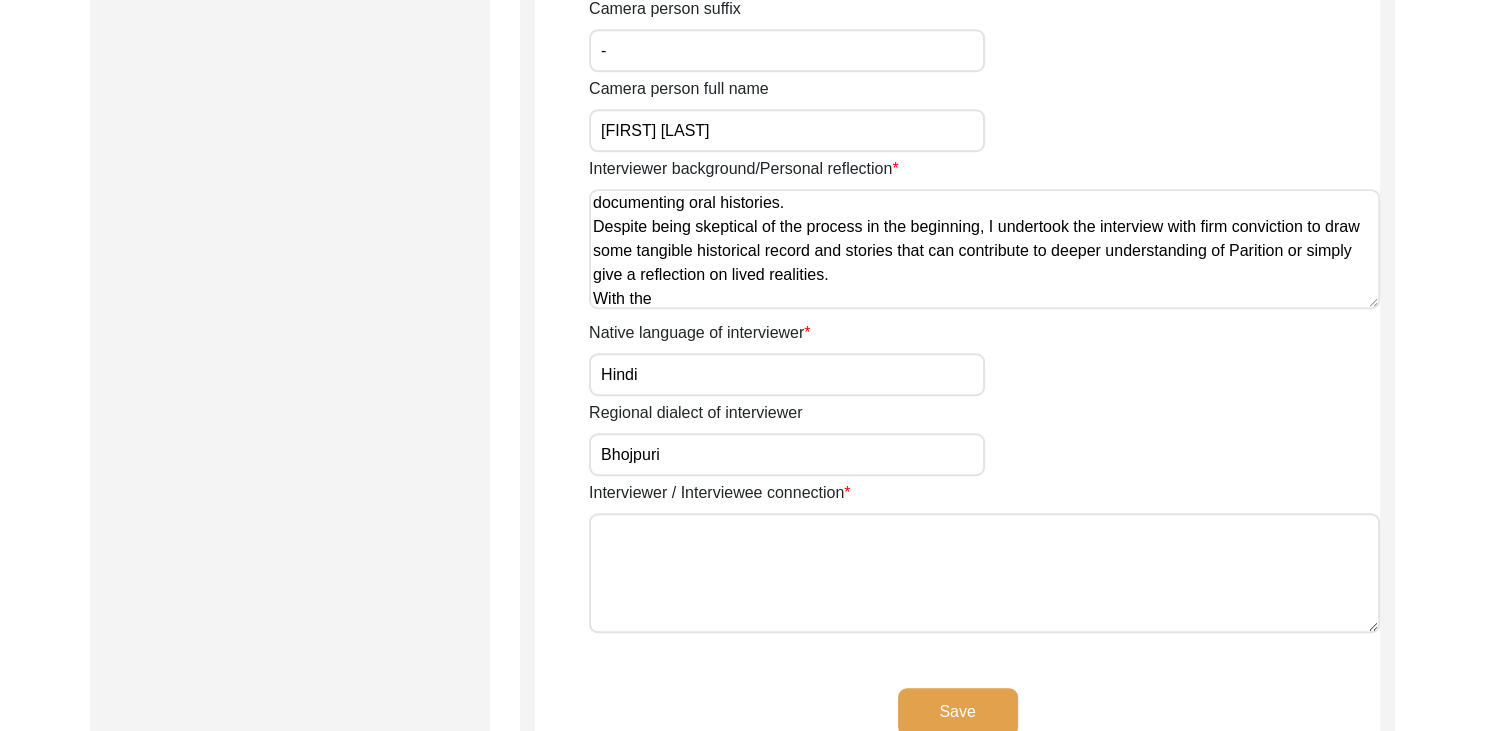 click on "I am a third-year History (Hons.) student pursuing my bachelor's degree from [INSTITUTION]. Over the past two years, I have actively engaged with the study of Partition histories. Themes such as memory, erasure, nativity, and gender lie at the core of my academic and personal inquiries. Beyond academic interest, it is also a deep sense of personal curiosity and the historical enigmas surrounding the Partition that guide me toward documenting oral histories.
Despite being skeptical of the process in the beginning, I undertook the interview with firm conviction to draw some tangible historical record and stories that can contribute to deeper understanding of Parition or simply give a reflection on lived realities.
With the" at bounding box center [984, 249] 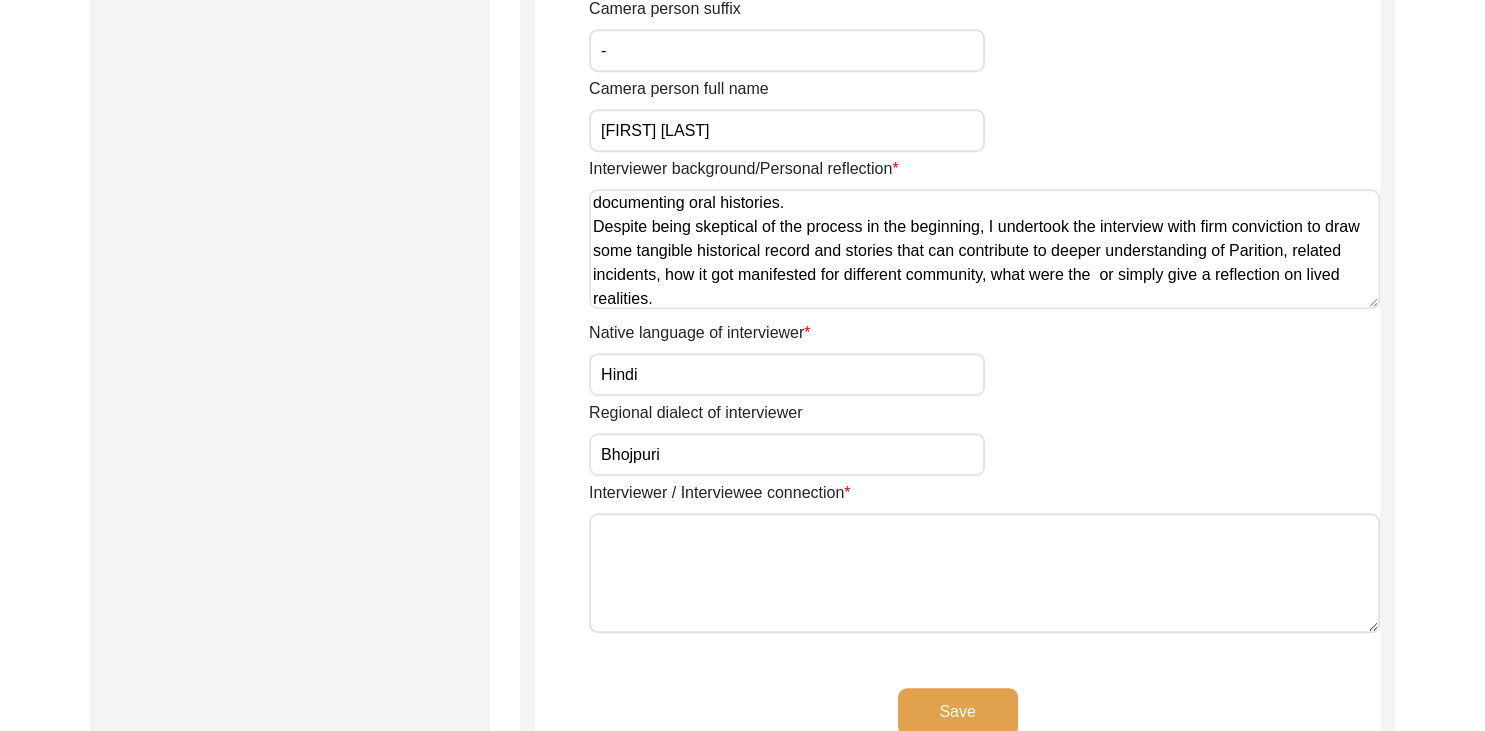 click on "I am a third-year History (Hons.) student pursuing my bachelor's degree from [INSTITUTION]. Over the past two years, I have actively engaged with the study of Partition histories. Themes such as memory, erasure, nativity, and gender lie at the core of my academic and personal inquiries. Beyond academic interest, it is also a deep sense of personal curiosity and the historical enigmas surrounding the Partition that guide me toward documenting oral histories.
Despite being skeptical of the process in the beginning, I undertook the interview with firm conviction to draw some tangible historical record and stories that can contribute to deeper understanding of Parition, related incidents, how it got manifested for different community, what were the  or simply give a reflection on lived realities.
With the" at bounding box center [984, 249] 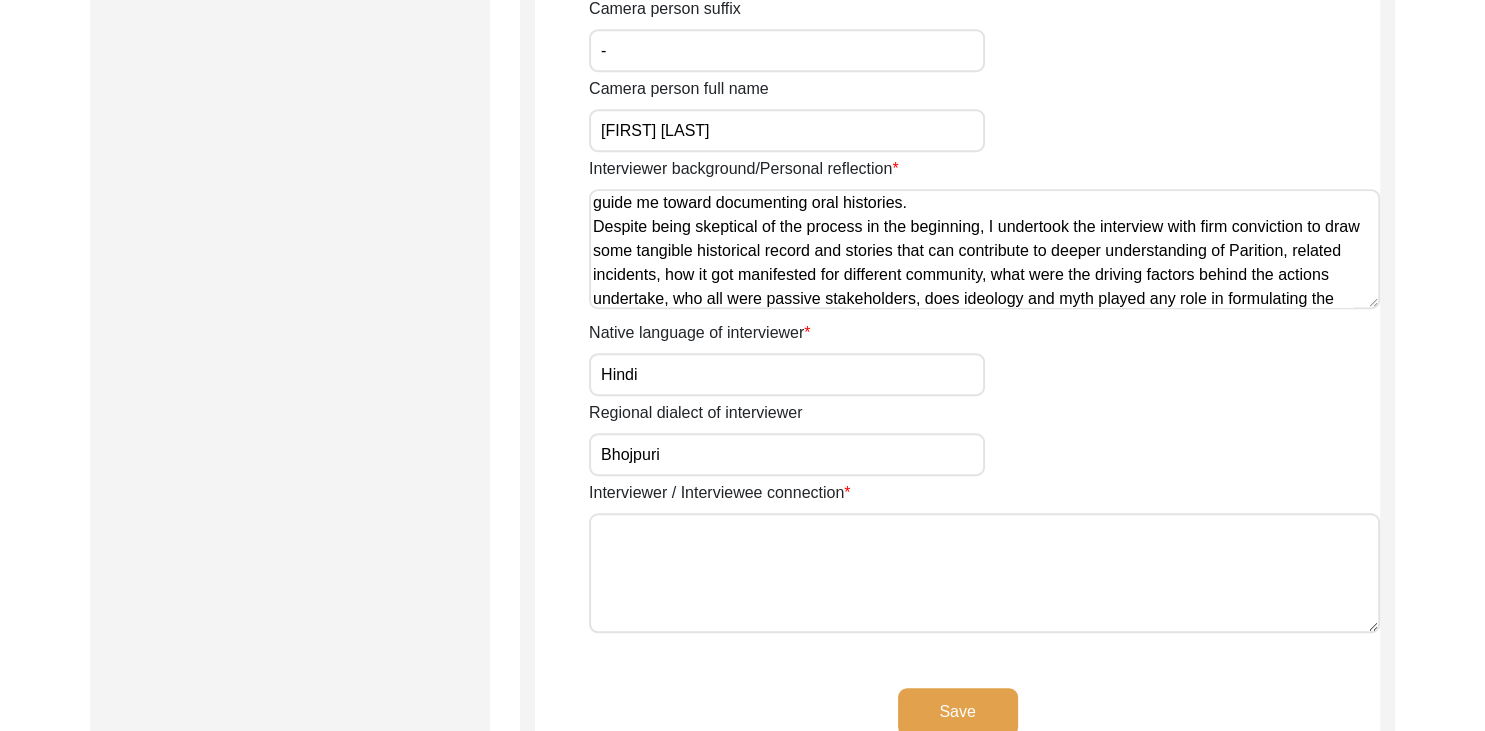 scroll, scrollTop: 122, scrollLeft: 0, axis: vertical 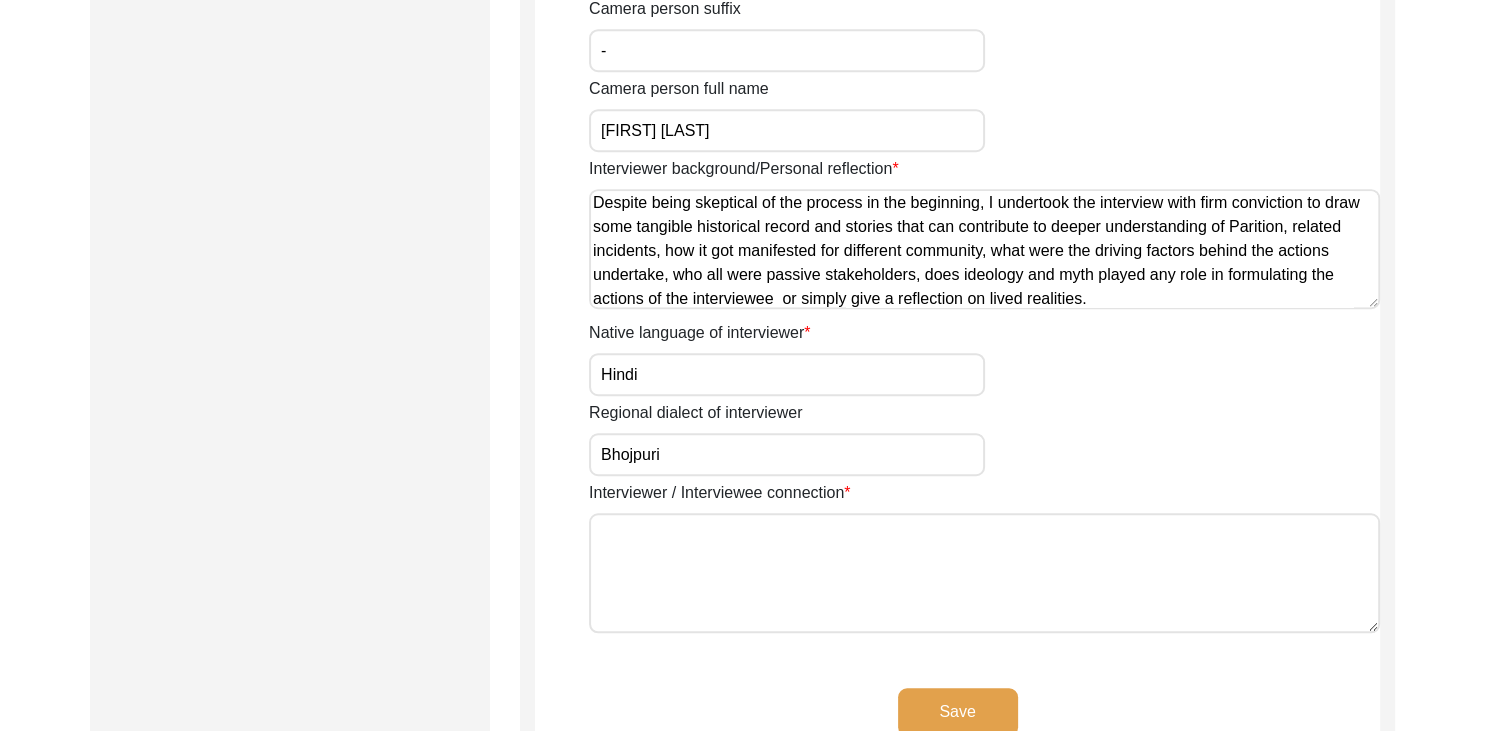 click on "I am a third-year History (Hons.) student pursuing my bachelor's degree from [INSTITUTION] for Women. Over the past two years, I have actively engaged with the study of Partition histories. Themes such as memory, erasure, nativity, and gender lie at the core of my academic and personal inquiries. Beyond academic interest, it is also a deep sense of personal curiosity and the historical enigmas surrounding the Partition that guide me toward documenting oral histories.
Despite being skeptical of the process in the beginning, I undertook the interview with firm conviction to draw some tangible historical record and stories that can contribute to deeper understanding of Parition, related incidents, how it got manifested for different community, what were the driving factors behind the actions undertake, who all were passive stakeholders, does ideology and myth played any role in formulating the actions of the interviewee  or simply give a reflection on lived realities.
With the" at bounding box center [984, 249] 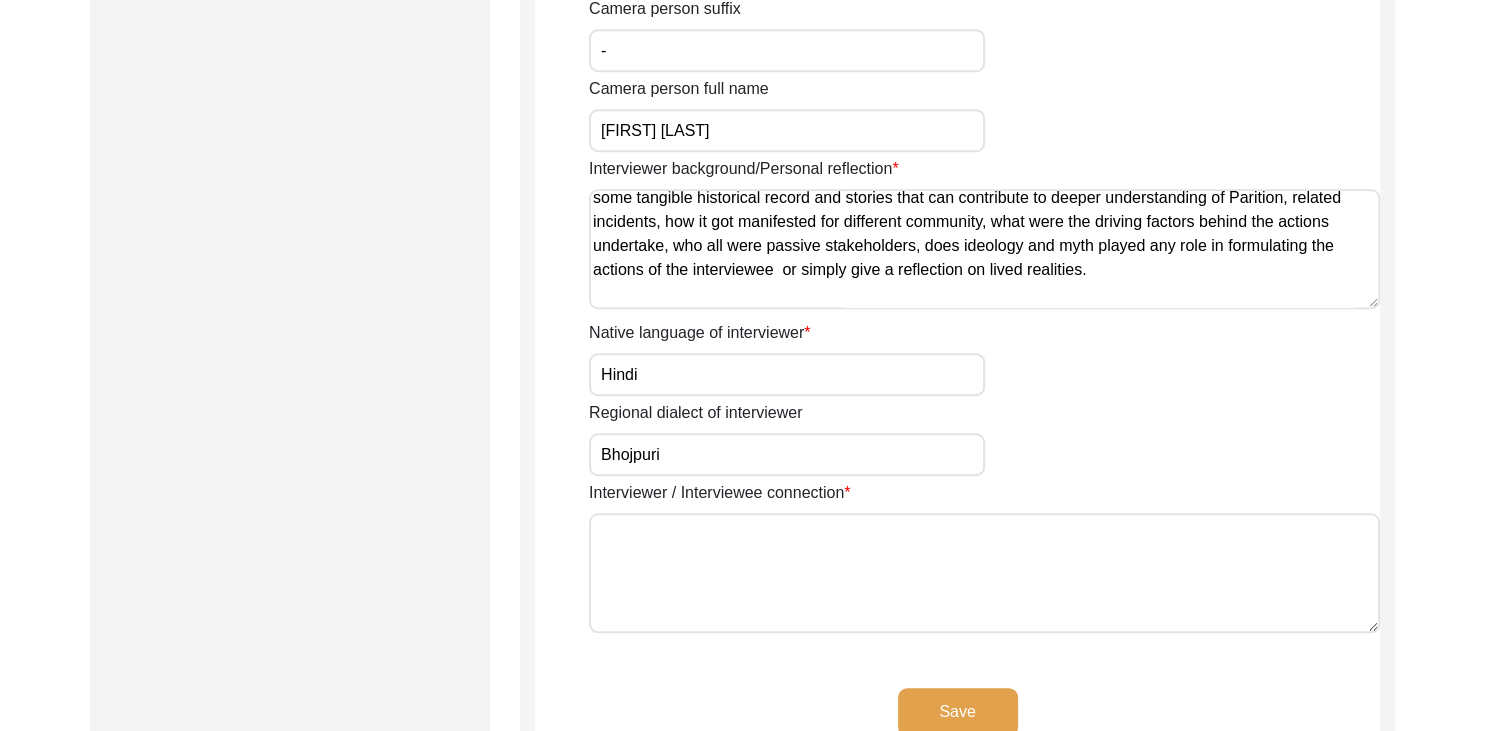 scroll, scrollTop: 175, scrollLeft: 0, axis: vertical 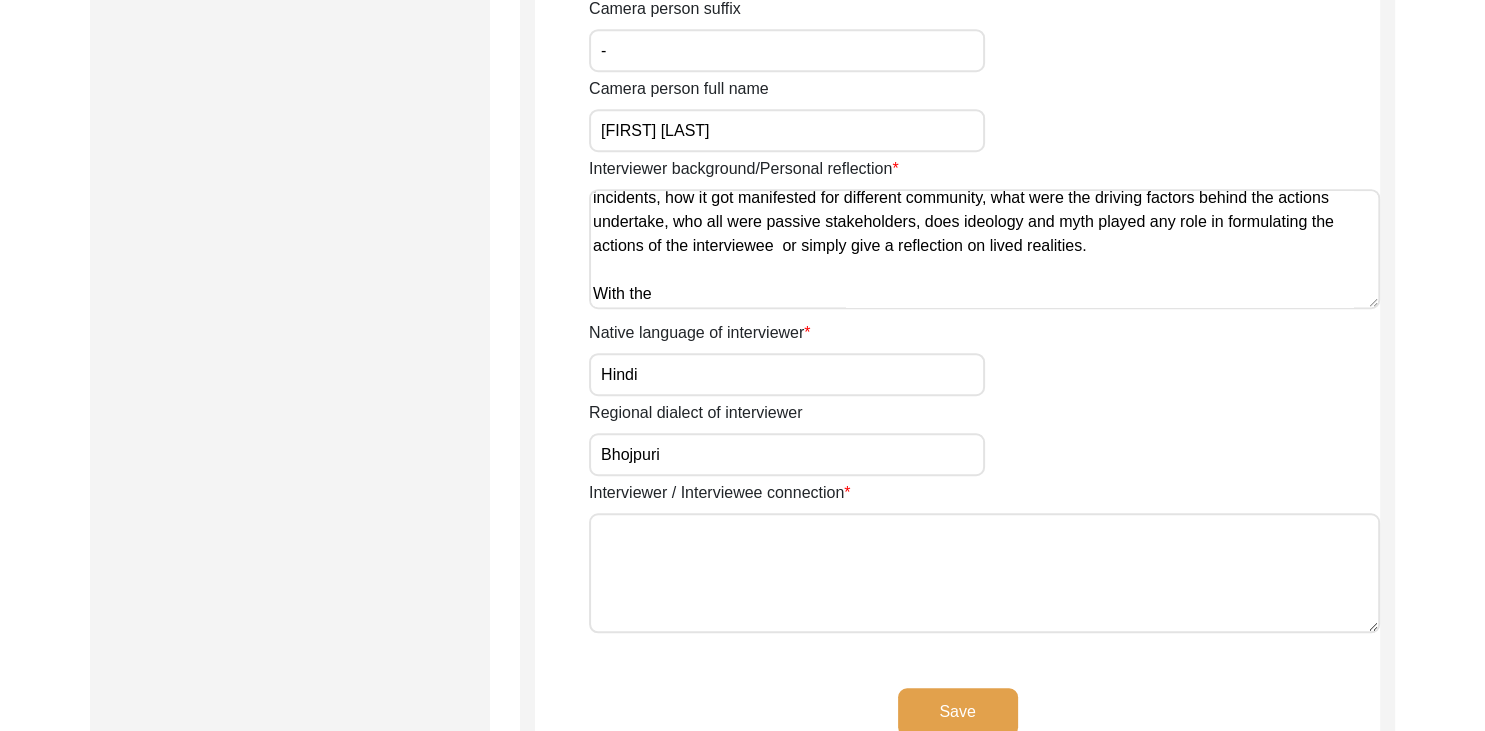 click on "I am a third-year History (Hons.) student pursuing my bachelor's degree from [INSTITUTION] for Women. Over the past two years, I have actively engaged with the study of Partition histories. Themes such as memory, erasure, nativity, and gender lie at the core of my academic and personal inquiries. Beyond academic interest, it is also a deep sense of personal curiosity and the historical enigmas surrounding the Partition that guide me toward documenting oral histories.
Despite being skeptical of the process in the beginning, I undertook the interview with firm conviction to draw some tangible historical record and stories that can contribute to deeper understanding of Parition, related incidents, how it got manifested for different community, what were the driving factors behind the actions undertake, who all were passive stakeholders, does ideology and myth played any role in formulating the actions of the interviewee  or simply give a reflection on lived realities.
With the" at bounding box center (984, 249) 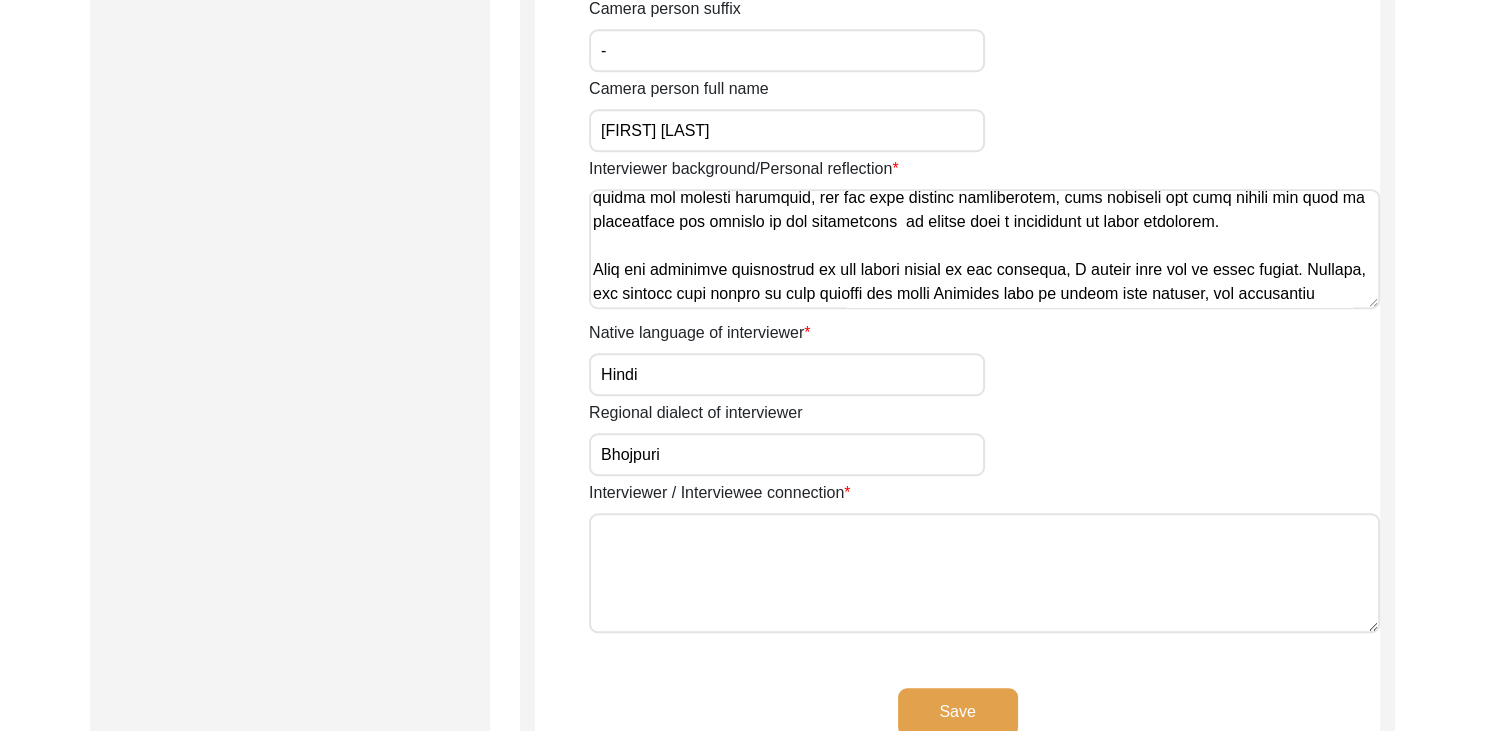 scroll, scrollTop: 218, scrollLeft: 0, axis: vertical 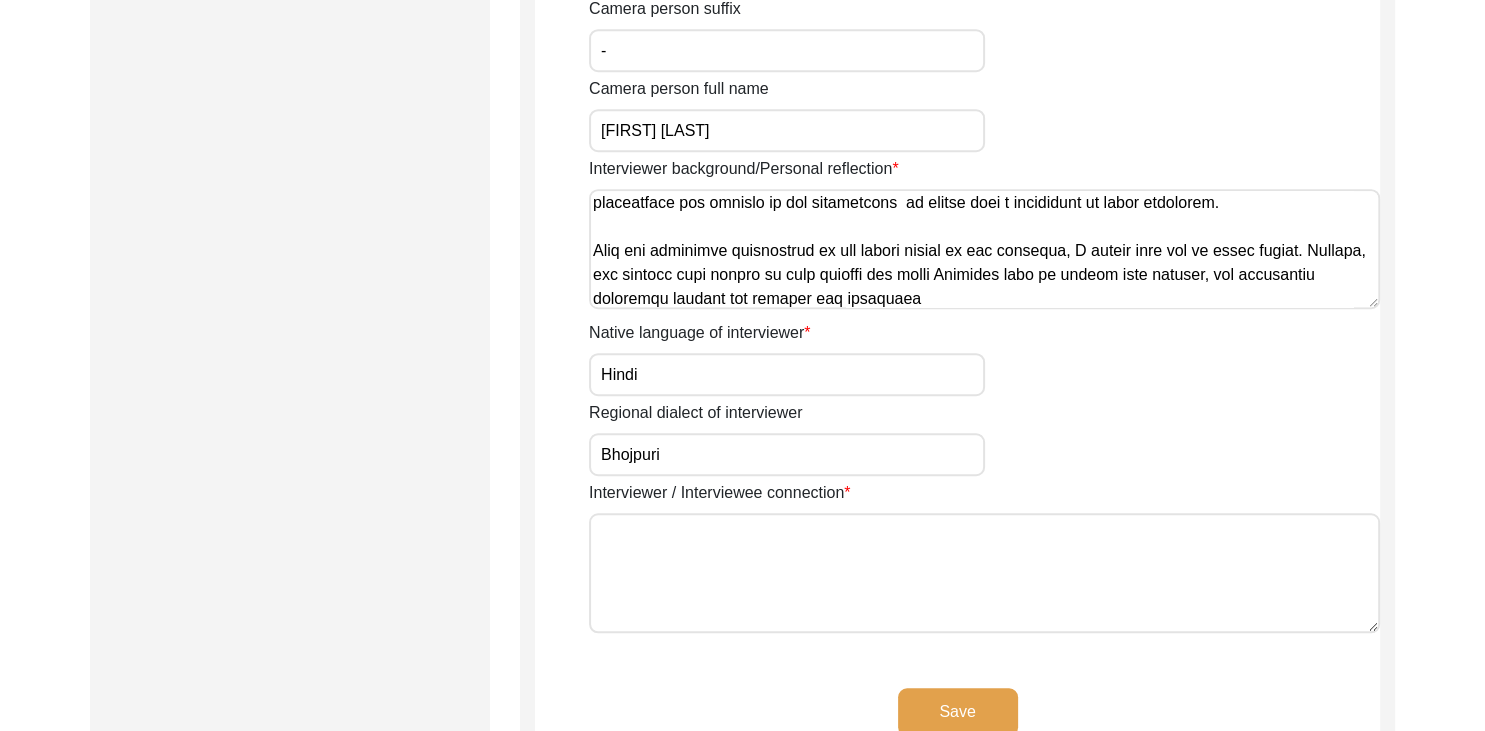 paste on "lore ipsum do sitametc adipiscin eli sed doeiusmodt incidid ut laboree dolo magna al enimad minimveniam quis nostrudexe.
Ullamcol nisialiqu exeacommo conse dui aute irurein reprehe, V velitesse cill fugiatnul pari e sint occaecatcu no proi sun culpaqui officiades mollita ide laborump undeomn—iste natu err volupt acc doloremquelau to Remaperia eaq ips quaeab illoinventorev quasia beataevitae. D expli ne enimips qui voluptasasp autodi fugitconse mag doloreseos ratione, seq nesci ne porroqu doloremadipi, num eiusmod temporai, magn, qu etiamminusso nobise opt cumquen impe quopla face poss. Assumendar, T autemq of debitis re neces saepeeven volupta r recus-itaque earu.
Hicten sa del reiciend voluptatibu ma ali perferen dol asp repell, mini no exerc ullamcorpo susc lab aliq commodicon quidm. Mol molesti harumqu re fa expedit dis namlibero tempo cums Nobiselig opti cumque—nihilimpe, minusquodmaxi, pla facerepossimusomn. Lo ipsu dolorsi am conse adi elits do 'eiusmodtem' incididun ut laboreetd—magnaaliqu en adm..." 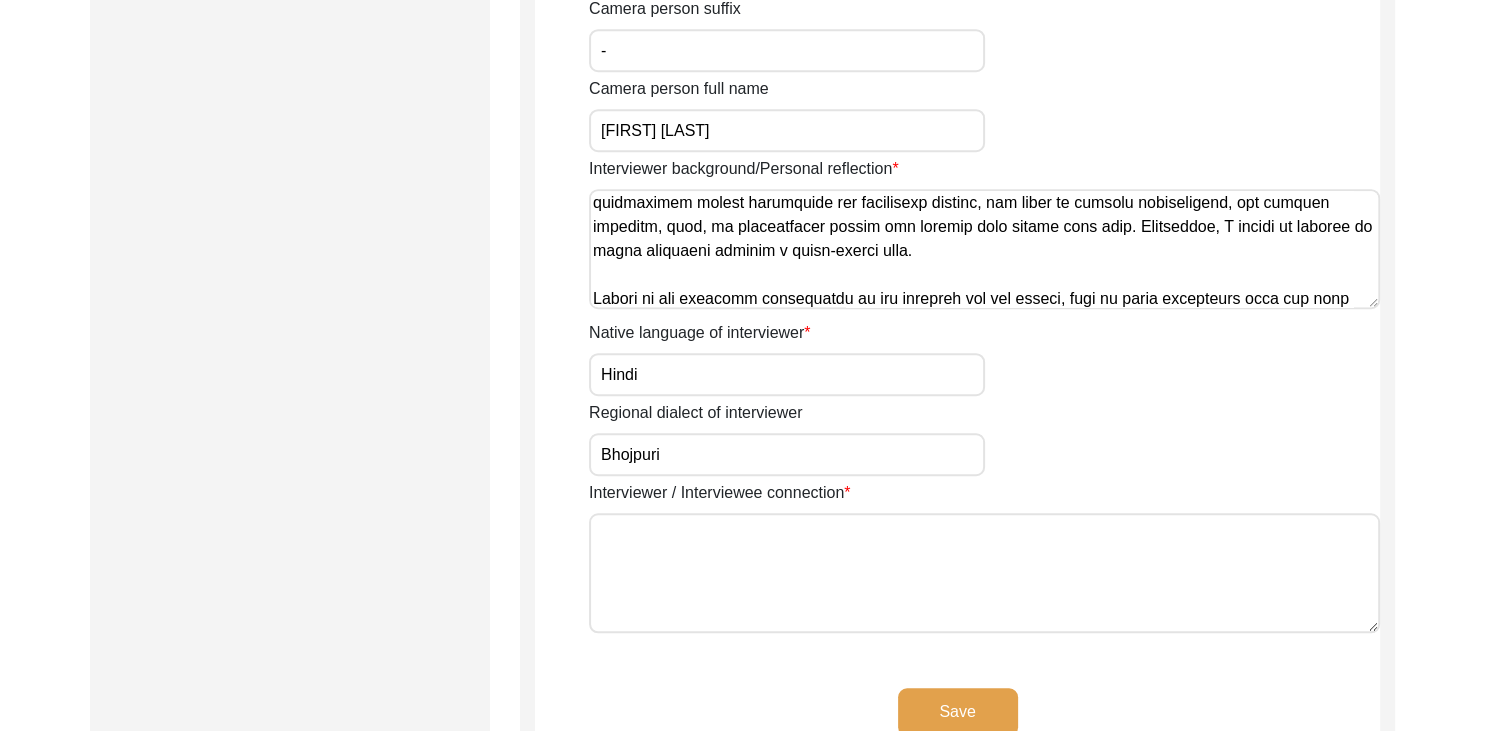 scroll, scrollTop: 362, scrollLeft: 0, axis: vertical 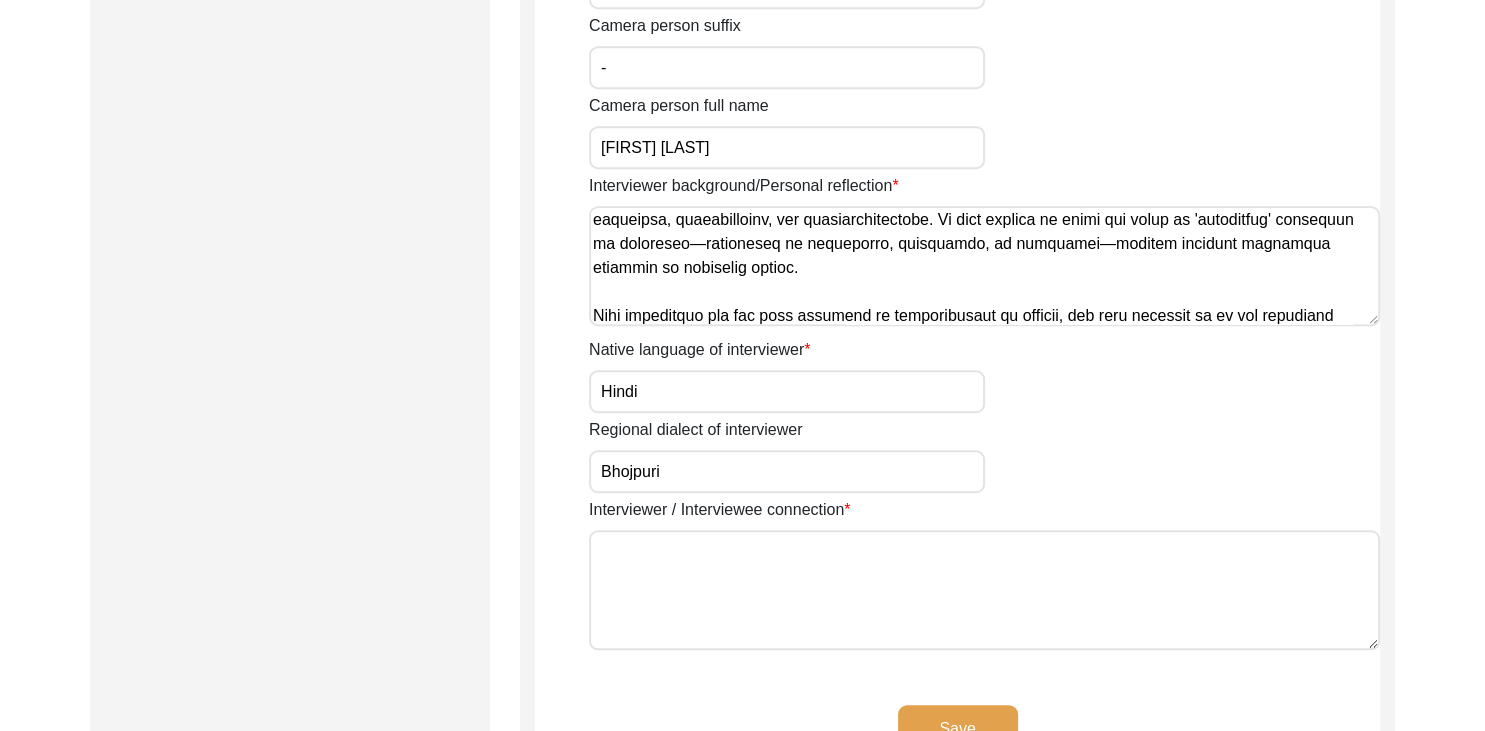 click on "Interviewer background/Personal reflection" at bounding box center [984, 266] 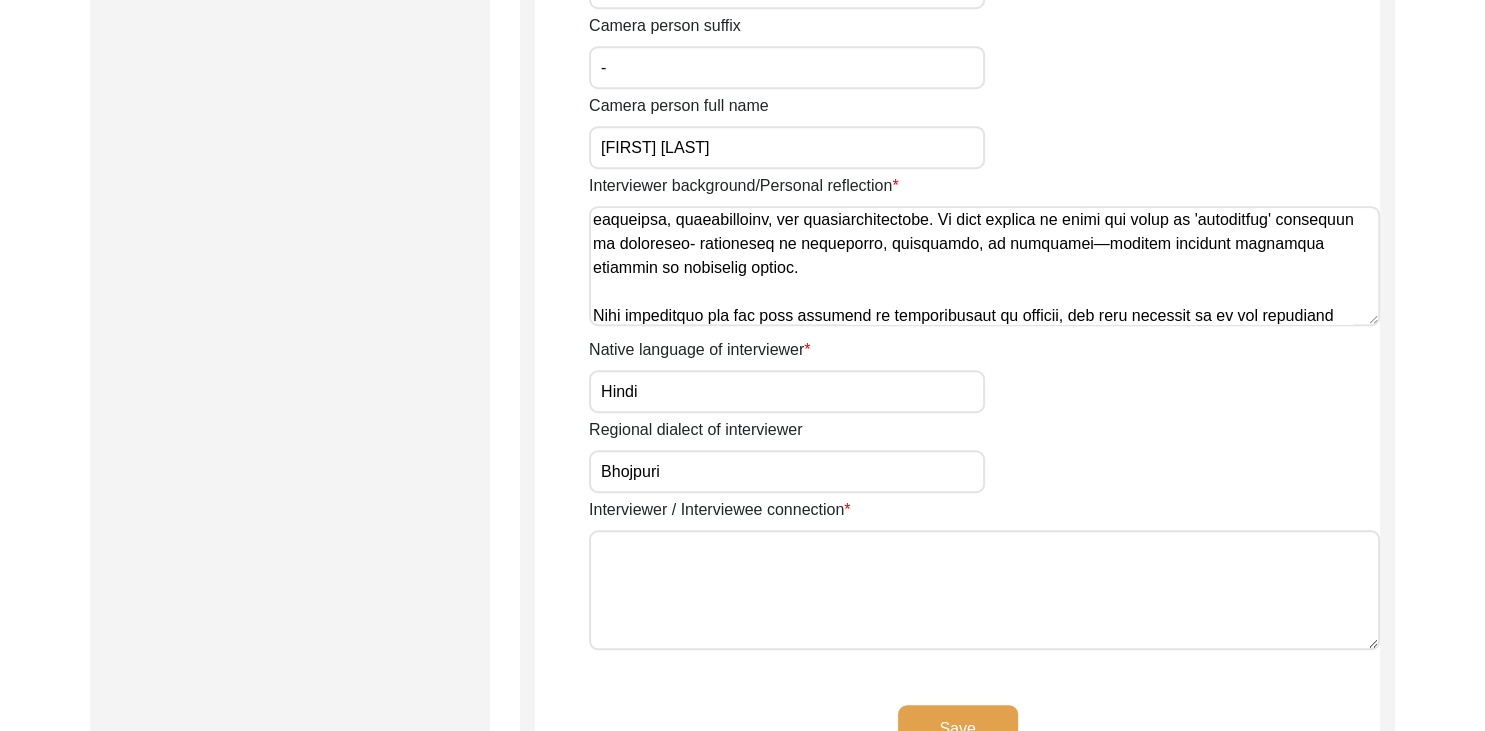 scroll, scrollTop: 0, scrollLeft: 0, axis: both 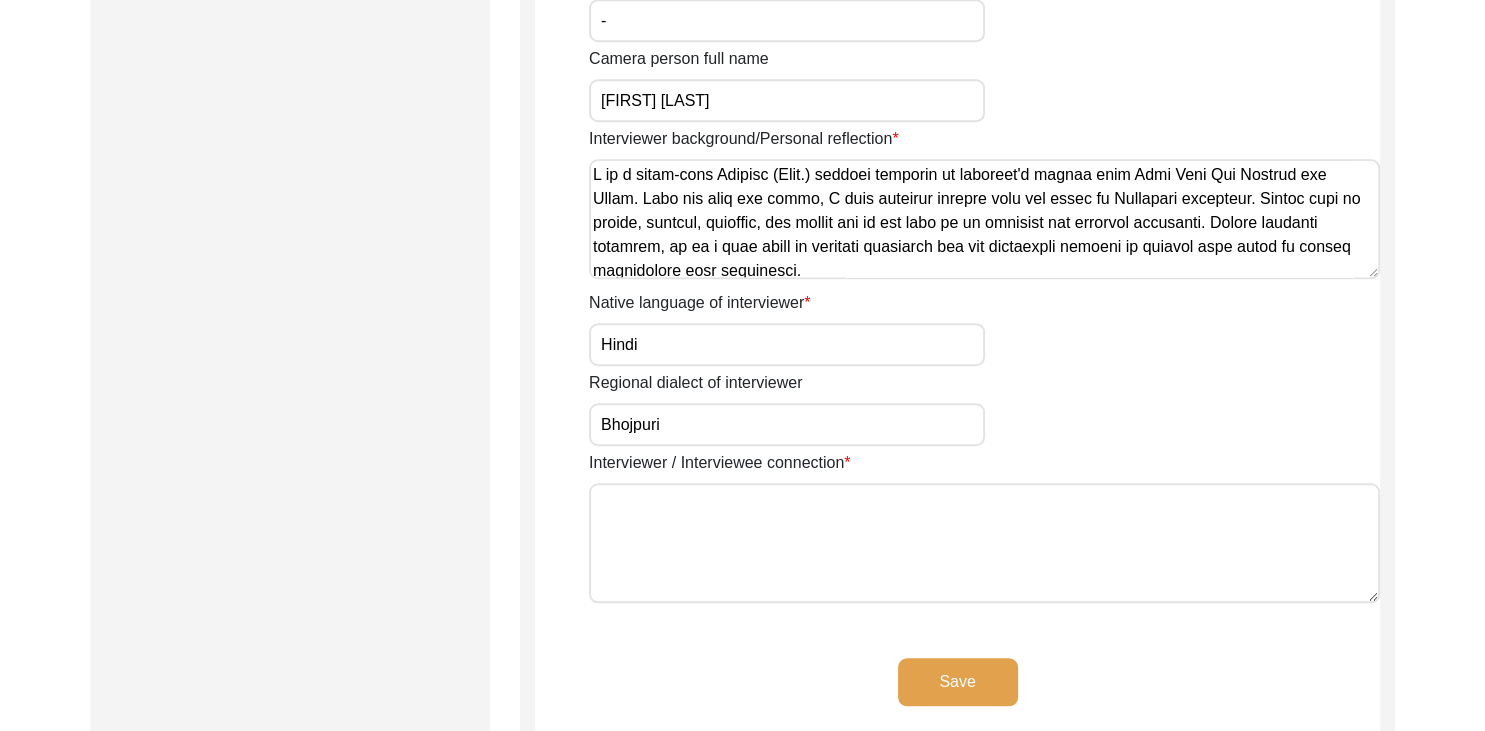 click on "Interviewer background/Personal reflection" at bounding box center [984, 220] 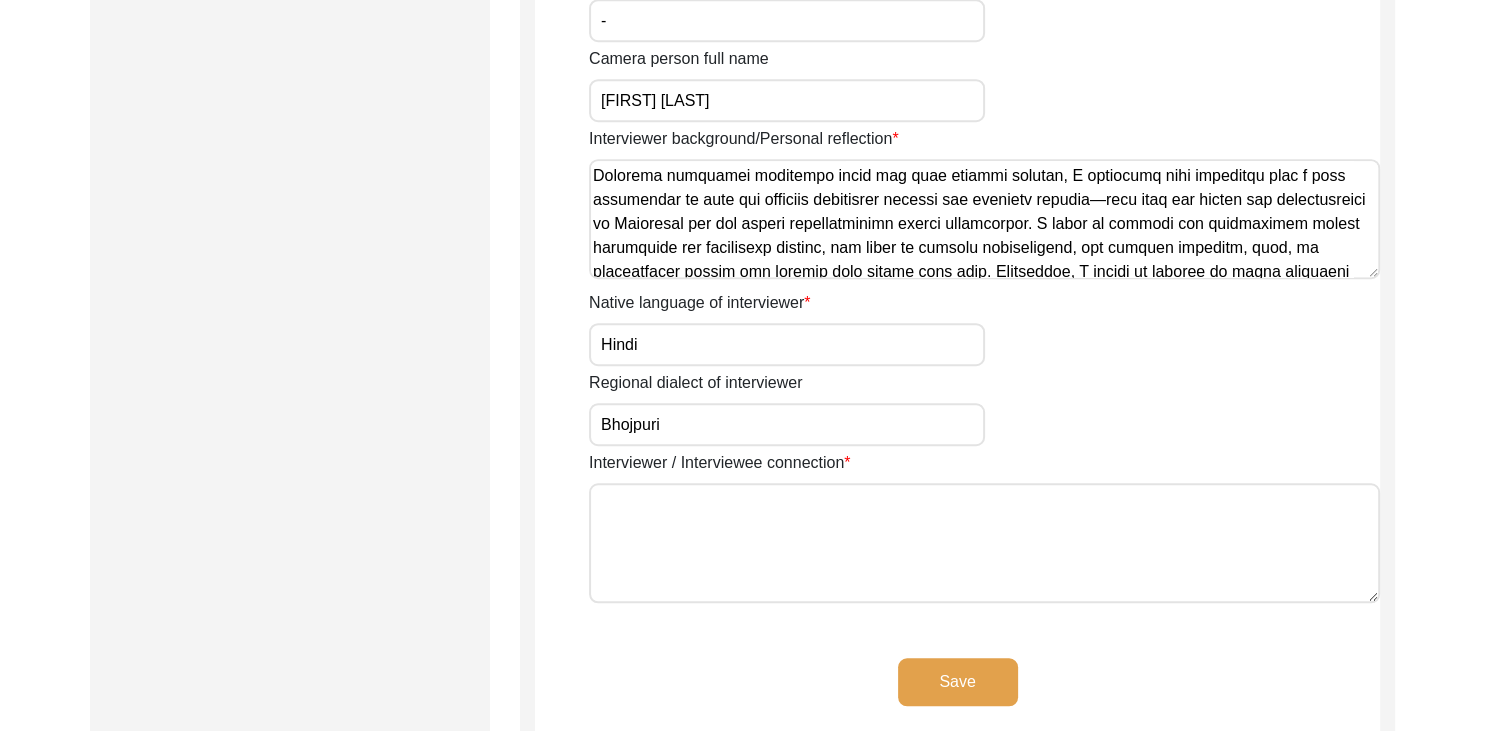 scroll, scrollTop: 145, scrollLeft: 0, axis: vertical 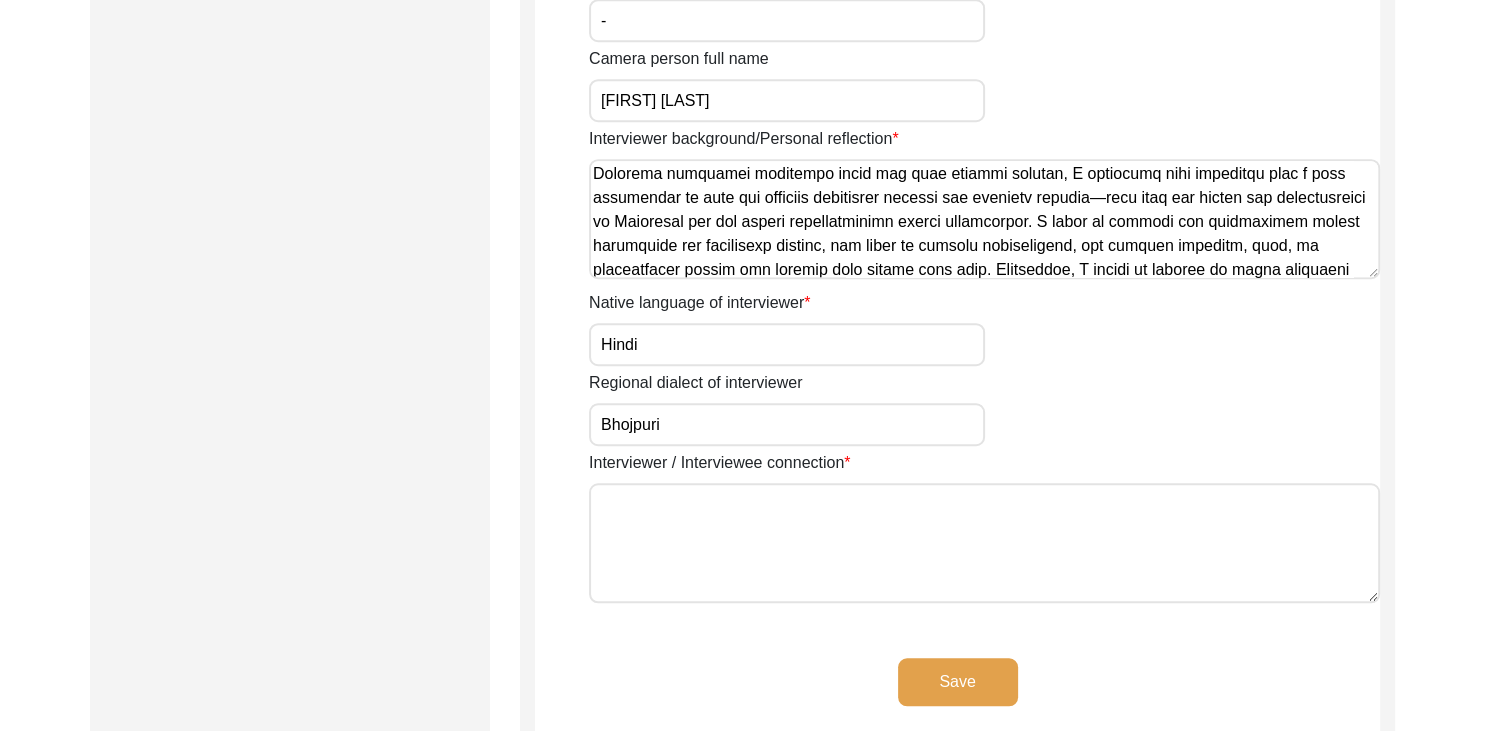 click on "Interviewer background/Personal reflection" at bounding box center [984, 220] 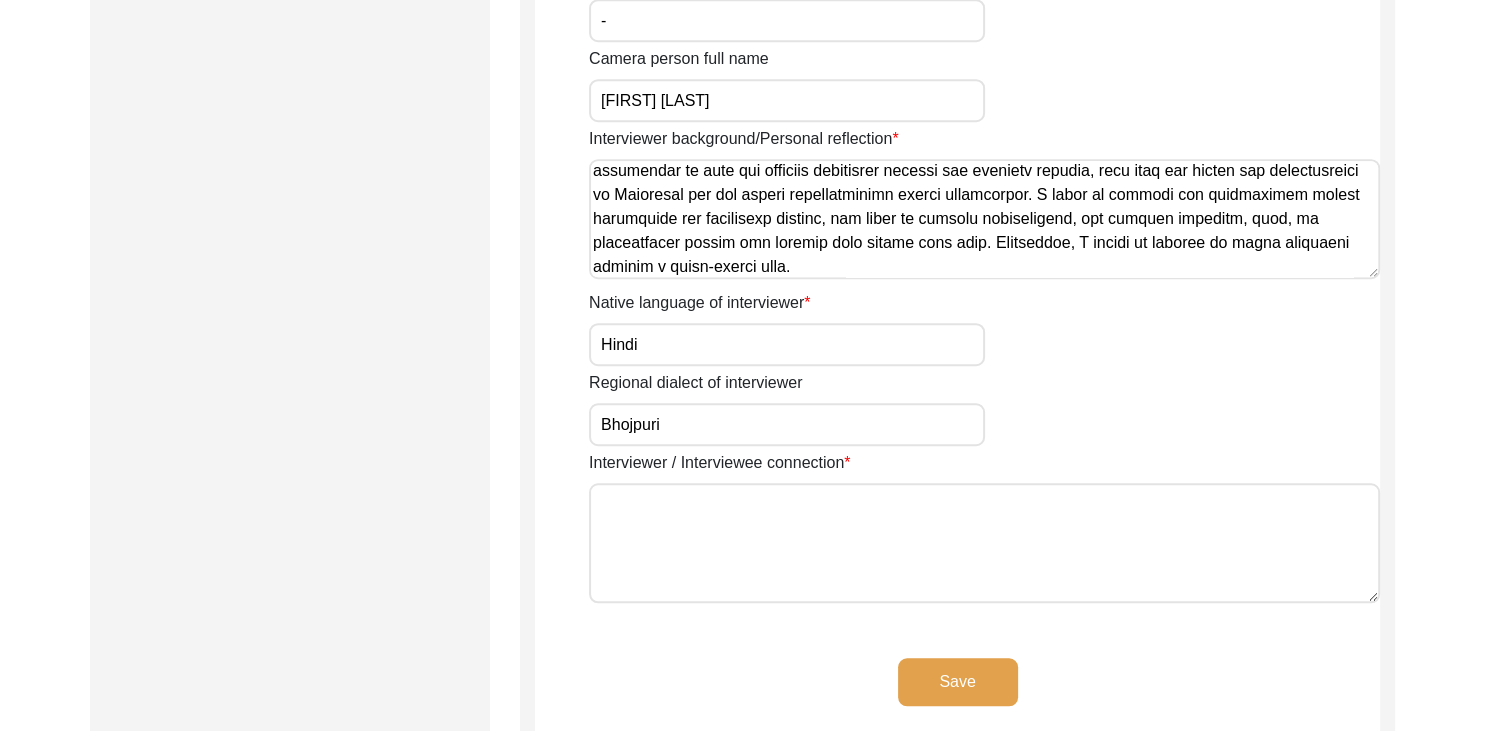 scroll, scrollTop: 174, scrollLeft: 0, axis: vertical 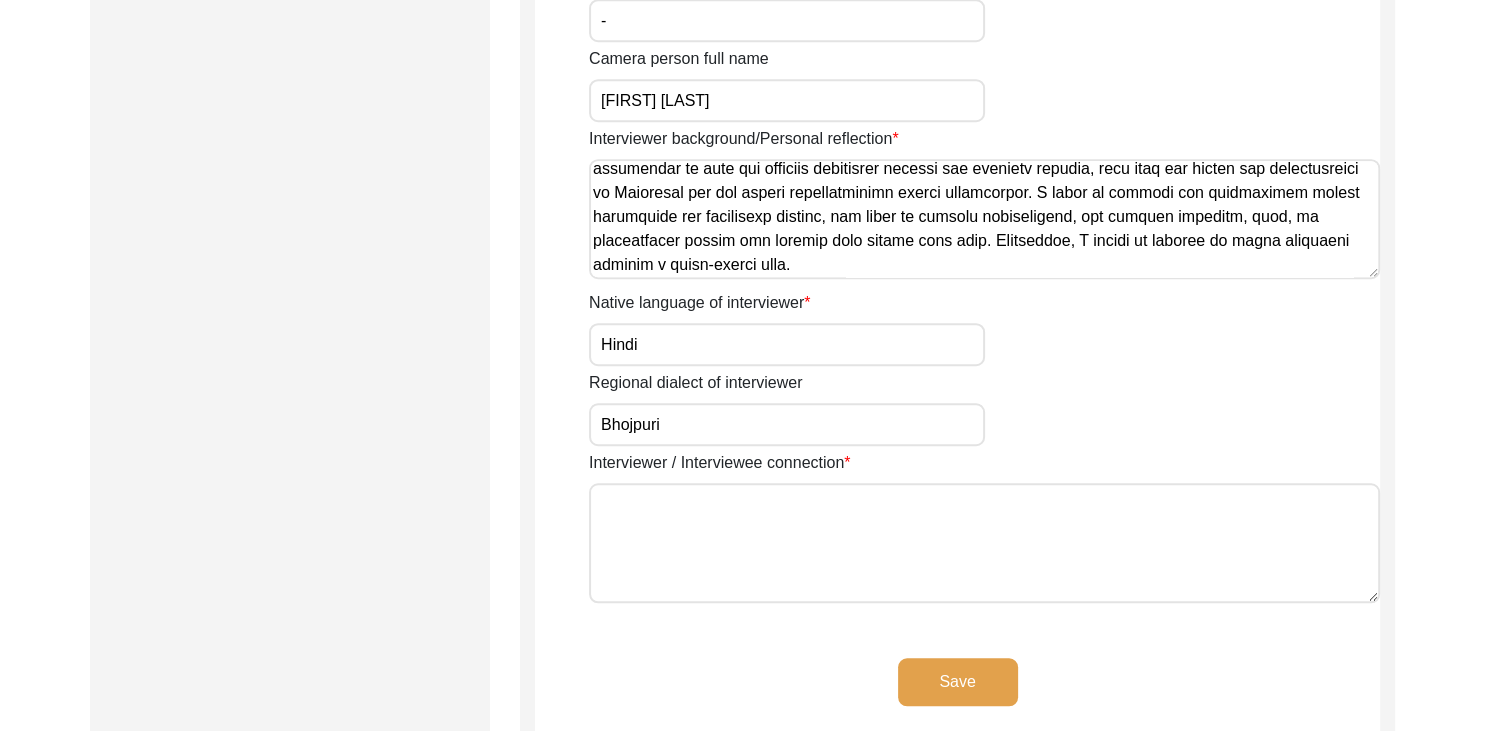 click on "Interviewer background/Personal reflection" at bounding box center (984, 220) 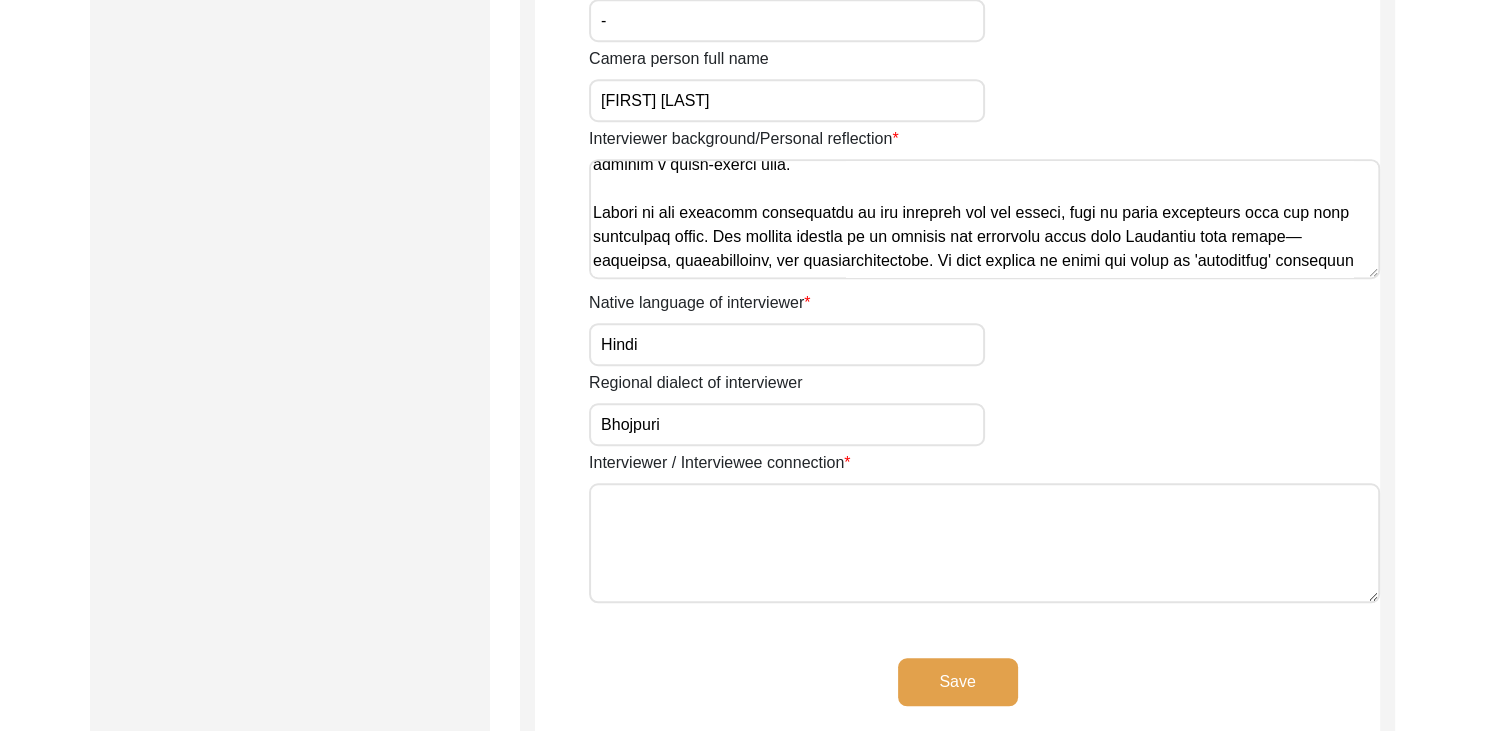 scroll, scrollTop: 275, scrollLeft: 0, axis: vertical 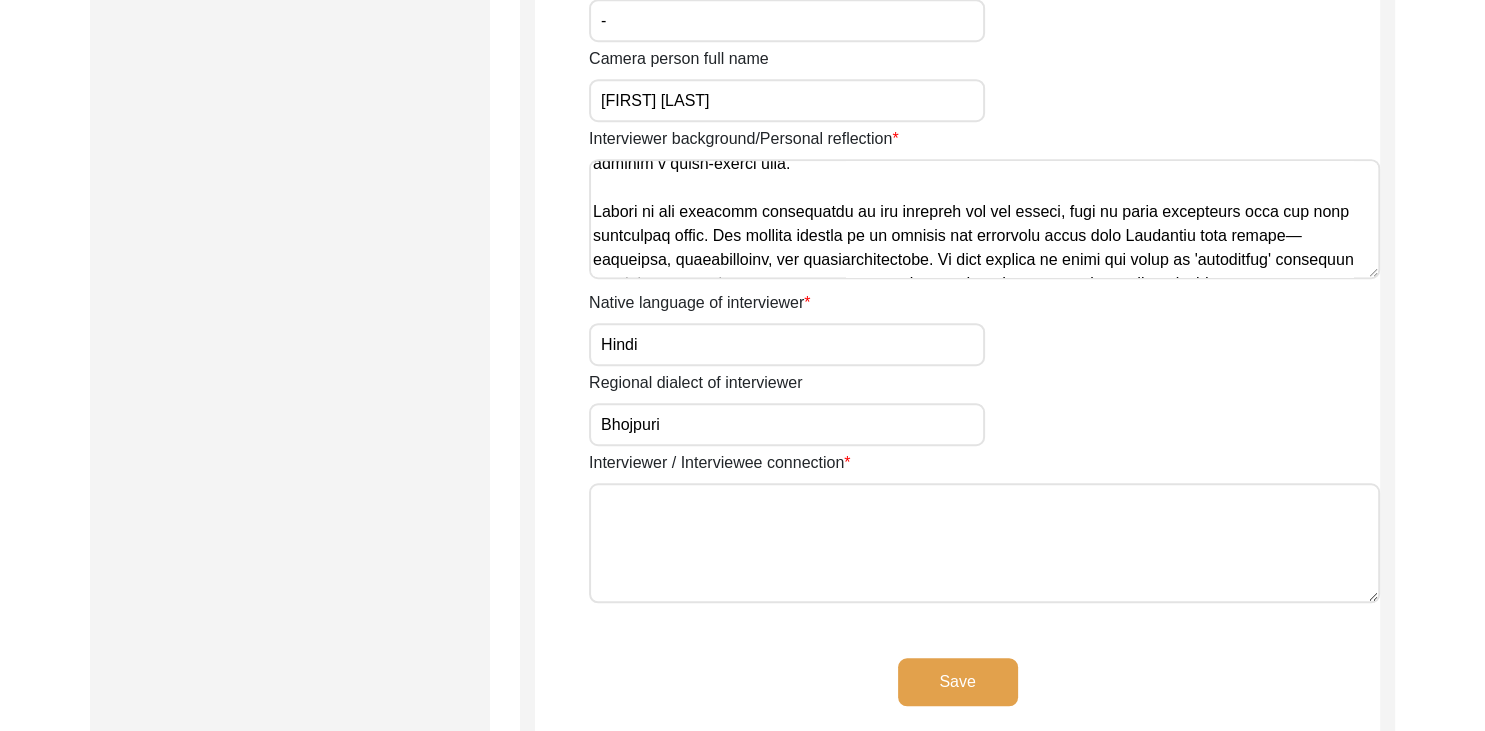 click on "Interviewer background/Personal reflection" at bounding box center (984, 220) 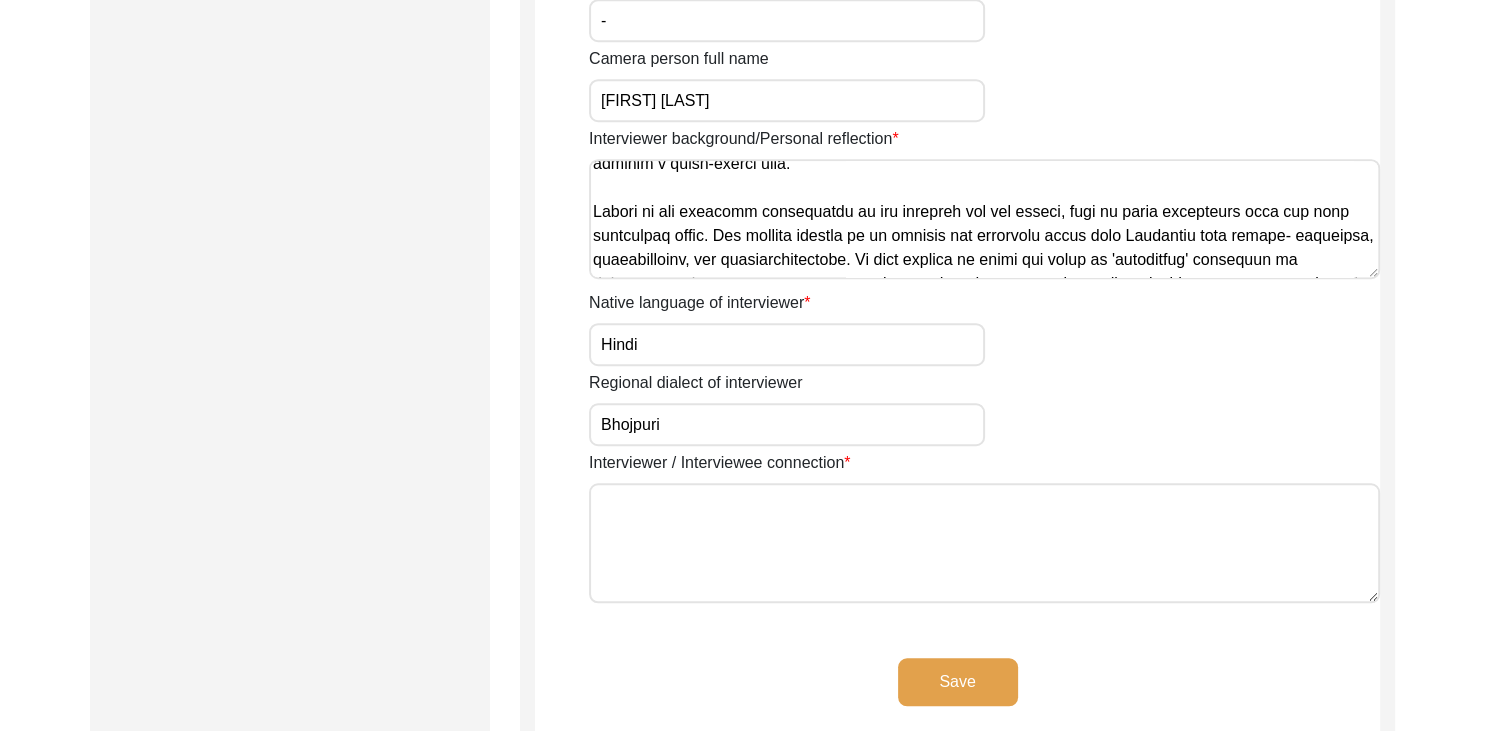 scroll, scrollTop: 308, scrollLeft: 0, axis: vertical 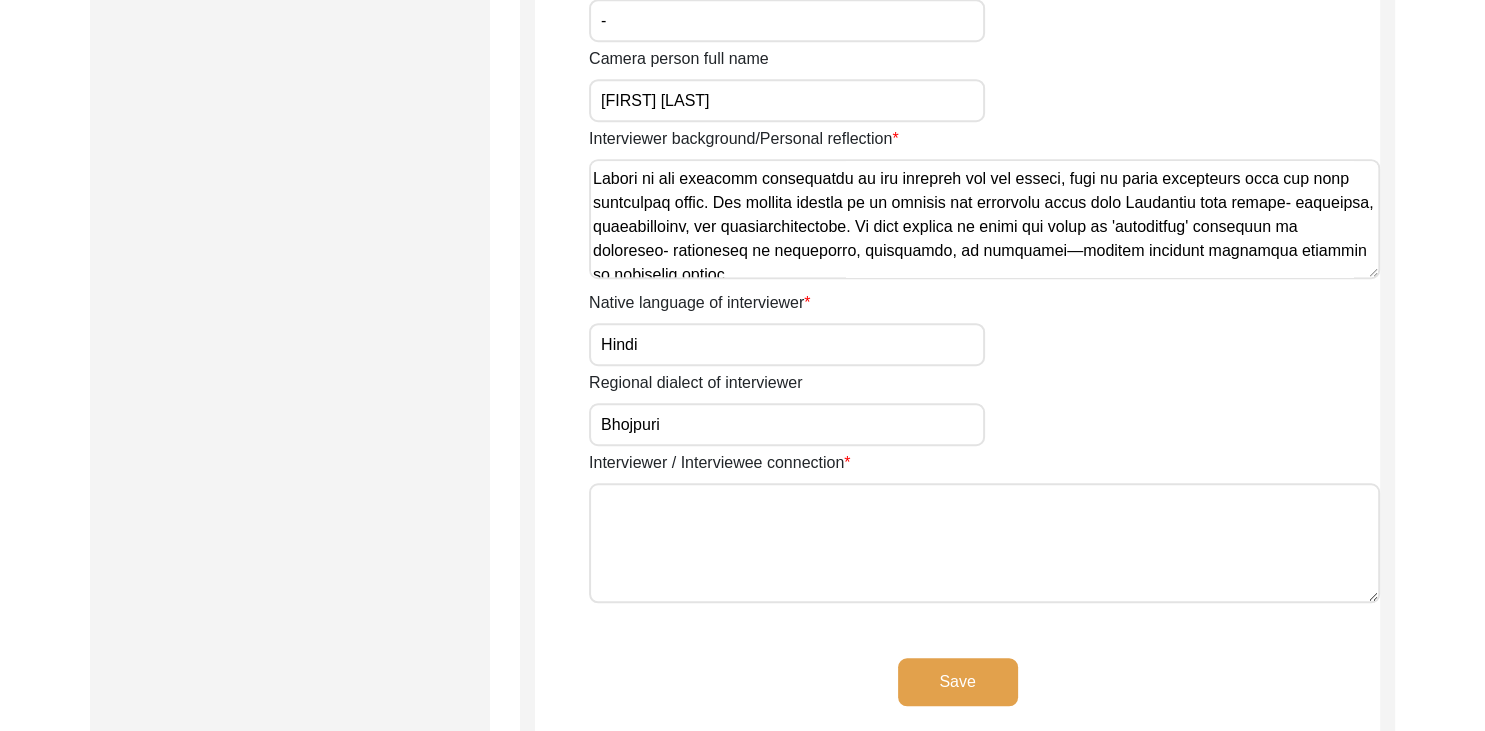 click on "Interviewer background/Personal reflection" at bounding box center (984, 220) 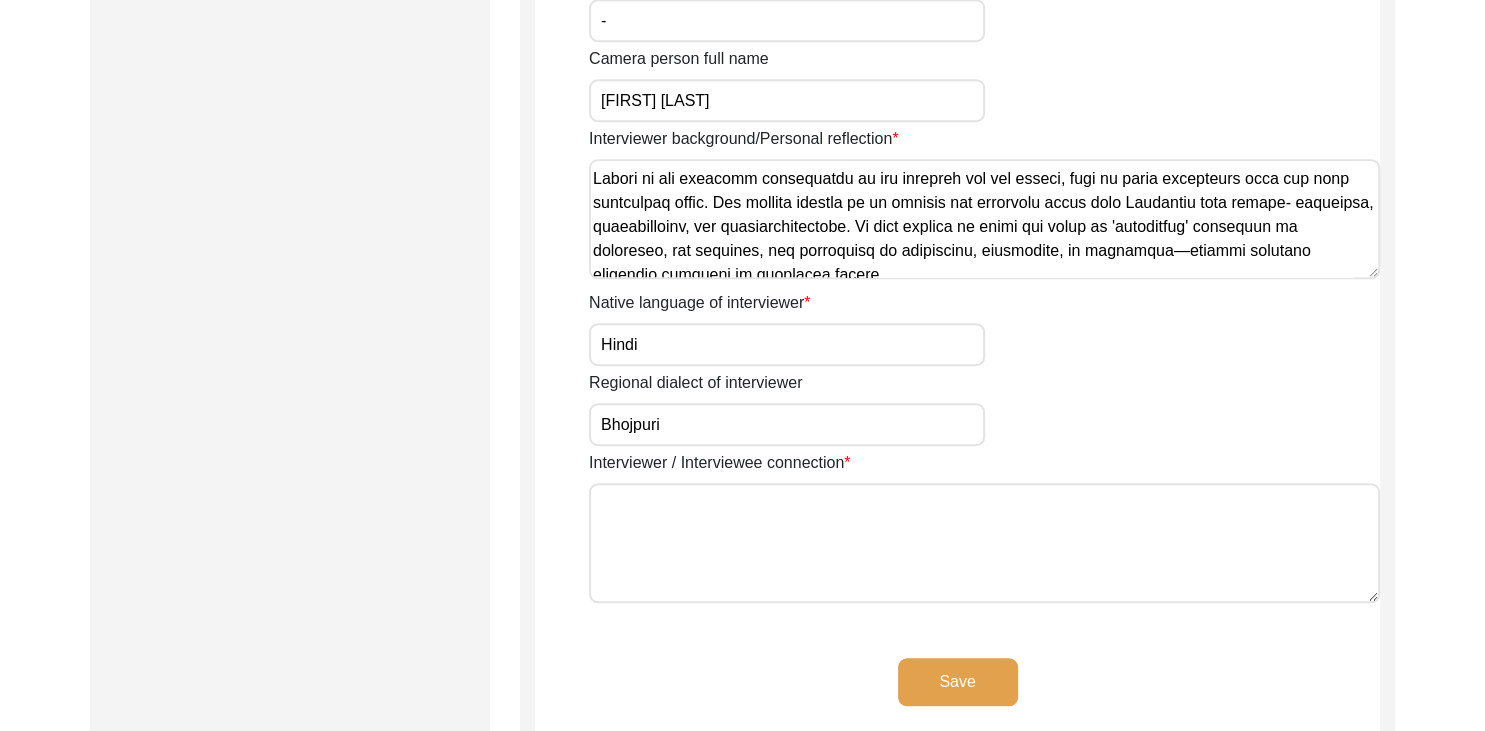 click on "Interviewer background/Personal reflection" at bounding box center [984, 220] 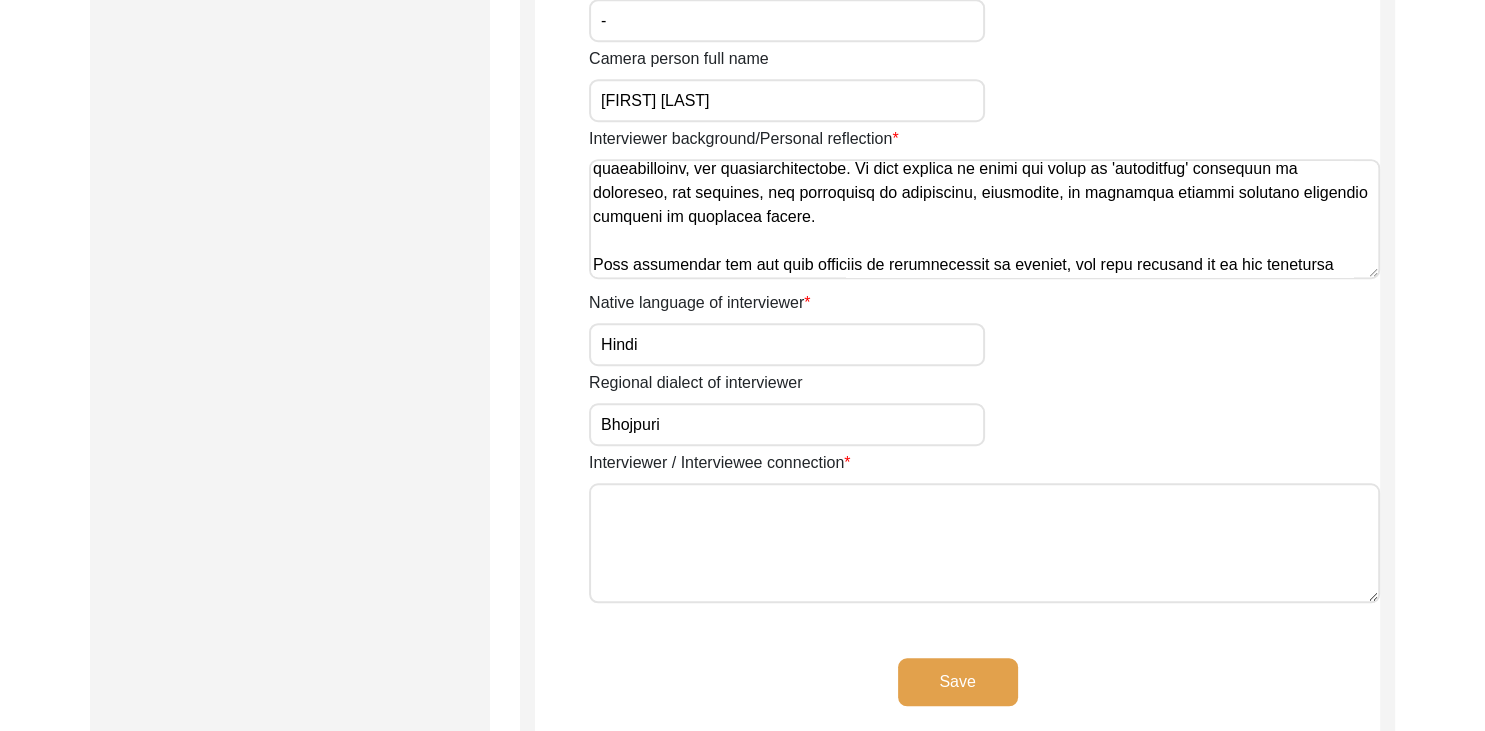 scroll, scrollTop: 367, scrollLeft: 0, axis: vertical 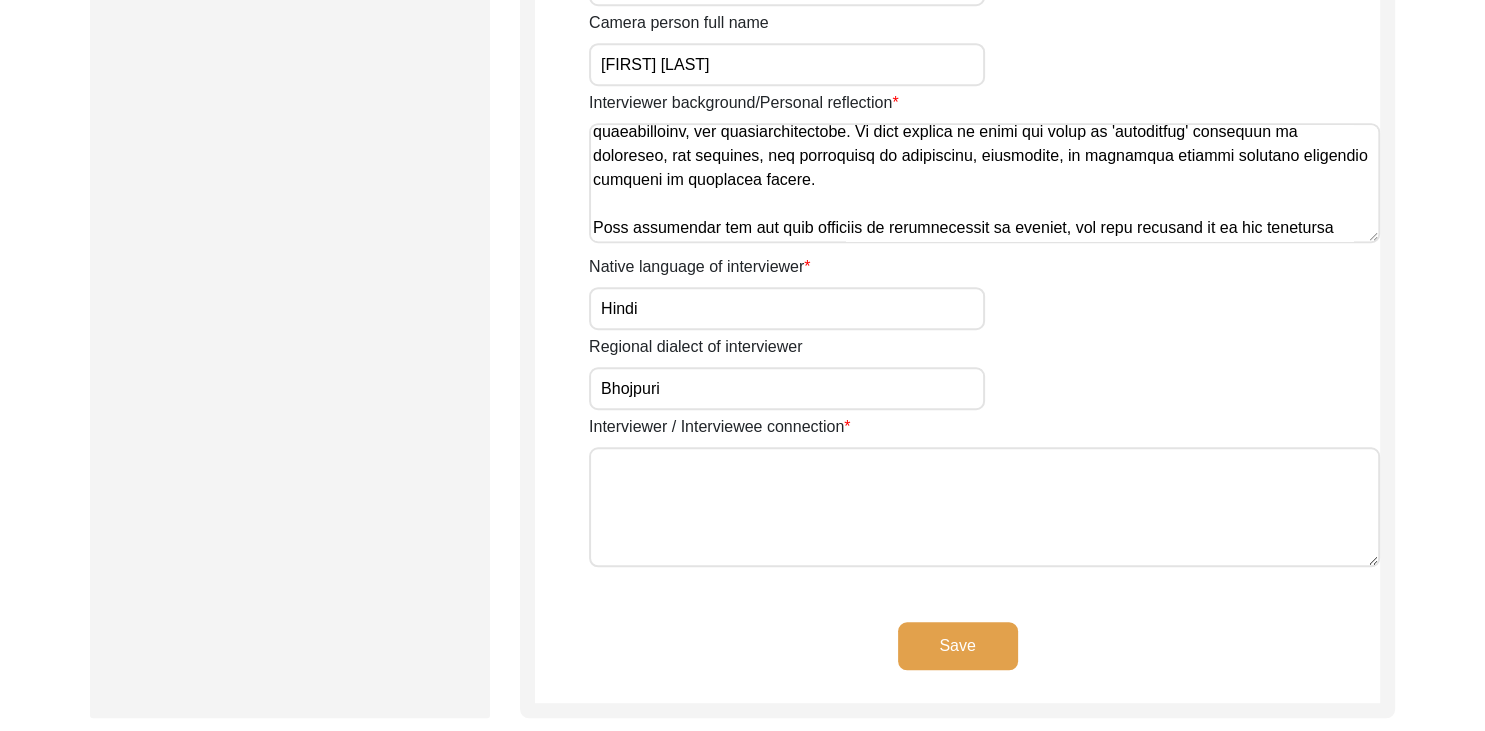 type on "I am a third-year History (Hons.) student pursuing my bachelor's degree from [INSTITUTION] for Women. Over the past two years, I have actively engaged with the study of Partition histories. Themes such as memory, erasure, nativity, authority and gender lie at the core of my academic and personal inquiries. Beyond academic interest, it is a deep sense of personal curiosity and the unresolved enigmas of history that guide me toward documenting oral narratives.
Although initially skeptical about the oral history process, I undertook this interview with a firm conviction to draw out tangible historical records and personal stories, ones that can deepen our understanding of Partition and its varied manifestations across communities. I aimed to explore the motivations behind individual and collective actions, the roles of passive stakeholders, and how much- ideology, myth, or circumstance shaped the choices made during that time. Ultimately, I sought to reflect on lived realities through a first-person ..." 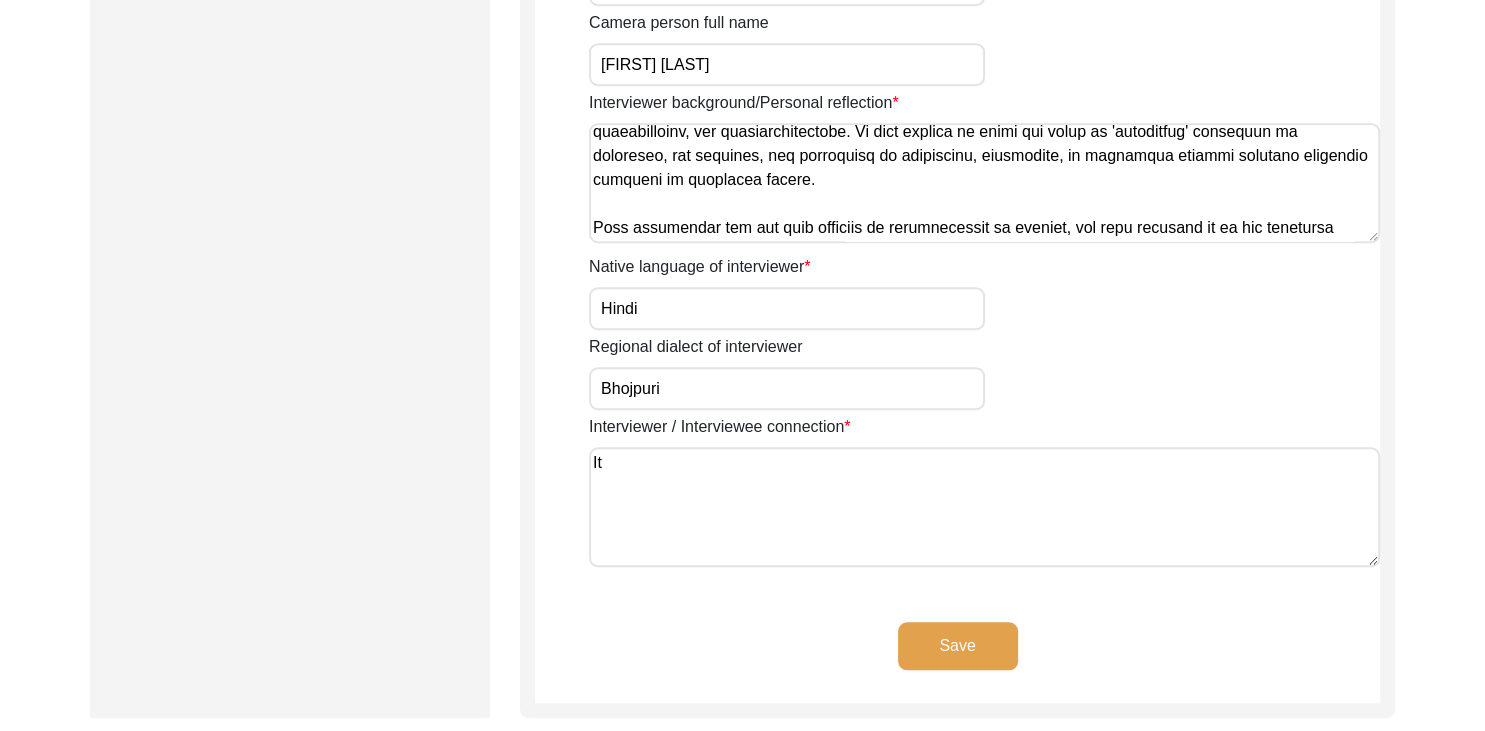 type on "I" 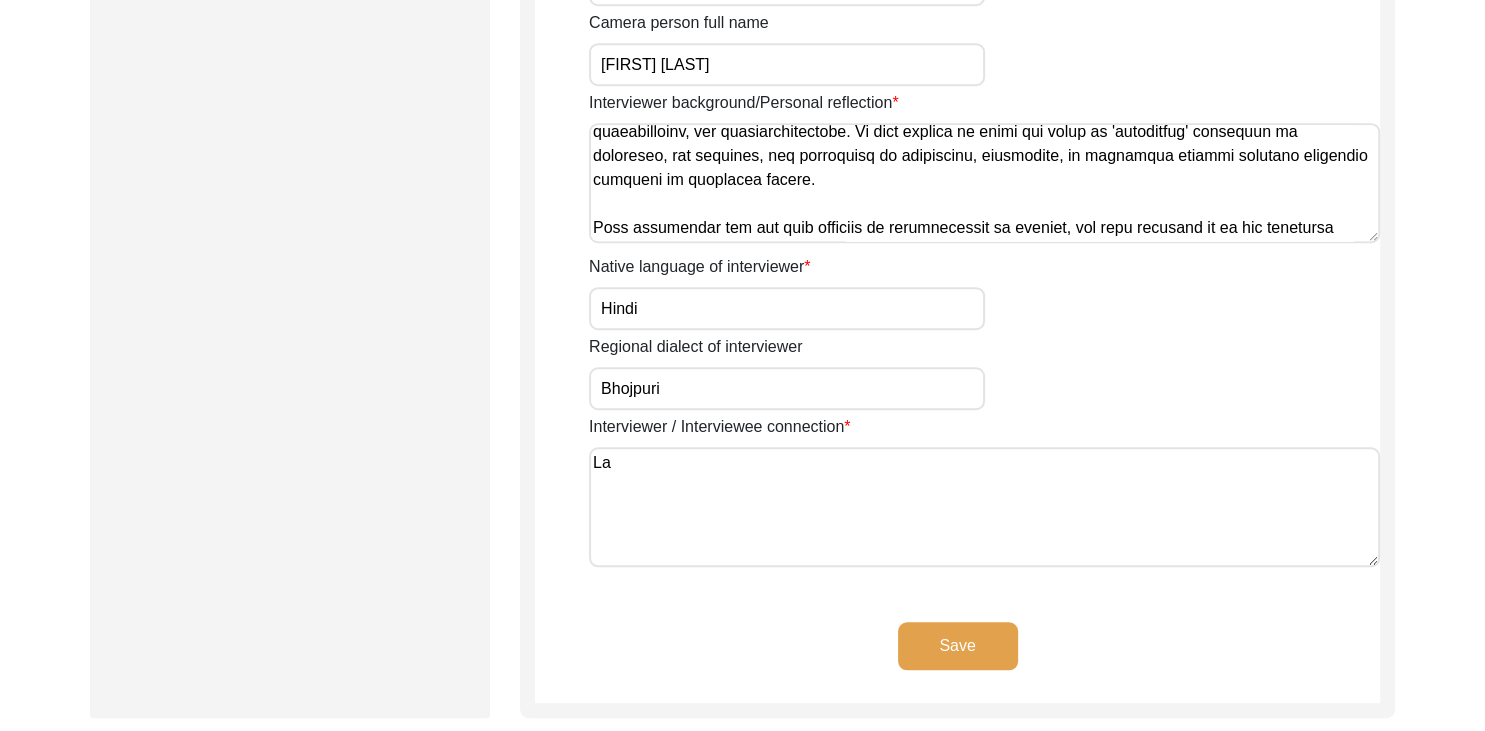 type on "L" 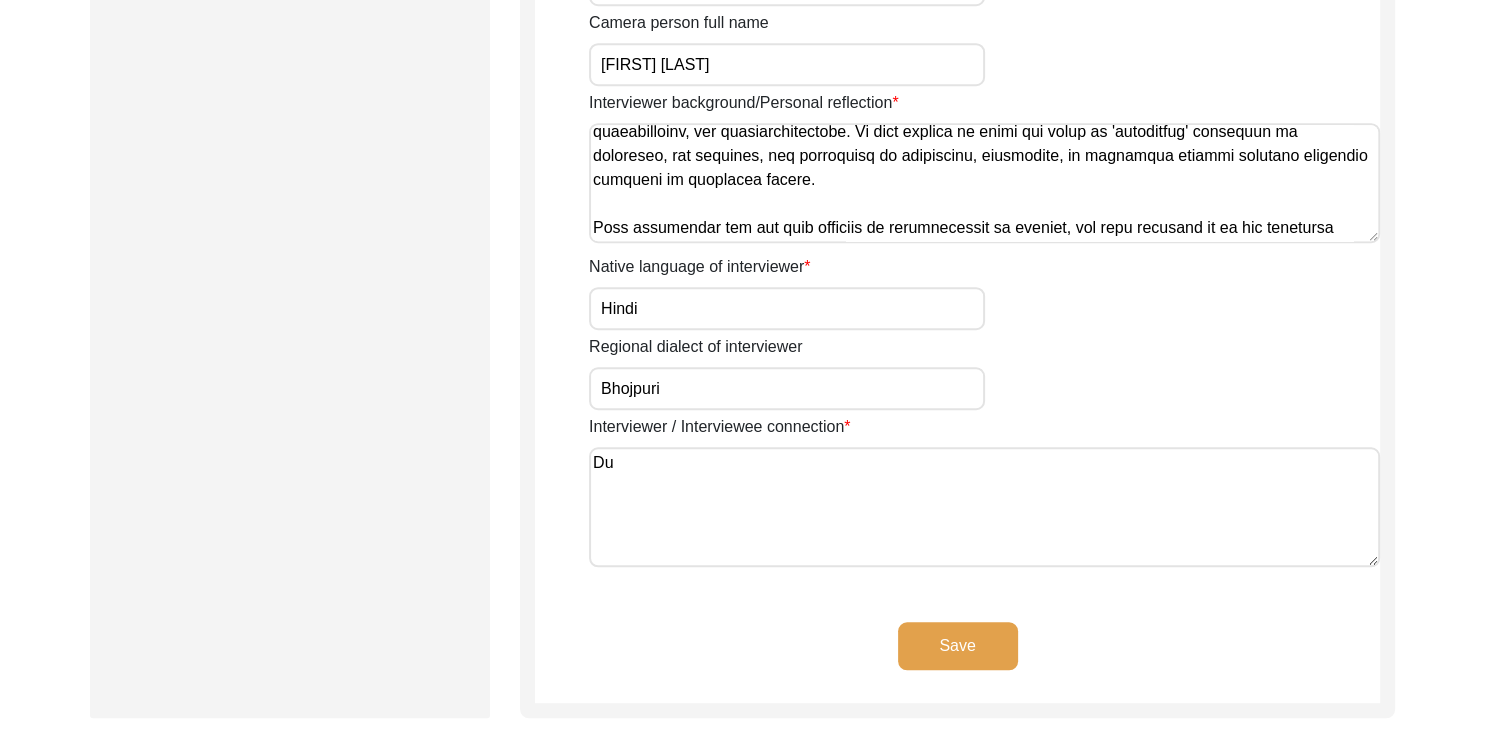 type on "D" 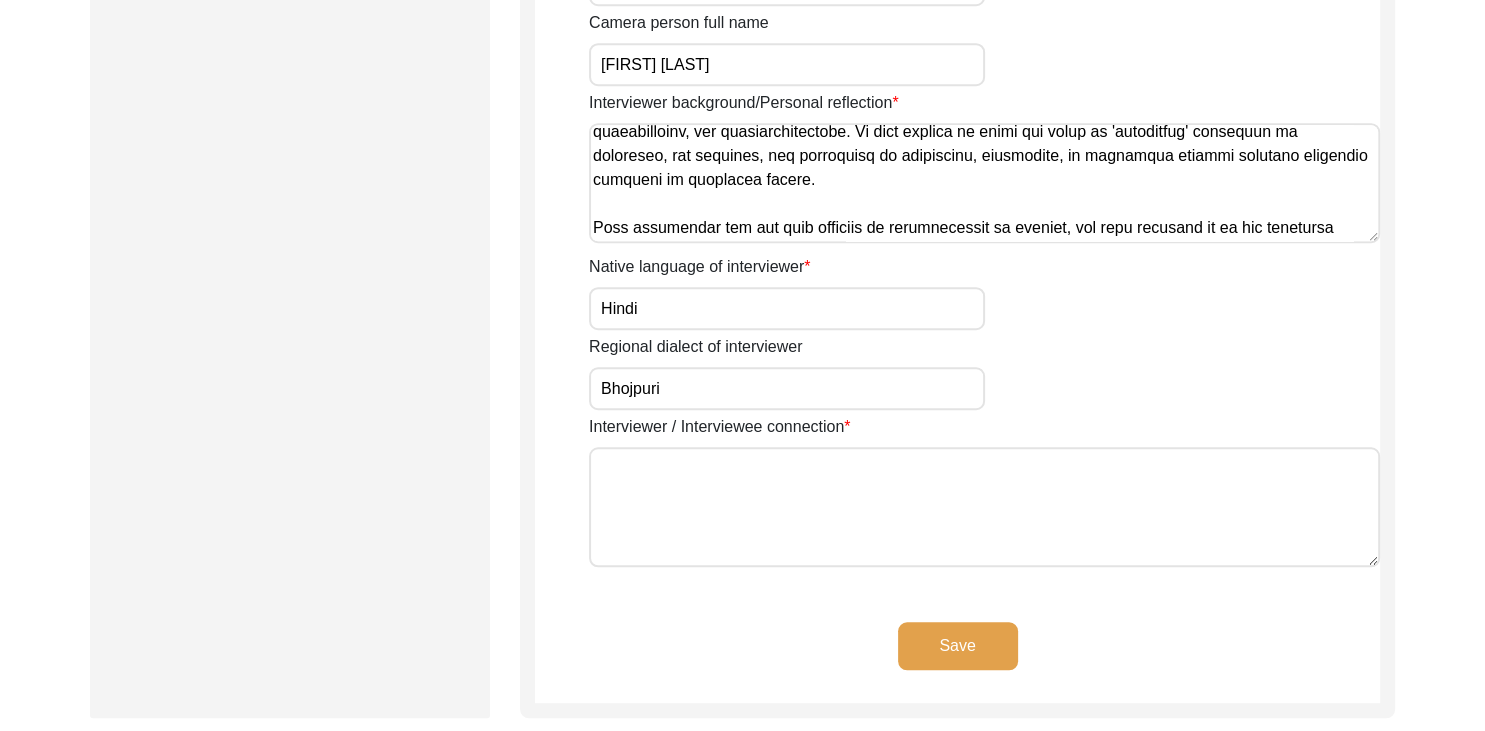 click on "Interviewer / Interviewee connection" at bounding box center (984, 508) 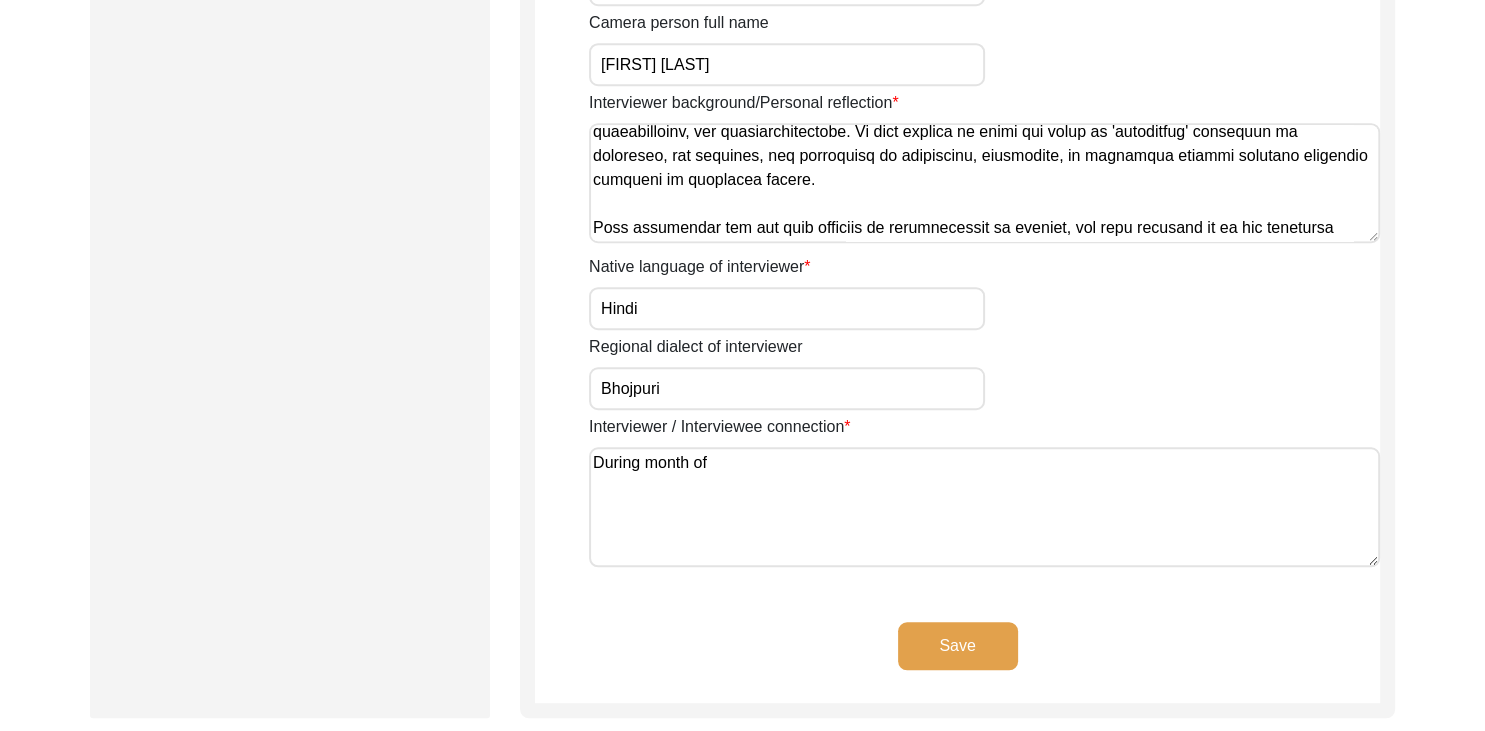 scroll, scrollTop: 264, scrollLeft: 0, axis: vertical 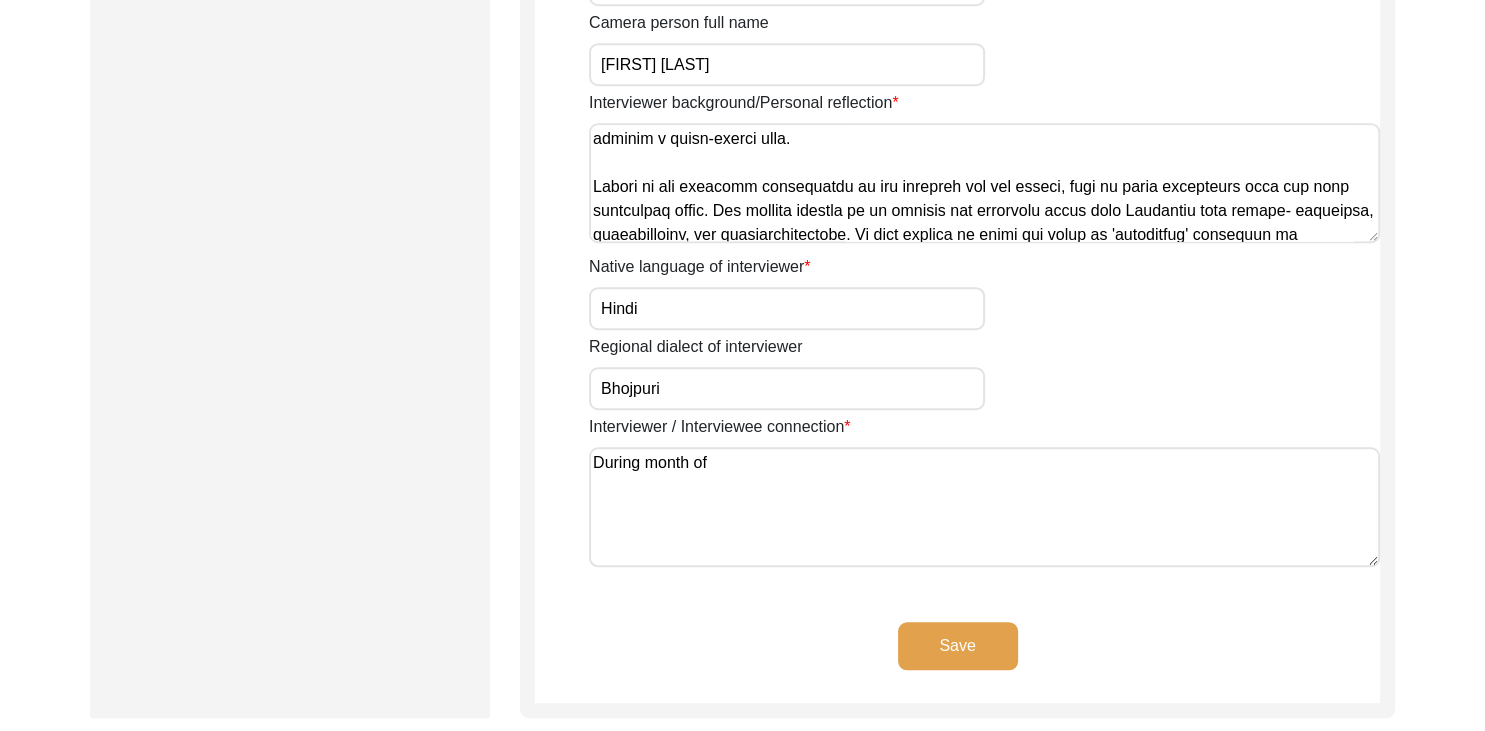 type on "During month of" 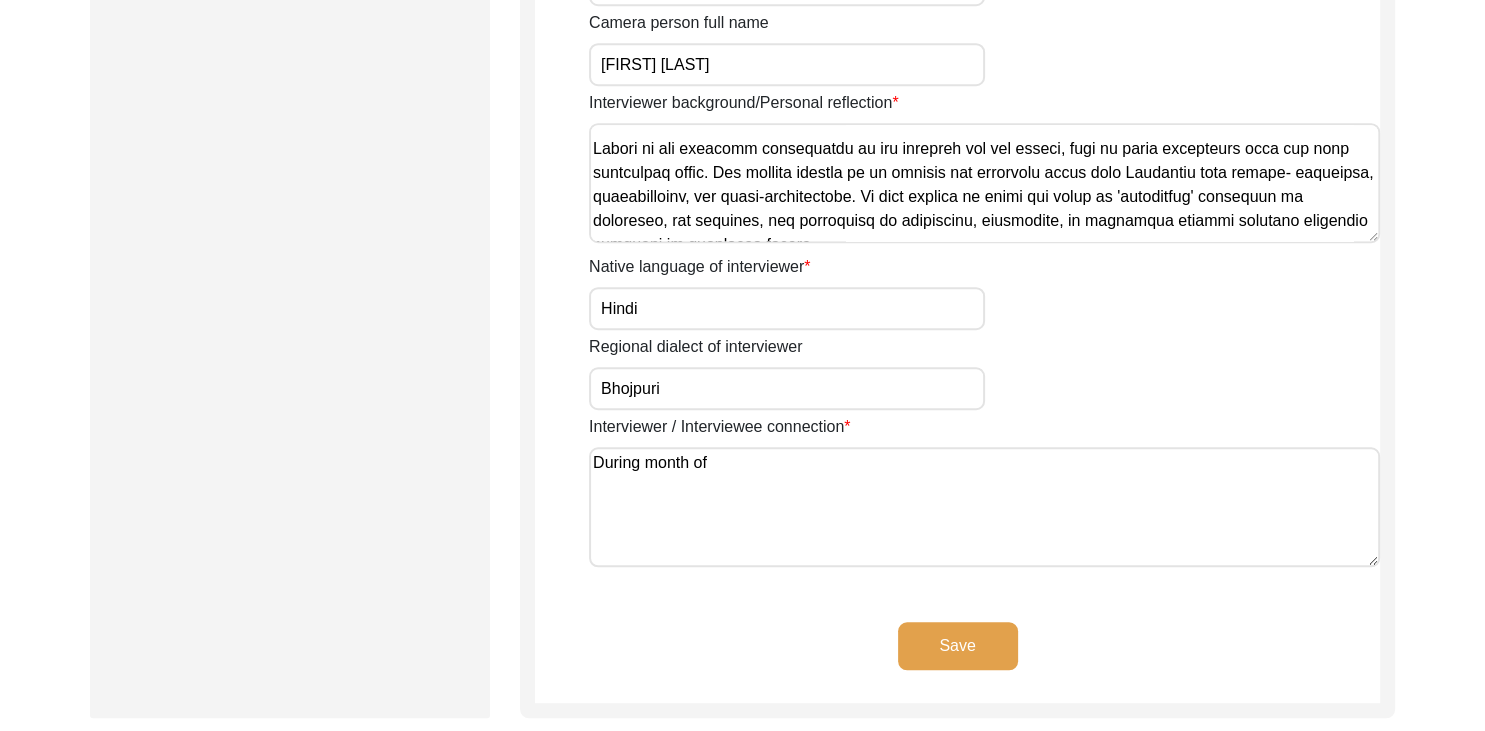 scroll, scrollTop: 367, scrollLeft: 0, axis: vertical 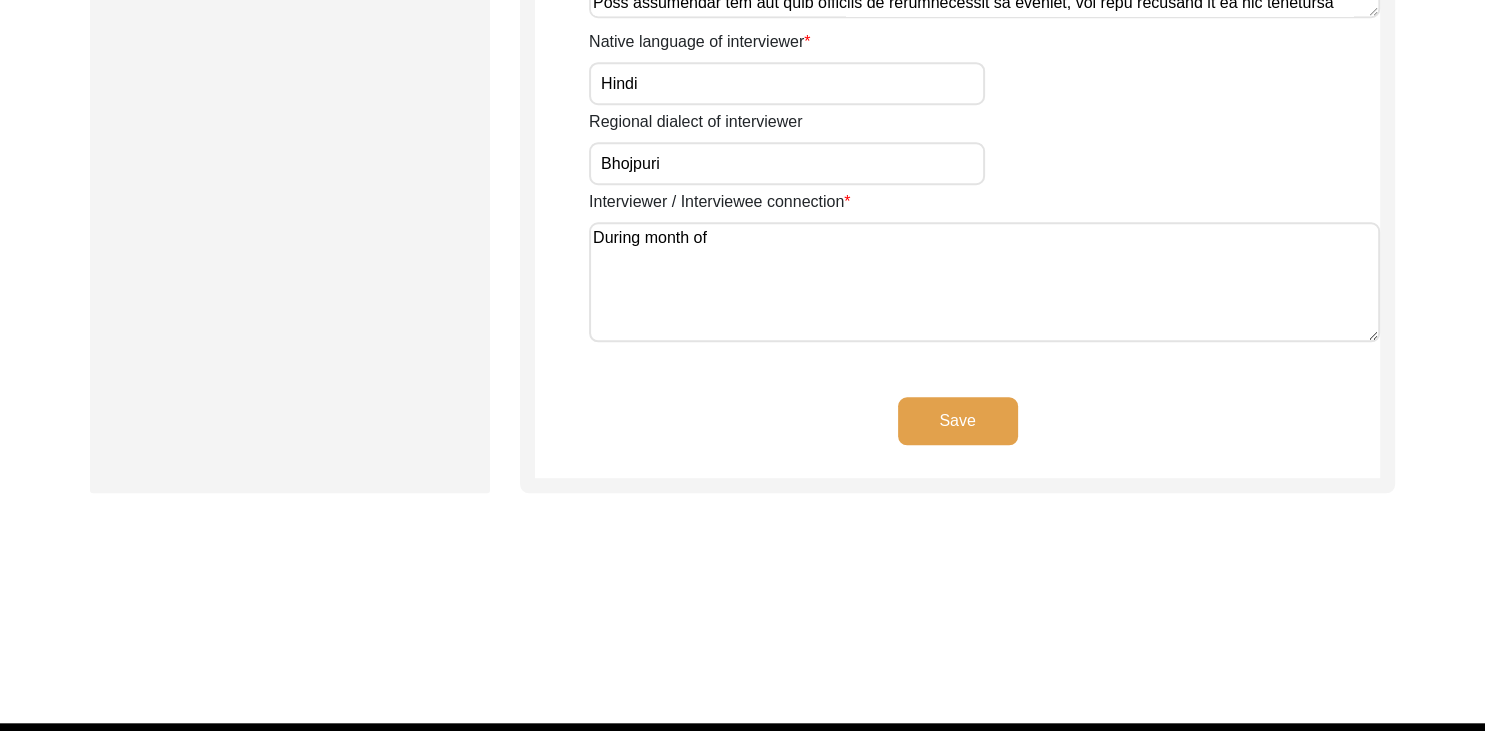type on "I am a third-year History (Hons.) student pursuing my bachelor's degree from [INSTITUTION] for Women. Over the past two years, I have actively engaged with the study of Partition histories. Themes such as memory, erasure, nativity, authority and gender lie at the core of my academic and personal inquiries. Beyond academic interest, it is a deep sense of personal curiosity and the unresolved enigmas of history that guide me toward documenting oral narratives.
Although initially skeptical about the oral history process, I undertook this interview with a firm conviction to draw out tangible historical records and personal stories, ones that can deepen our understanding of Partition and its varied manifestations across communities. I aimed to explore the motivations behind individual and collective actions, the roles of passive stakeholders, and how much- ideology, myth, or circumstance shaped the choices made during that time. Ultimately, I sought to reflect on lived realities through a first-person ..." 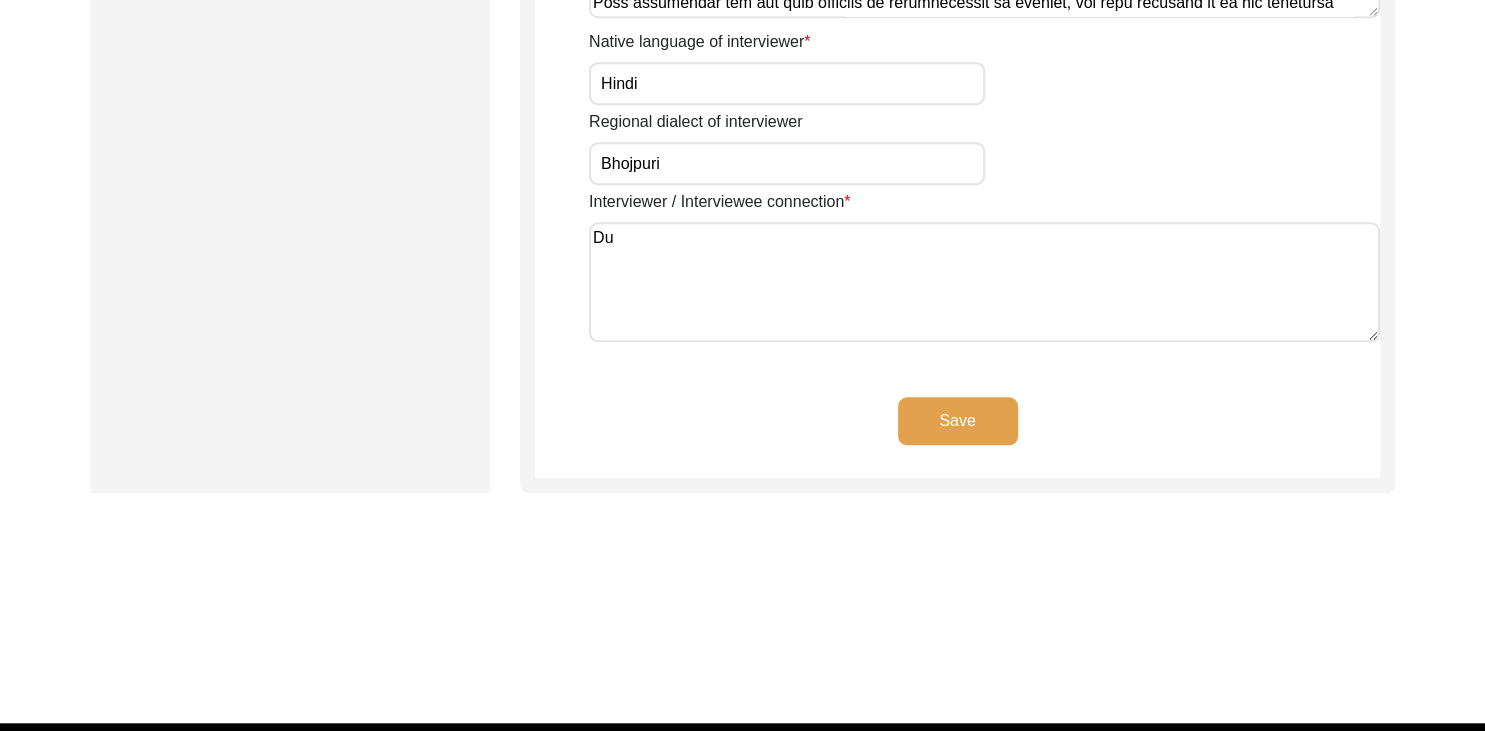 type on "D" 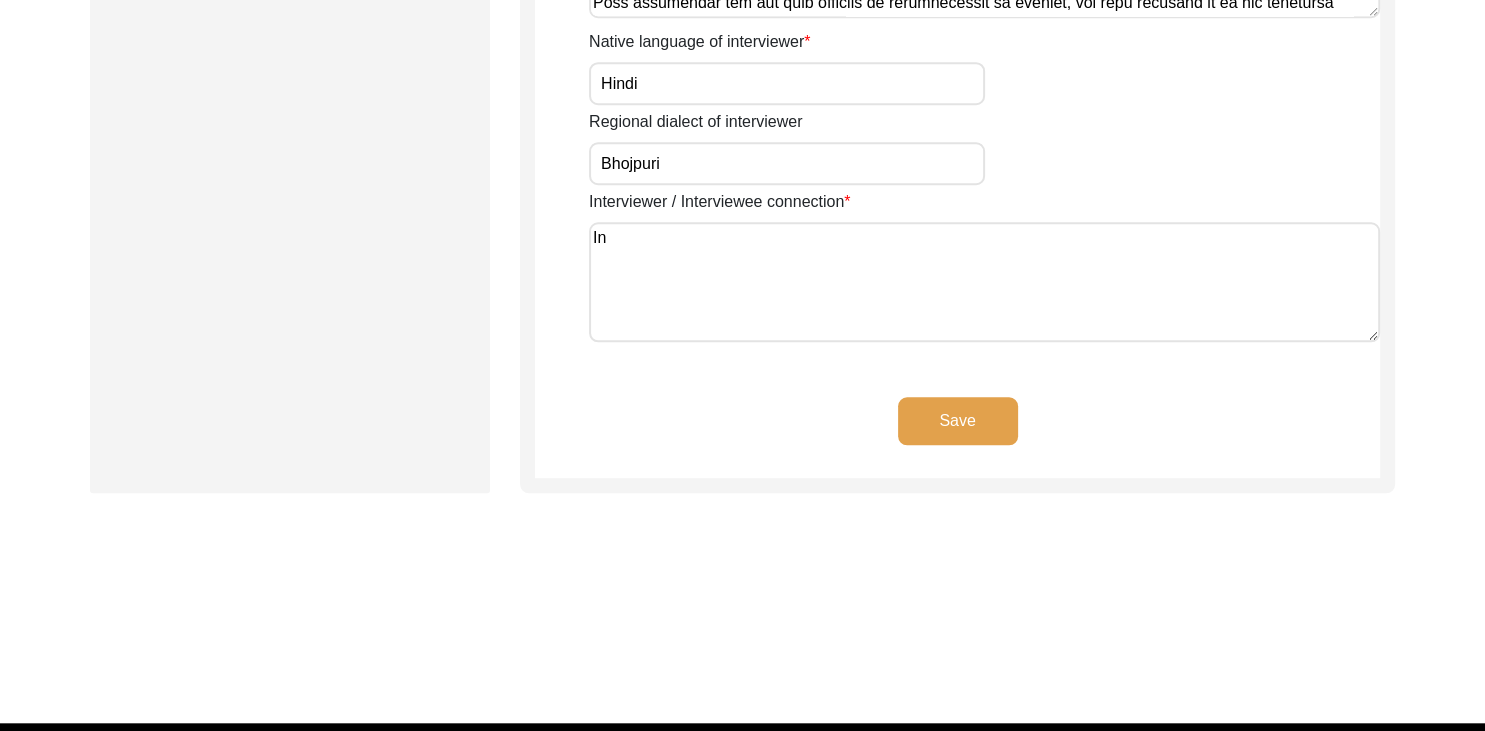 type on "I" 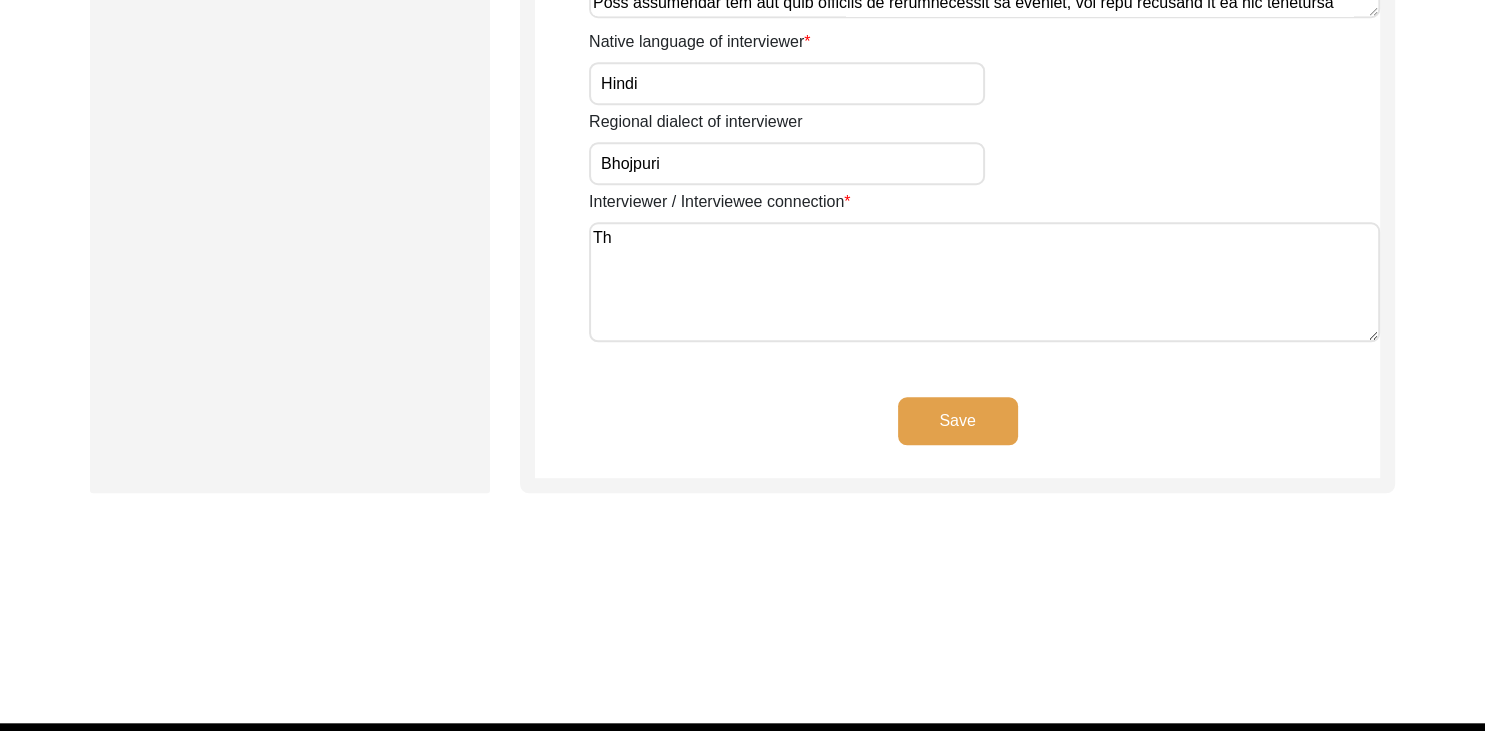 type on "T" 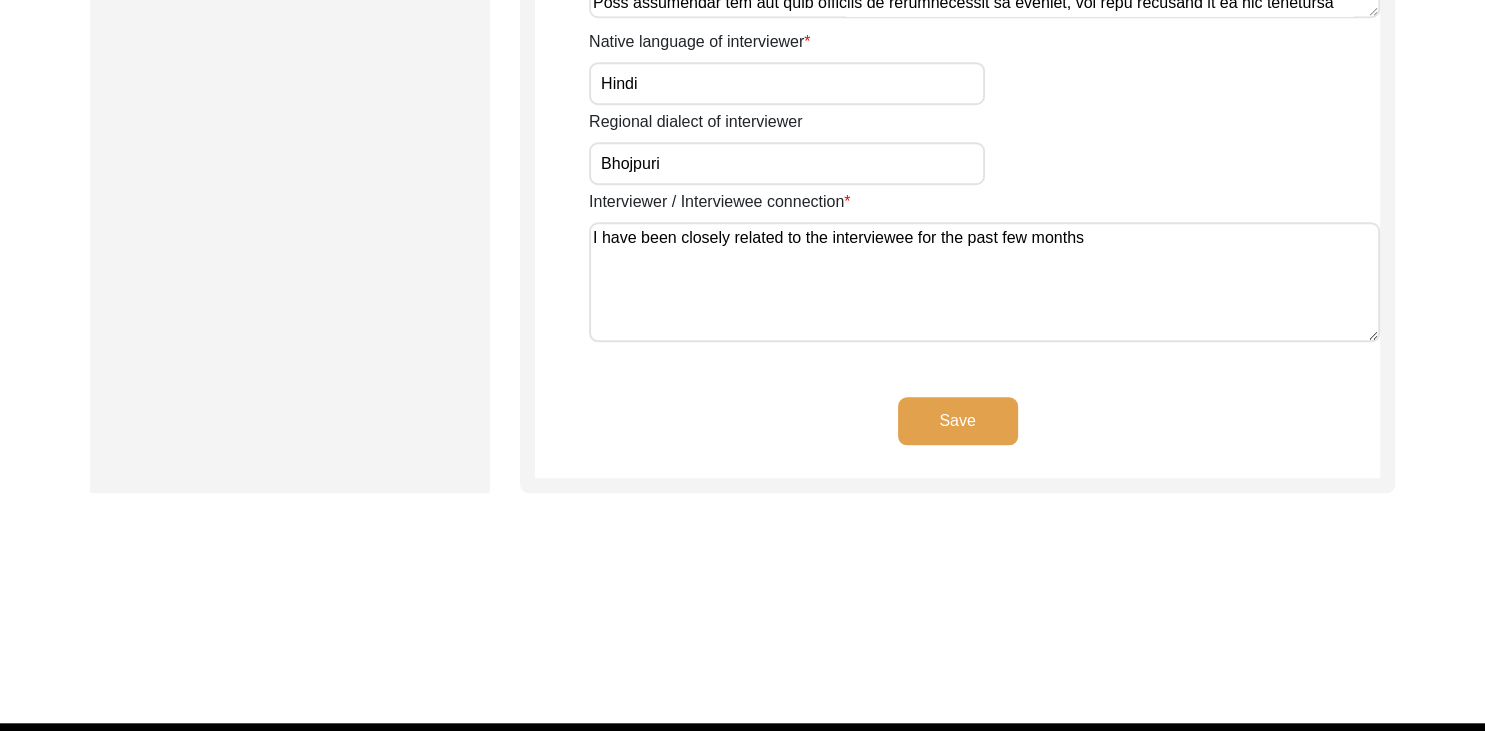 type on "I have been closely related to the interviewee for the past few months" 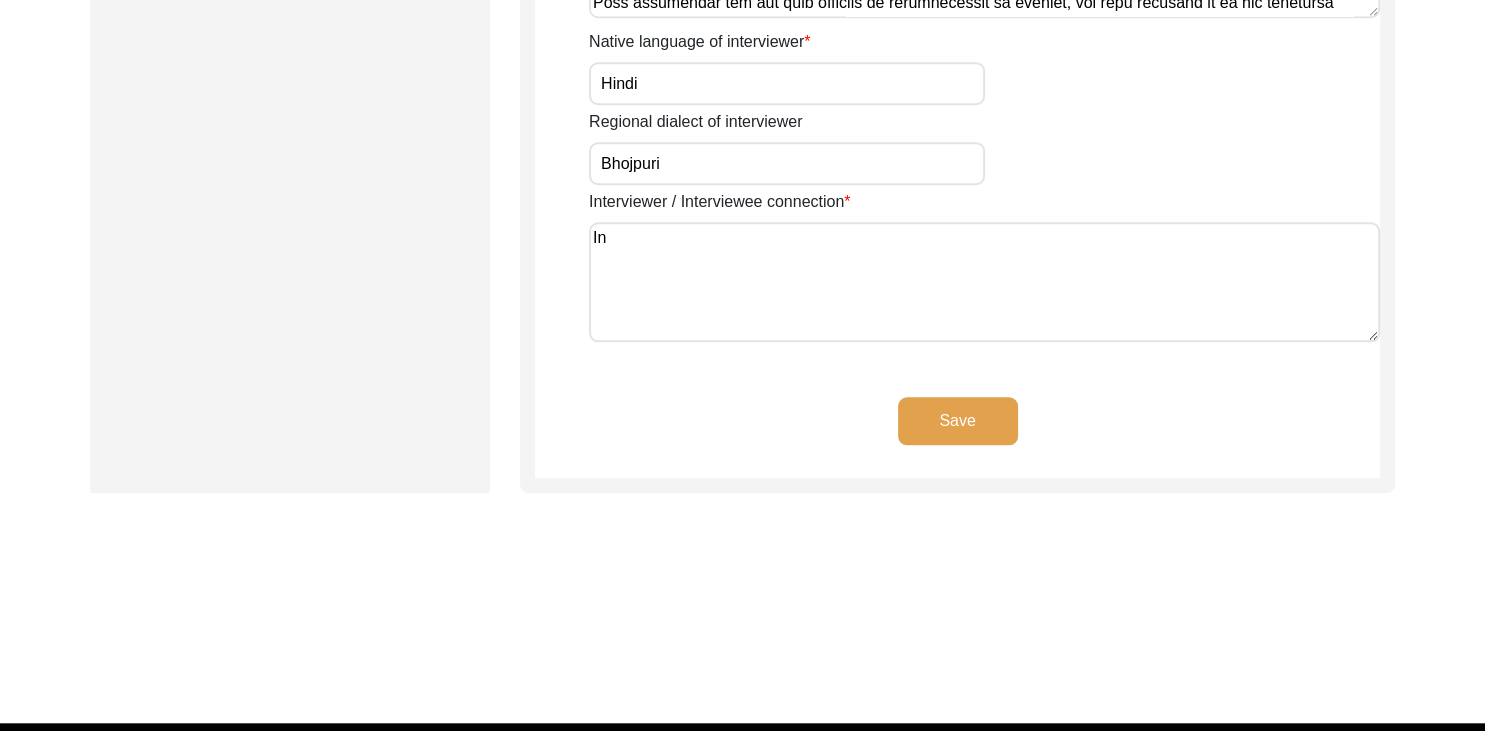 type on "I" 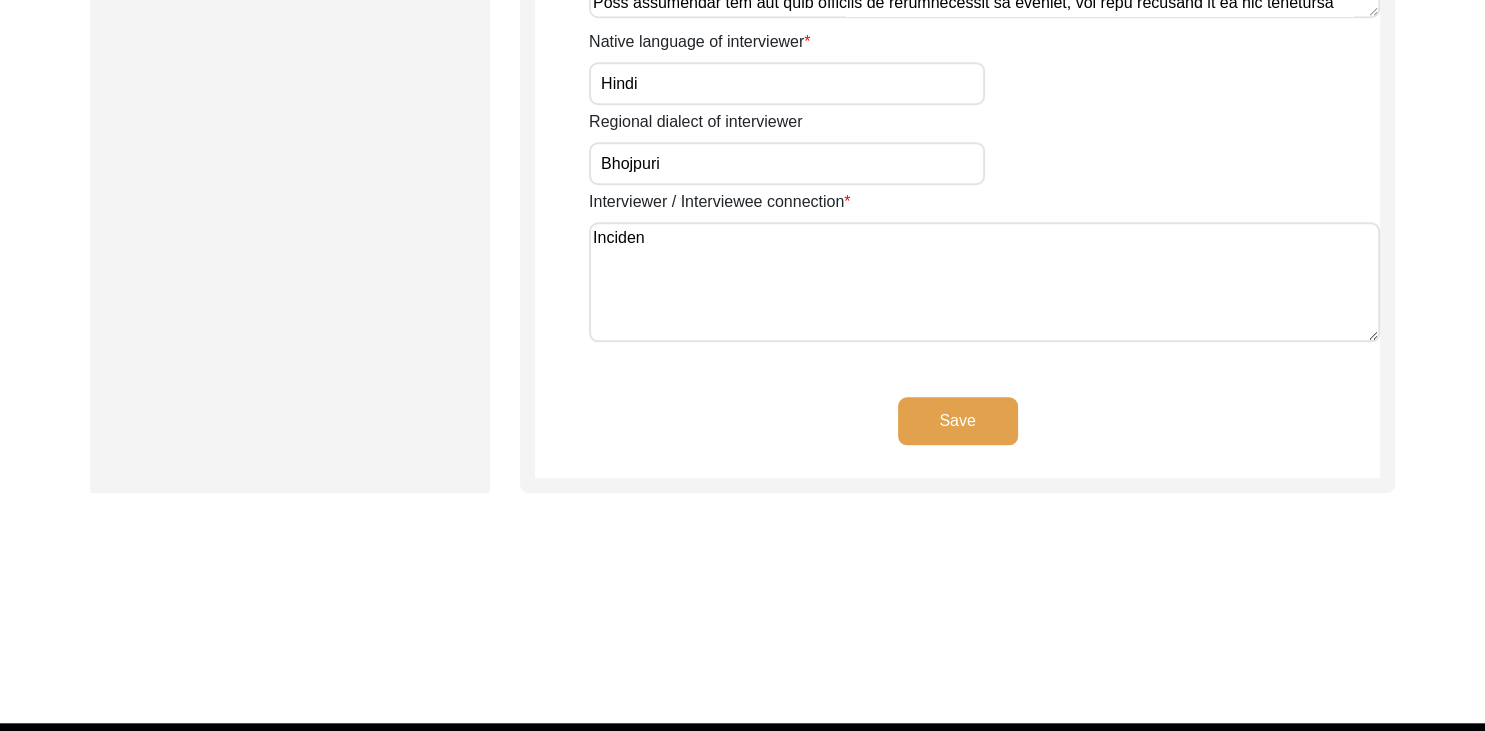drag, startPoint x: 1105, startPoint y: 229, endPoint x: 703, endPoint y: 208, distance: 402.54813 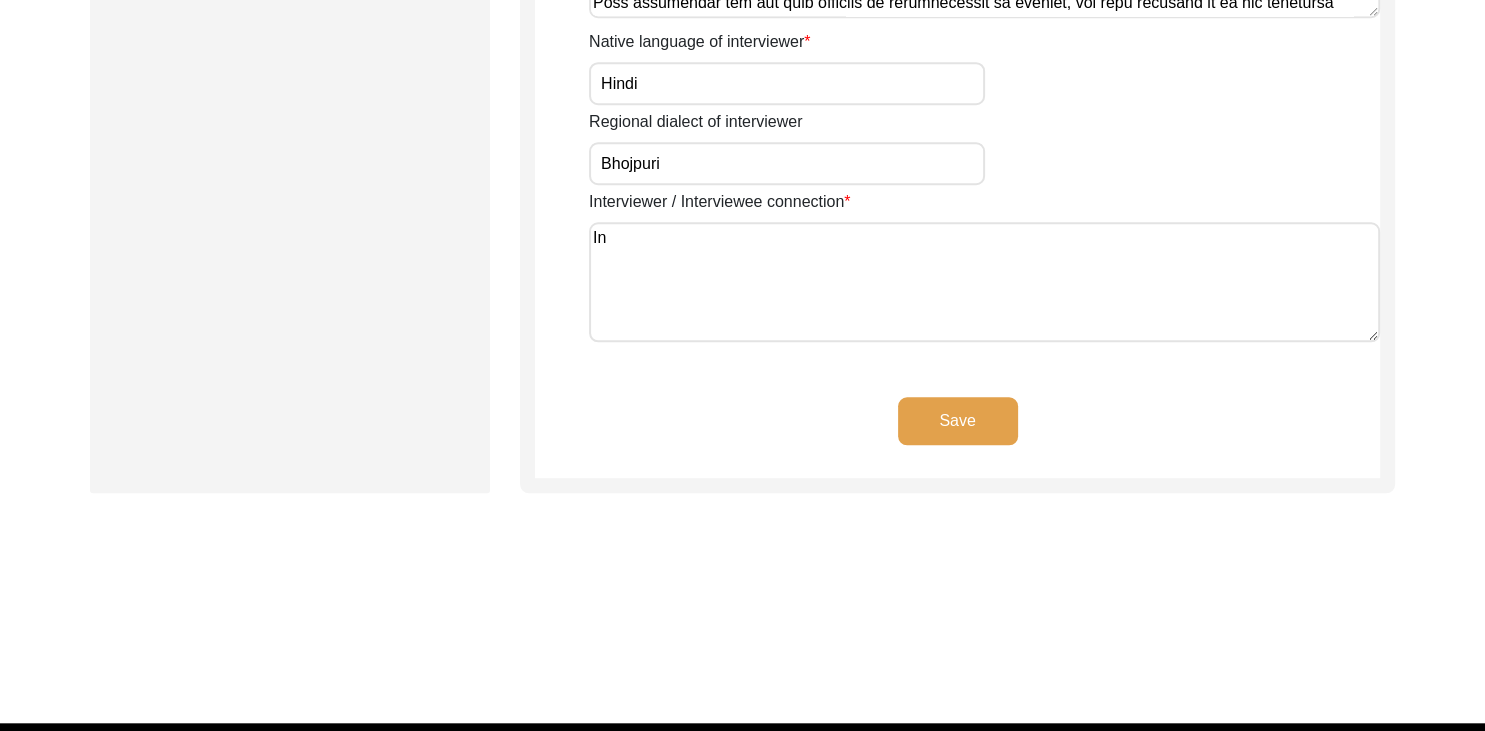 type on "I" 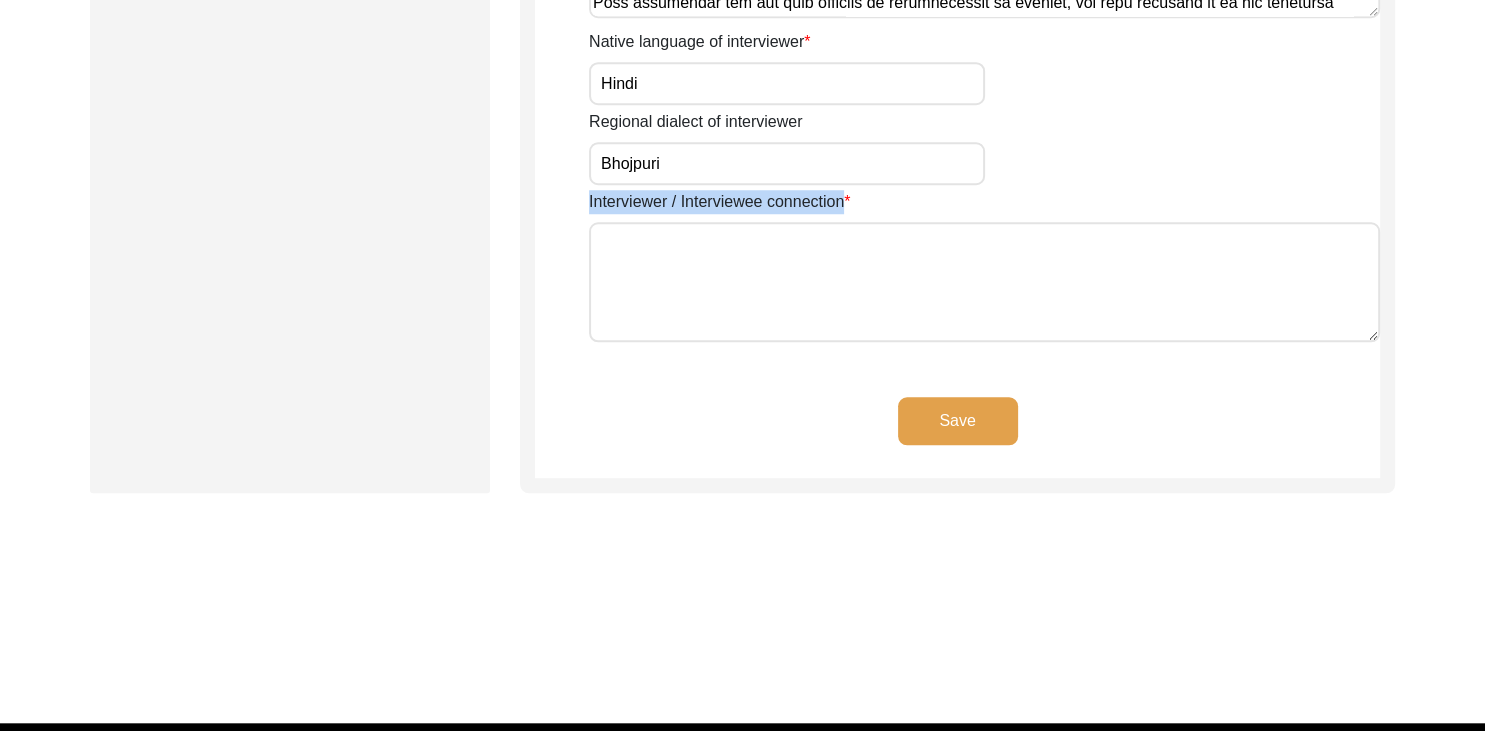 copy on "Interviewer / Interviewee connection" 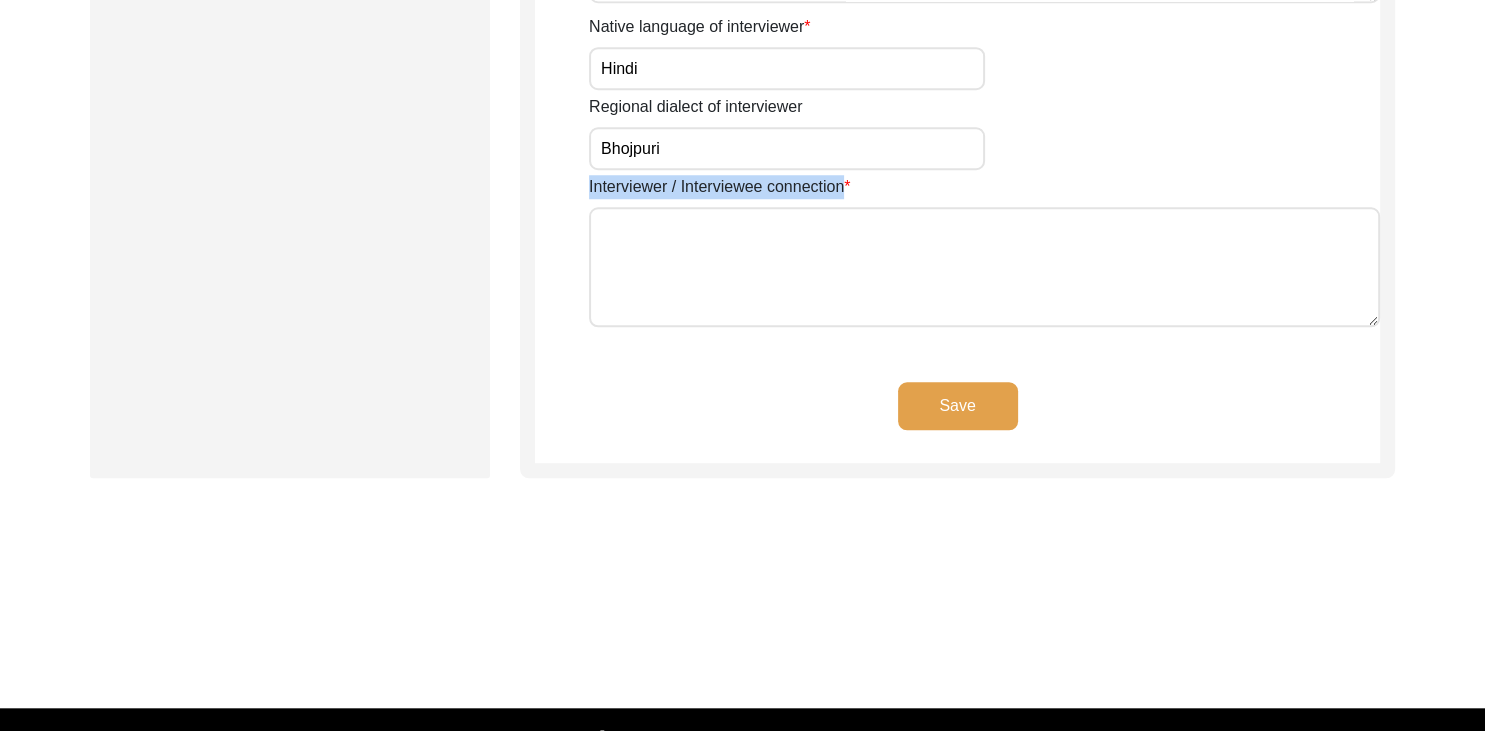 scroll, scrollTop: 1660, scrollLeft: 0, axis: vertical 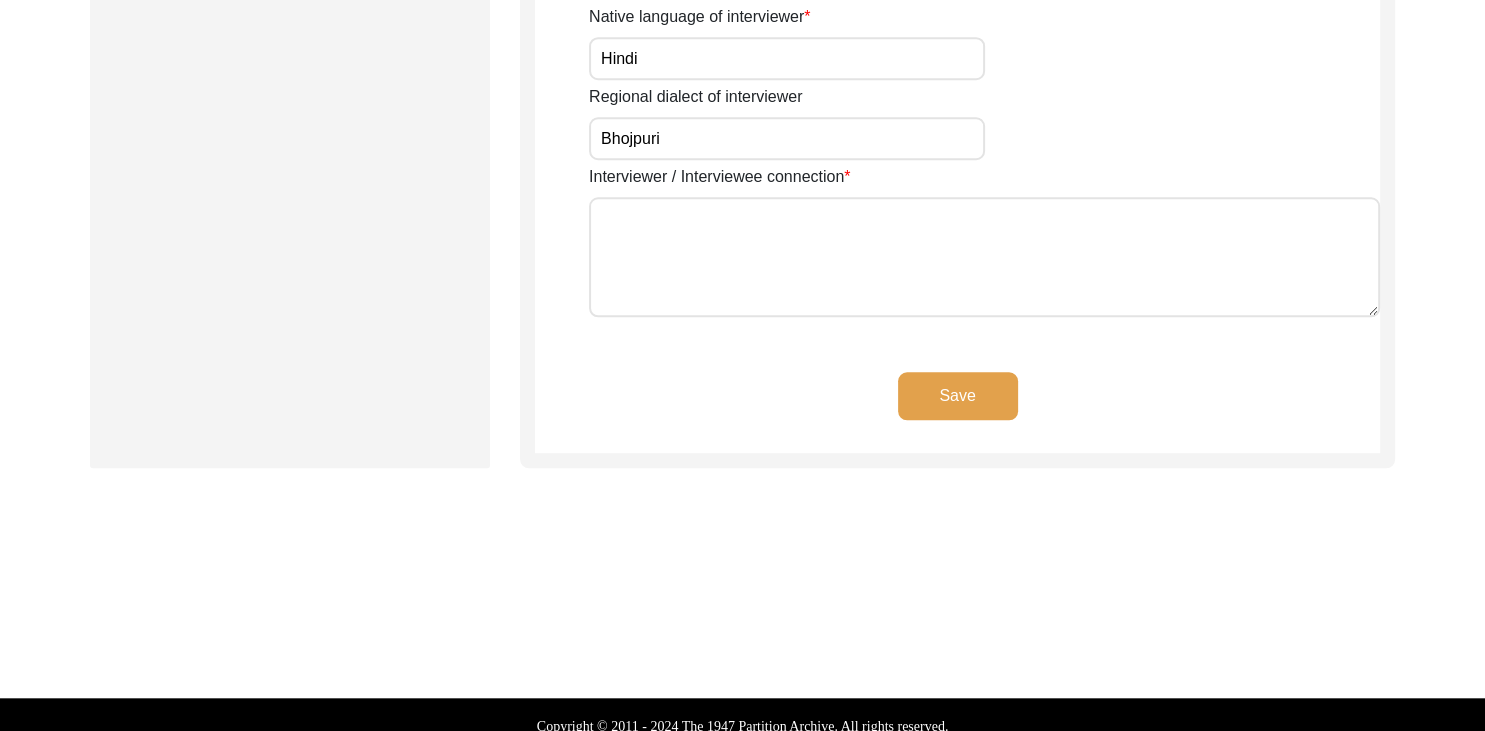 click on "Interviewer / Interviewee connection" at bounding box center [984, 257] 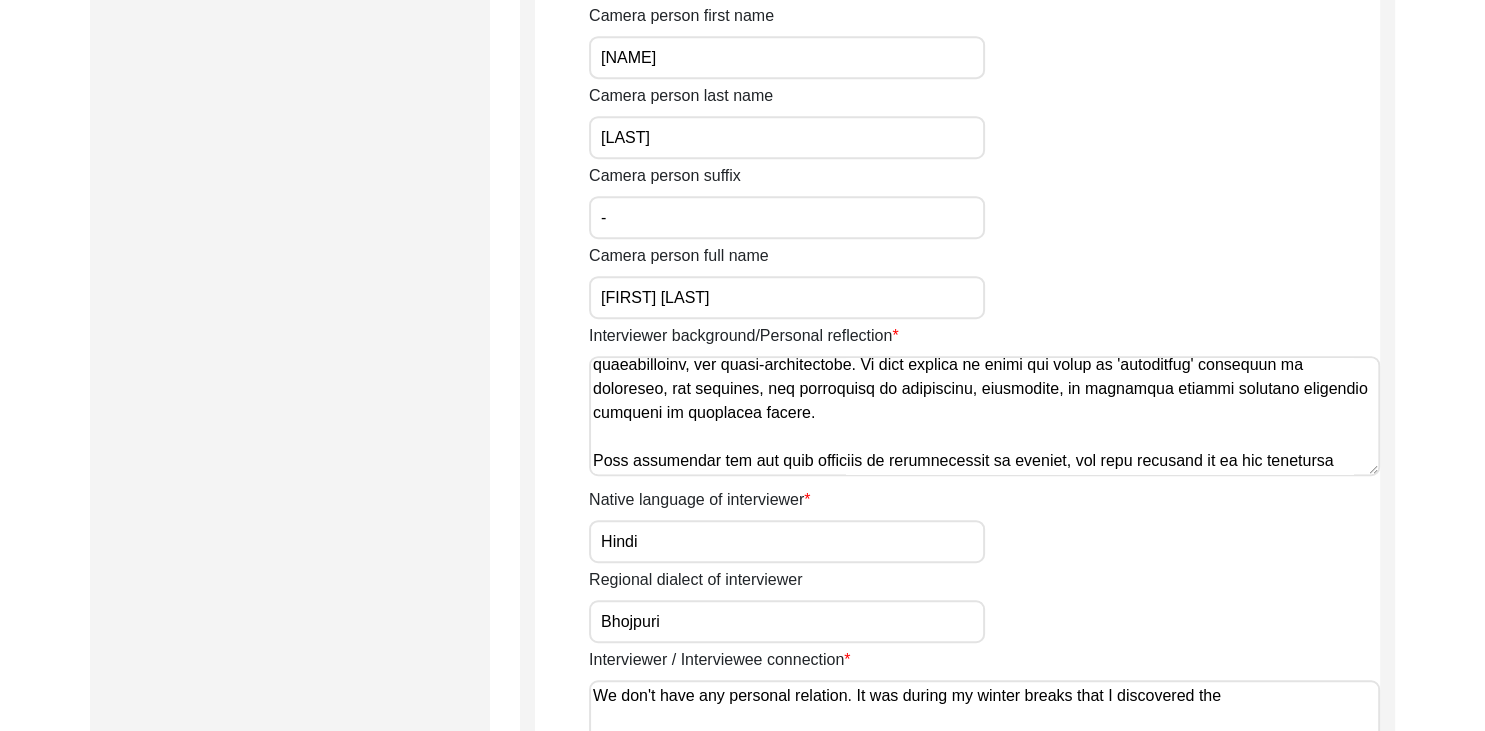 scroll, scrollTop: 1173, scrollLeft: 0, axis: vertical 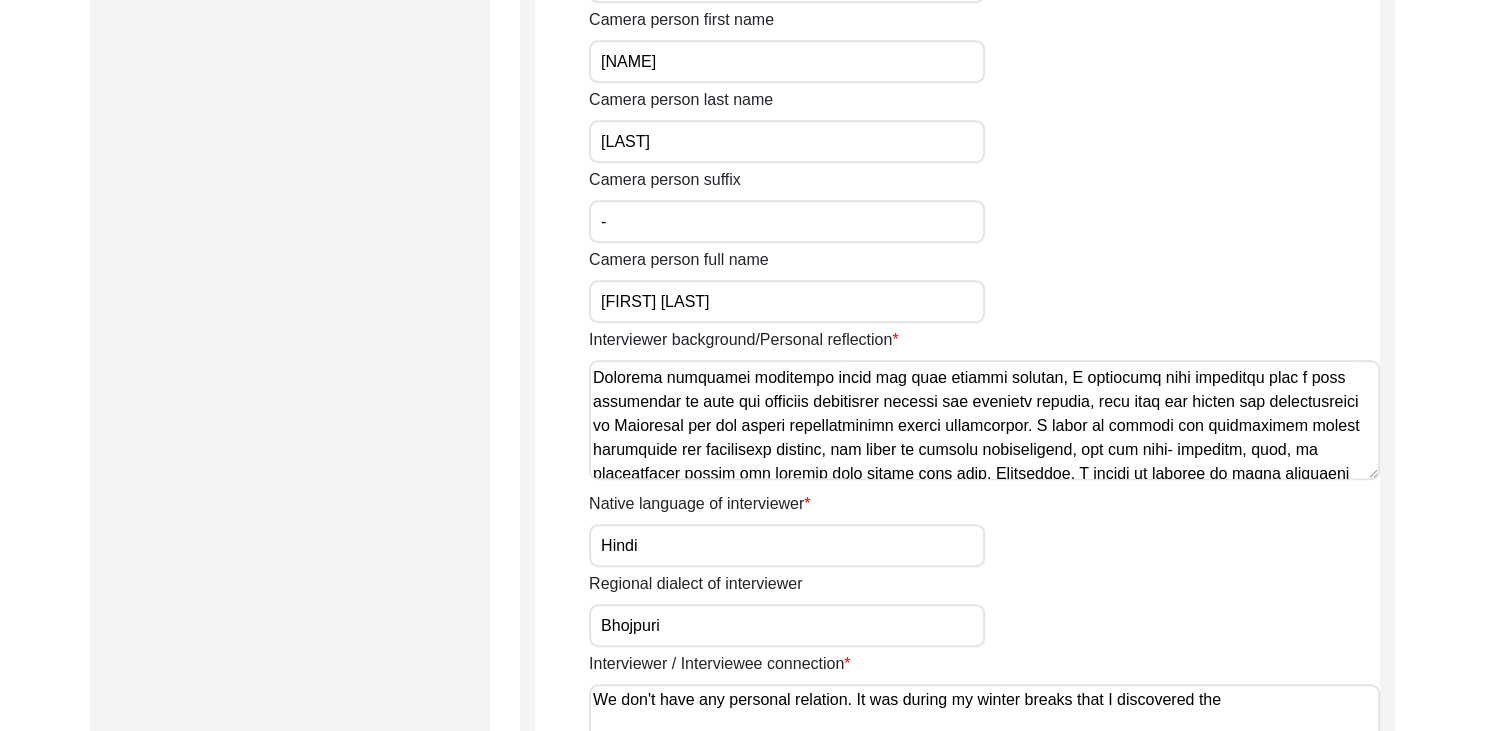 type on "We don't have any personal relation. It was during my winter breaks that I discovered the" 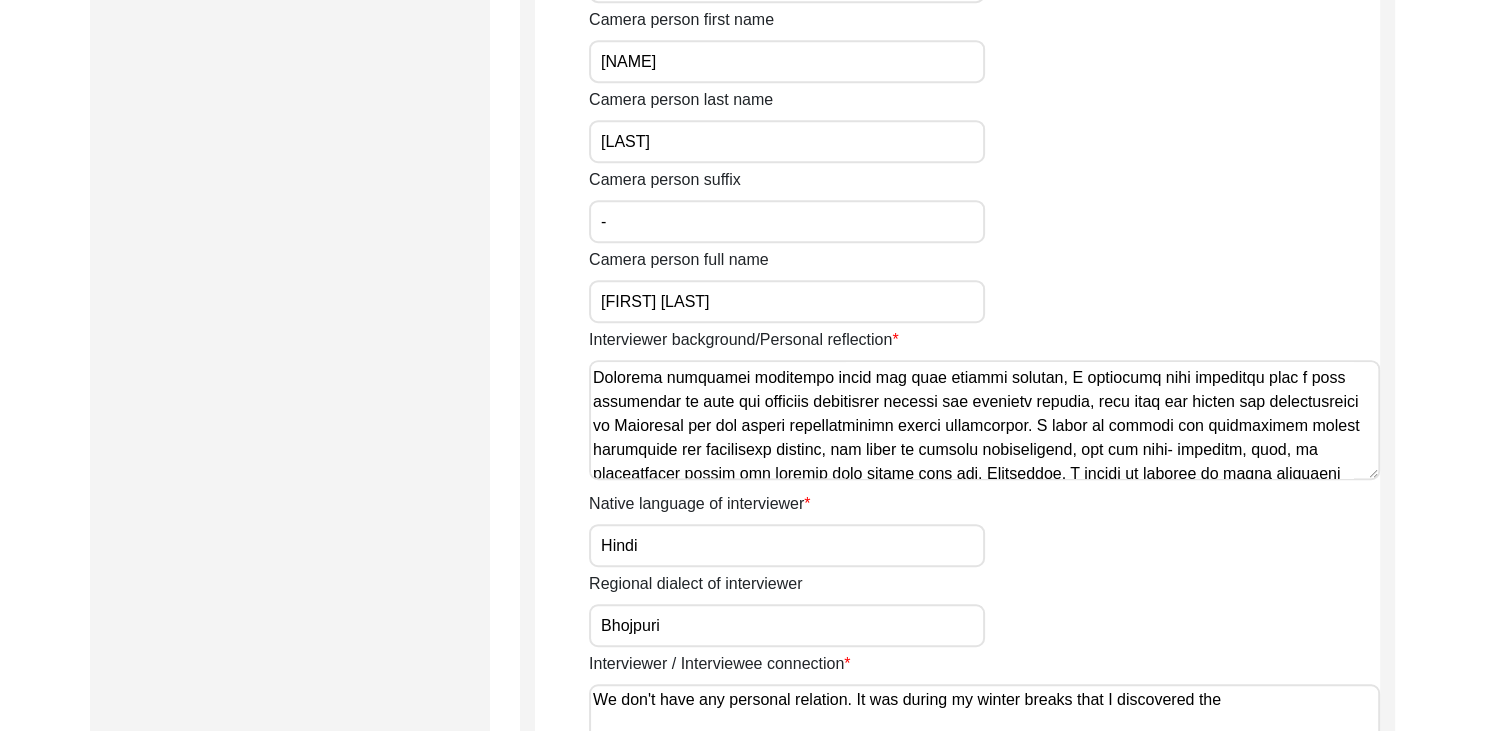 scroll, scrollTop: 146, scrollLeft: 0, axis: vertical 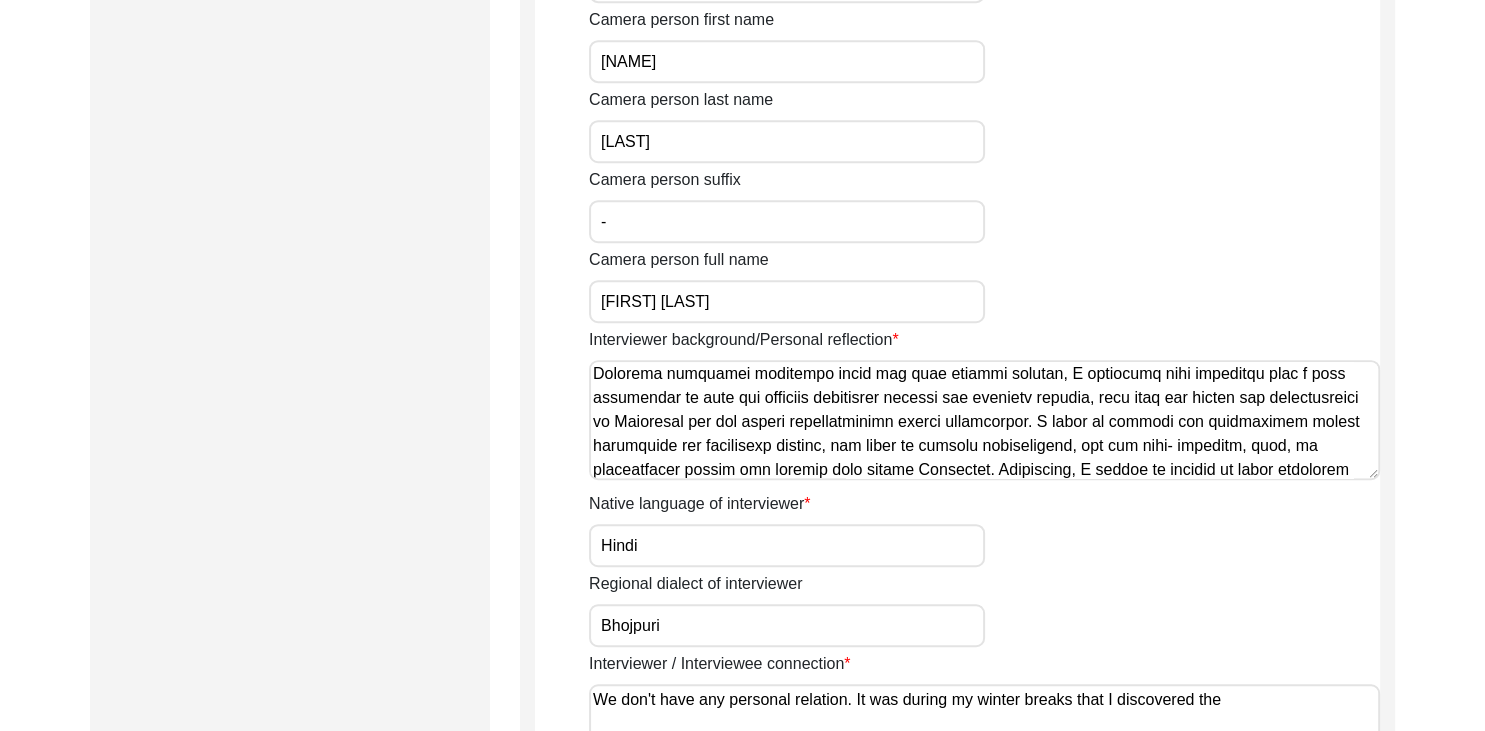 type on "I am a third-year History (Hons.) student pursuing my bachelor's degree from Lady Shri Ram College for Women. Over the past two years, I have actively engaged with the study of Partition histories. Themes such as memory, erasure, nativity, authority and gender lie at the core of my academic and personal inquiries. Beyond academic interest, it is a deep sense of personal curiosity and the unresolved enigmas of history that guide me toward documenting oral narratives.
Although initially skeptical about the oral history process, I undertook this interview with a firm conviction to draw out tangible historical records and personal stories, ones that can deepen our understanding of Partition and its varied manifestations across communities. I aimed to explore the motivations behind individual and collective actions, the roles of passive stakeholders, and how much- ideology, myth, or circumstance shaped the choices made during Partition. Ultimately, I sought to reflect on lived realities through a first-person ..." 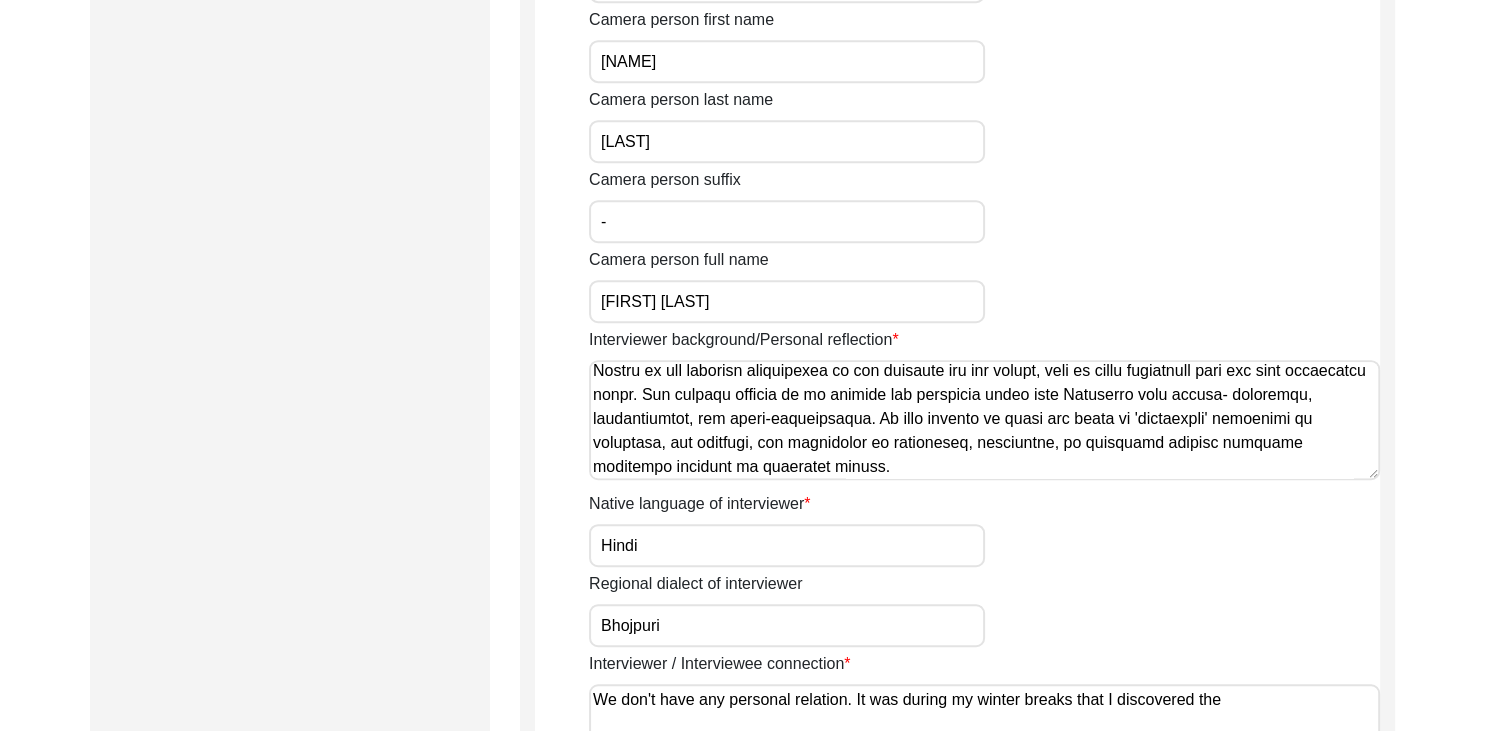 scroll, scrollTop: 367, scrollLeft: 0, axis: vertical 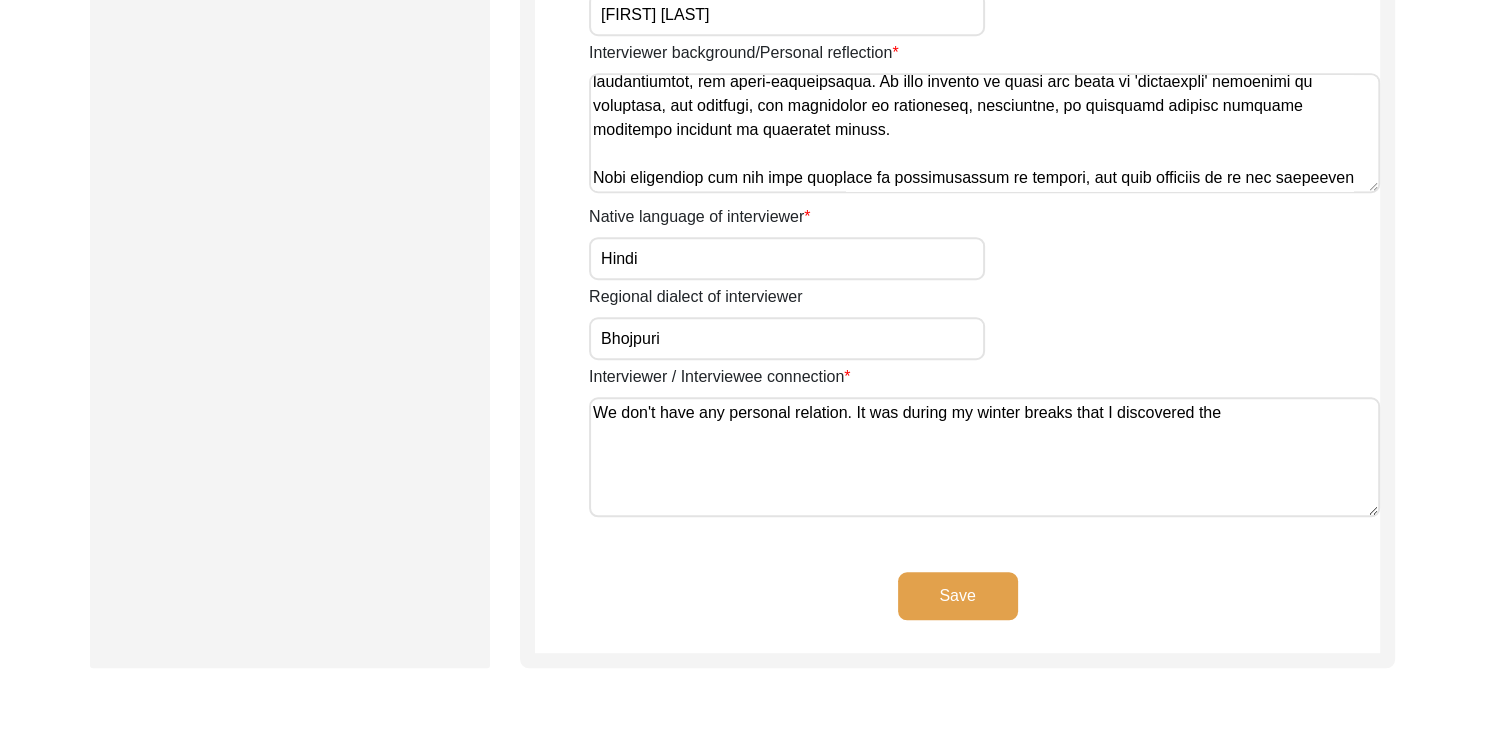 click on "We don't have any personal relation. It was during my winter breaks that I discovered the" at bounding box center (984, 457) 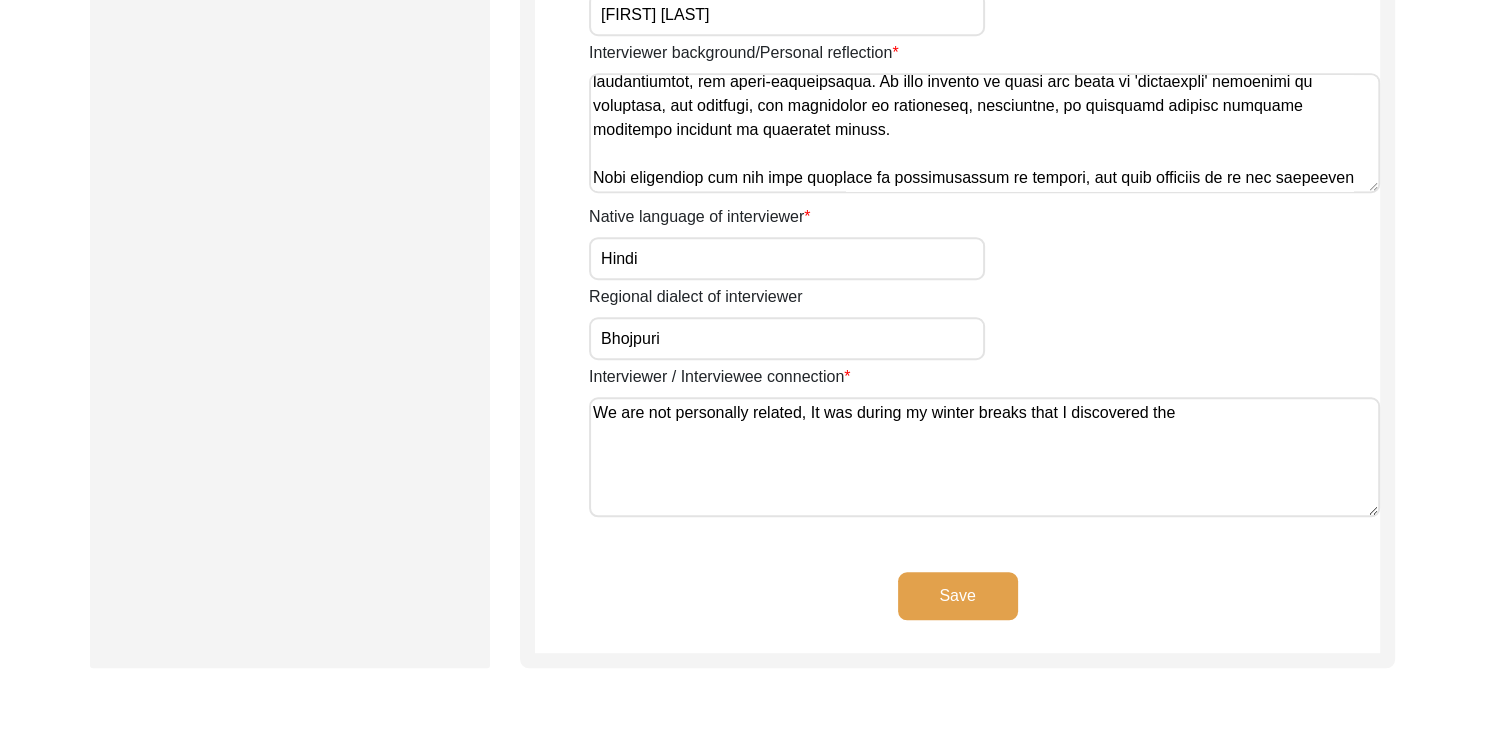 click on "We are not personally related, It was during my winter breaks that I discovered the" at bounding box center [984, 457] 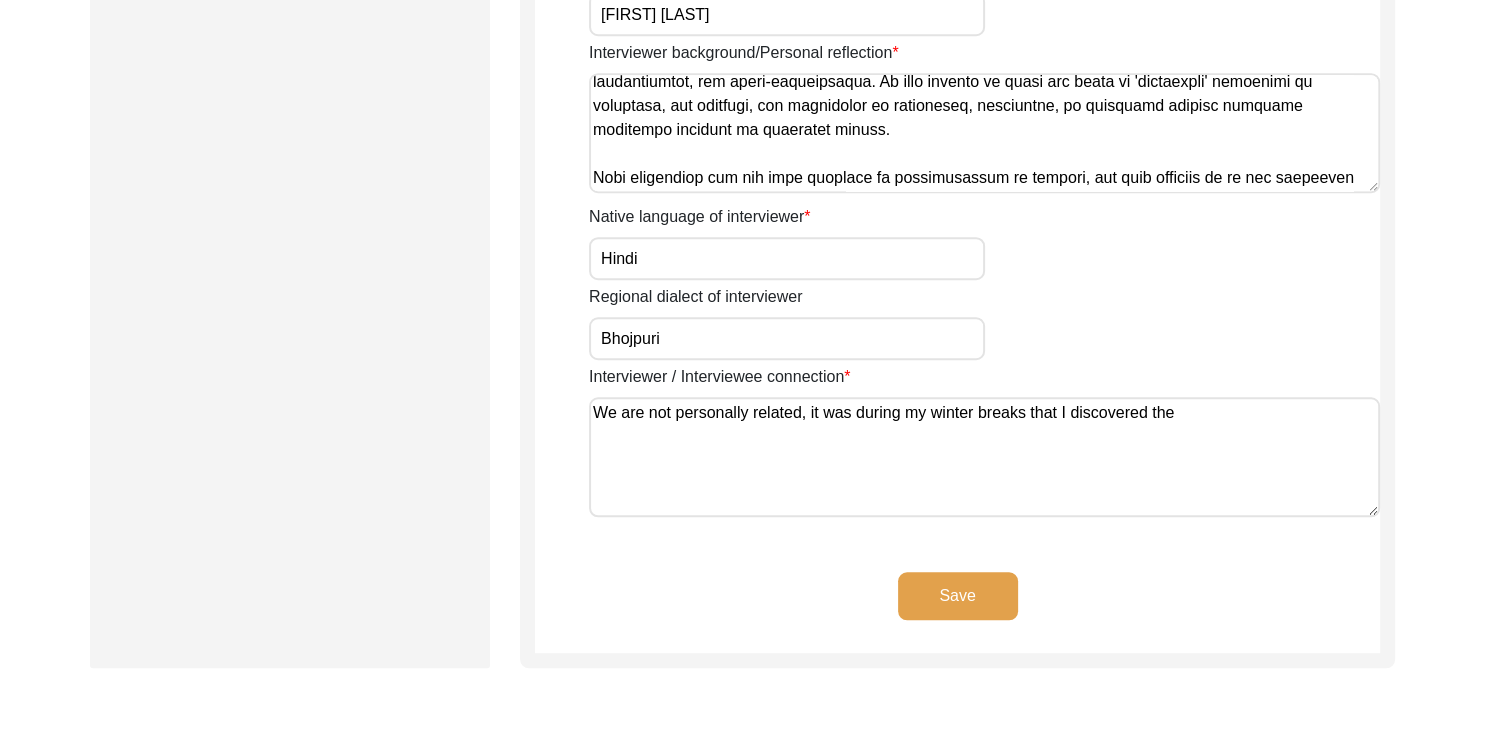 click on "We are not personally related, it was during my winter breaks that I discovered the" at bounding box center [984, 457] 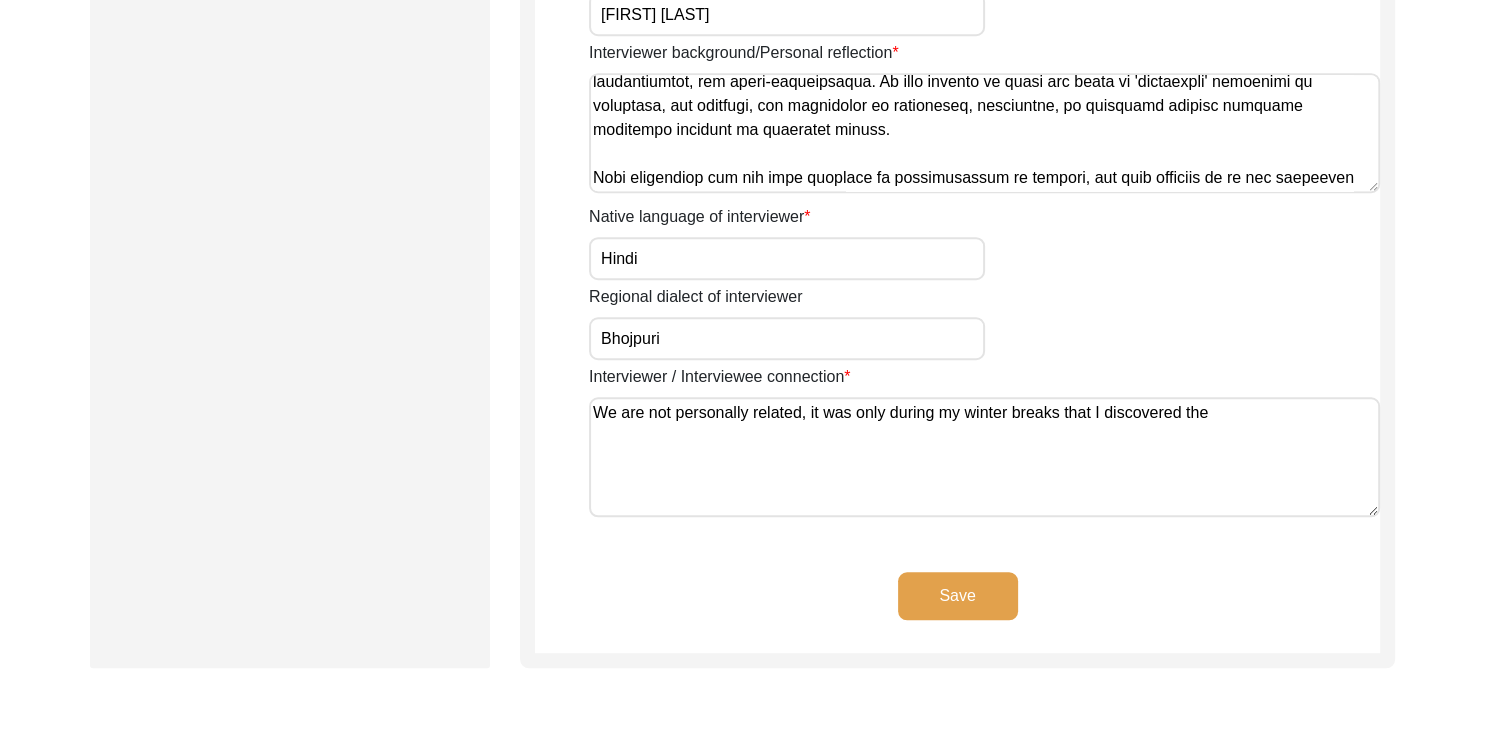 click on "We are not personally related, it was only during my winter breaks that I discovered the" at bounding box center [984, 457] 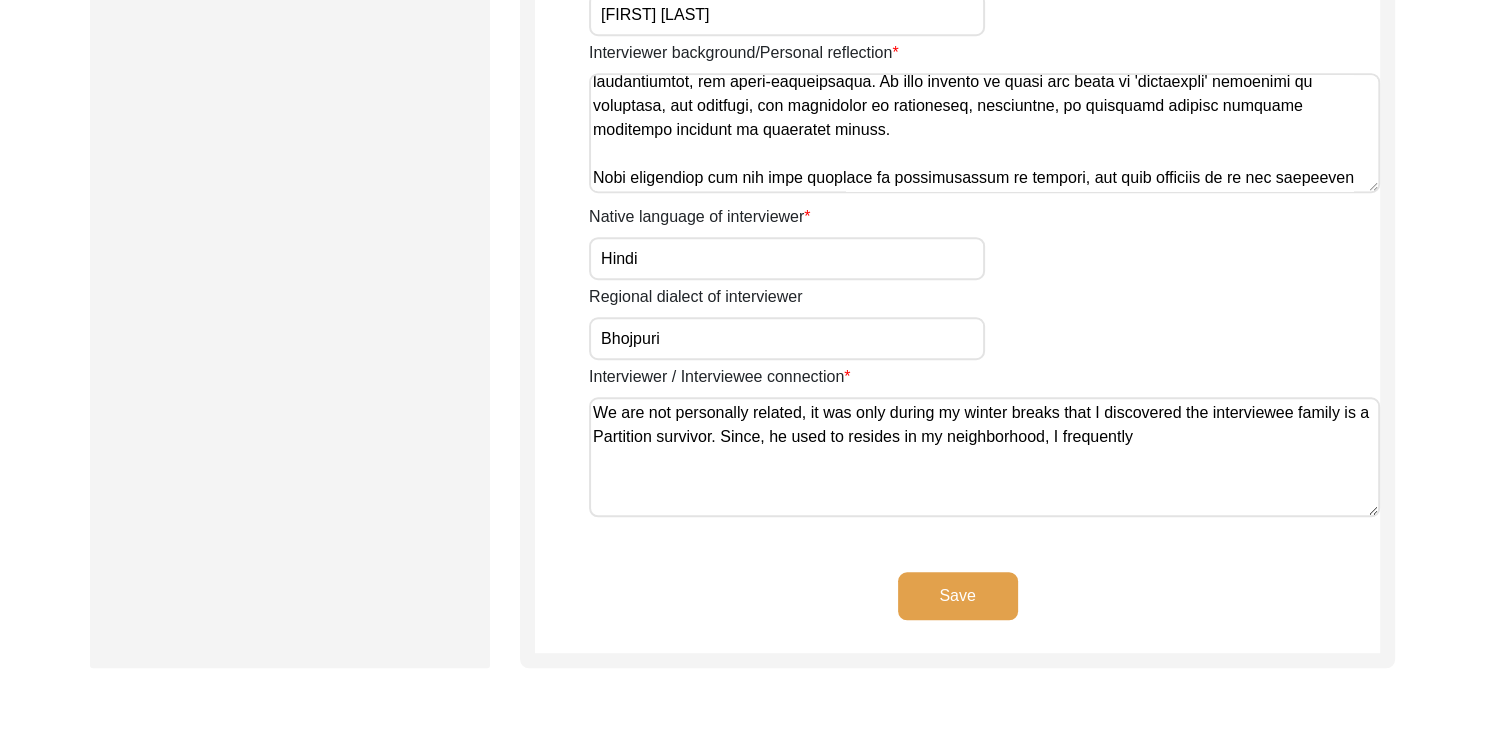 click on "We are not personally related, it was only during my winter breaks that I discovered the interviewee family is a Partition survivor. Since, he used to resides in my neighborhood, I frequently" at bounding box center [984, 457] 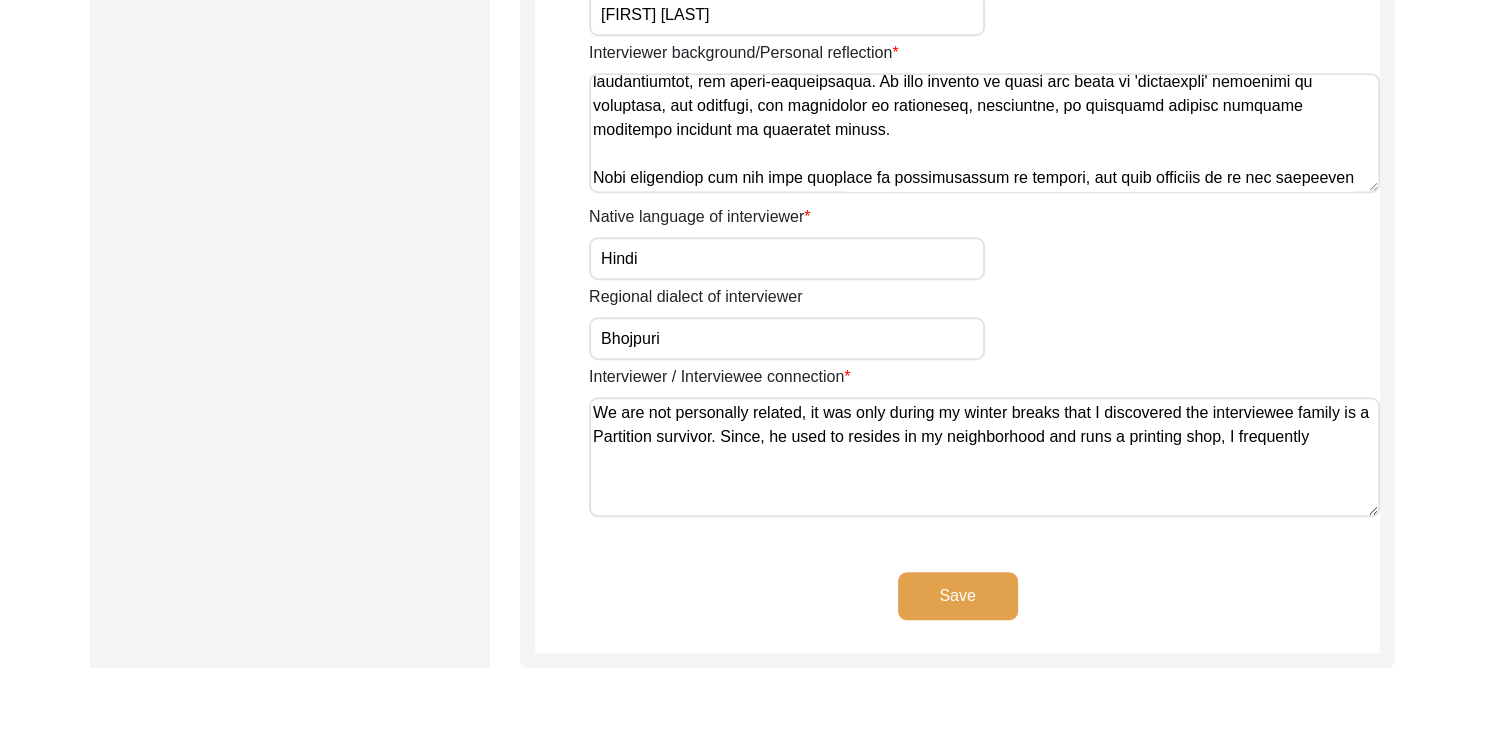 click on "We are not personally related, it was only during my winter breaks that I discovered the interviewee family is a Partition survivor. Since, he used to resides in my neighborhood and runs a printing shop, I frequently" at bounding box center [984, 457] 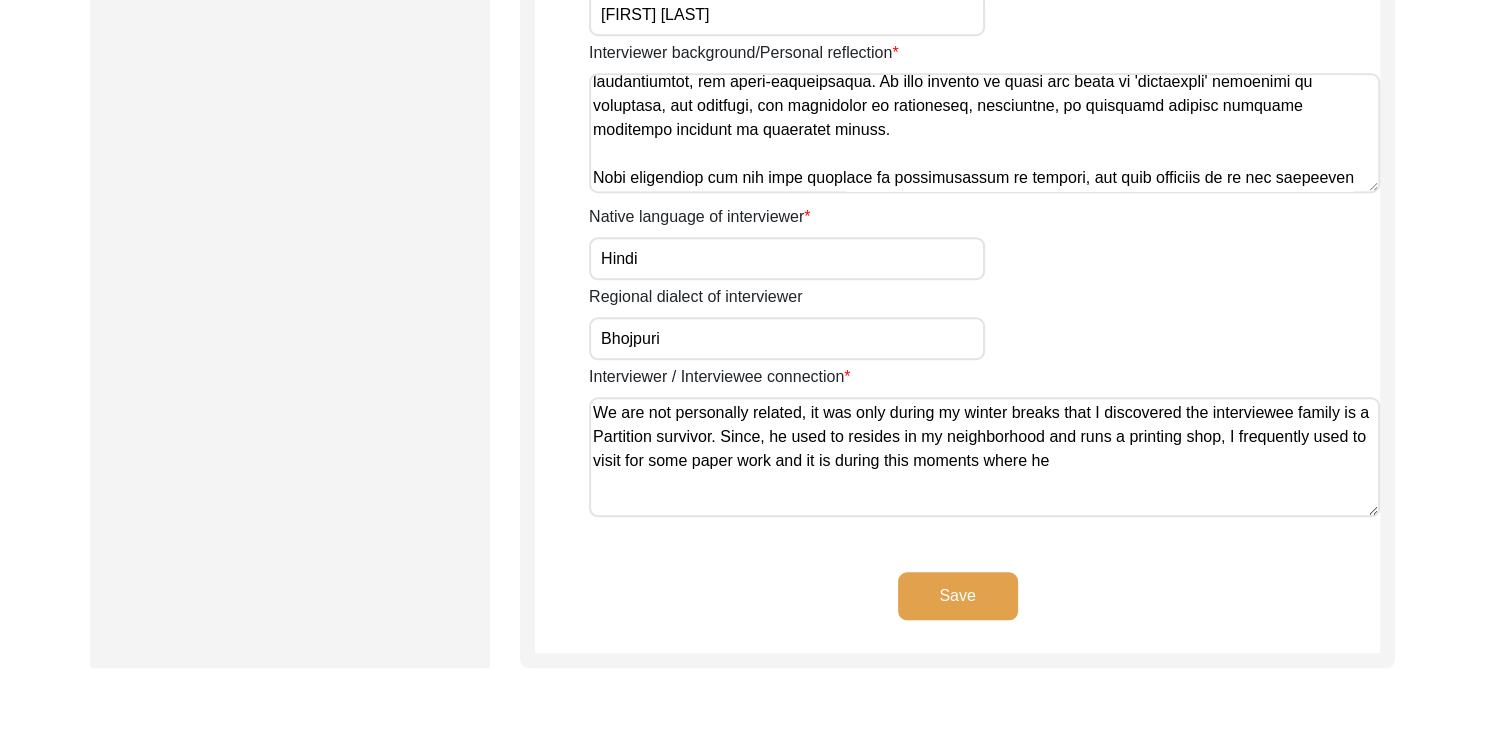 click on "We are not personally related, it was only during my winter breaks that I discovered the interviewee family is a Partition survivor. Since, he used to resides in my neighborhood and runs a printing shop, I frequently used to visit for some paper work and it is during this moments where he" at bounding box center (984, 457) 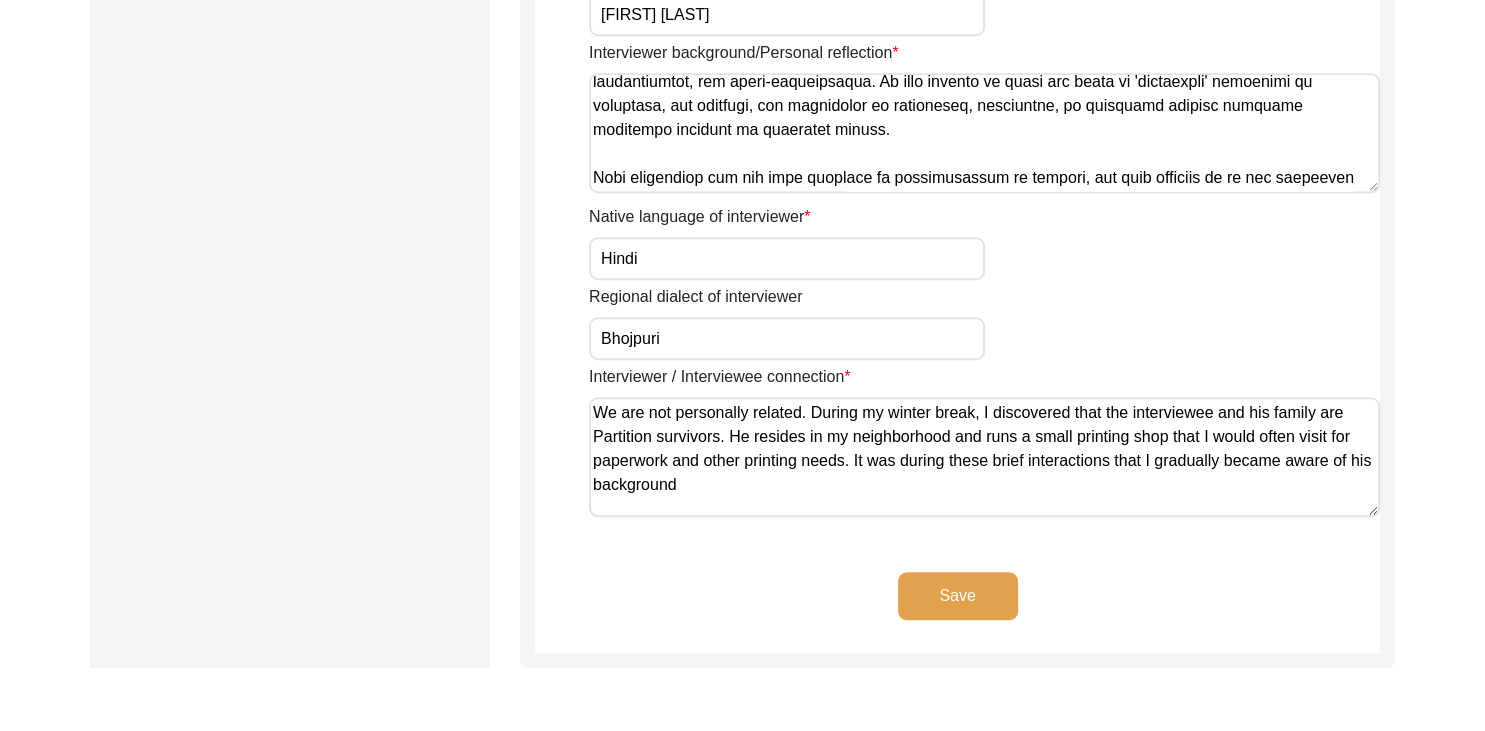click on "We are not personally related. During my winter break, I discovered that the interviewee and his family are Partition survivors. He resides in my neighborhood and runs a small printing shop that I would often visit for paperwork and other printing needs. It was during these brief interactions that I gradually became aware of his background" at bounding box center (984, 457) 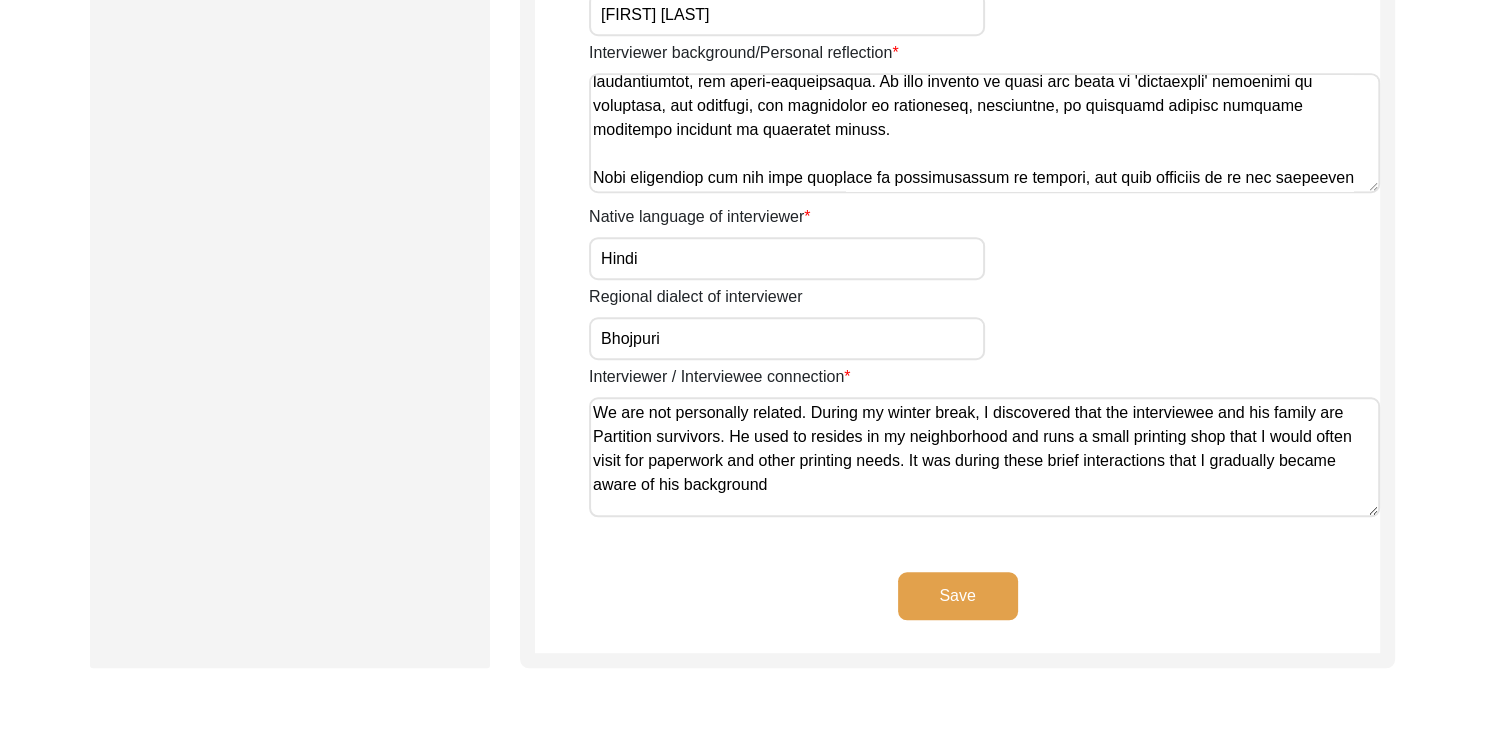 click on "We are not personally related. During my winter break, I discovered that the interviewee and his family are Partition survivors. He used to resides in my neighborhood and runs a small printing shop that I would often visit for paperwork and other printing needs. It was during these brief interactions that I gradually became aware of his background" at bounding box center (984, 457) 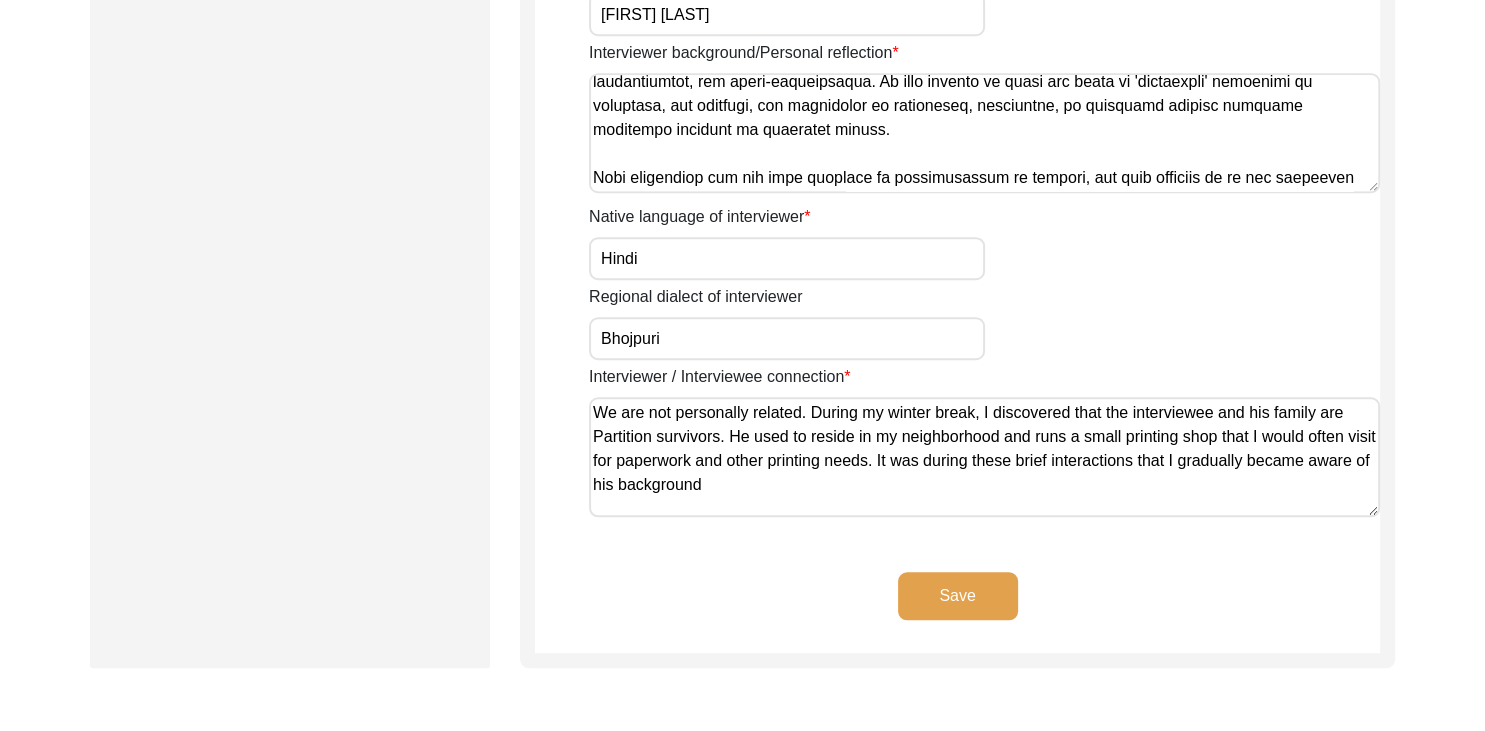 click on "We are not personally related. During my winter break, I discovered that the interviewee and his family are Partition survivors. He used to reside in my neighborhood and runs a small printing shop that I would often visit for paperwork and other printing needs. It was during these brief interactions that I gradually became aware of his background" at bounding box center [984, 457] 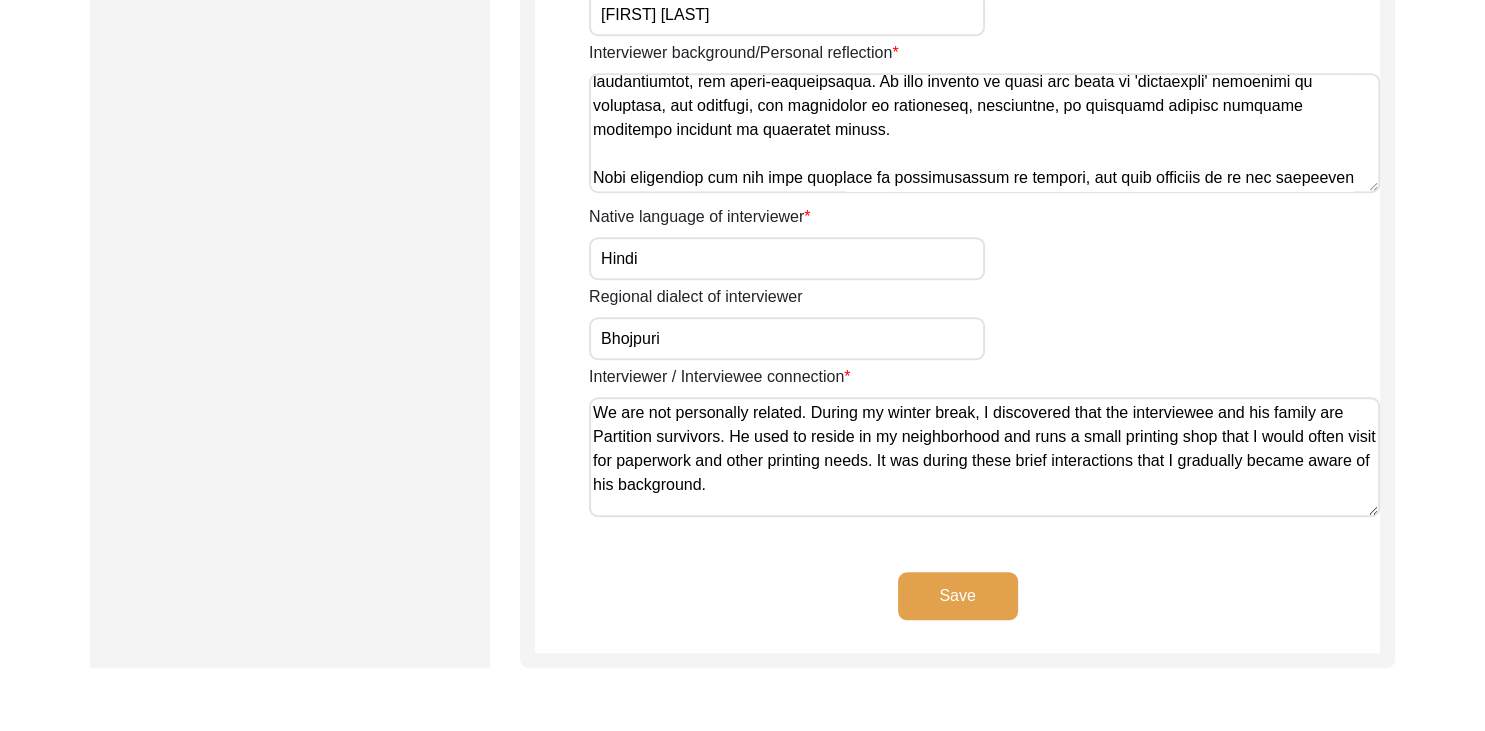 scroll, scrollTop: 7, scrollLeft: 0, axis: vertical 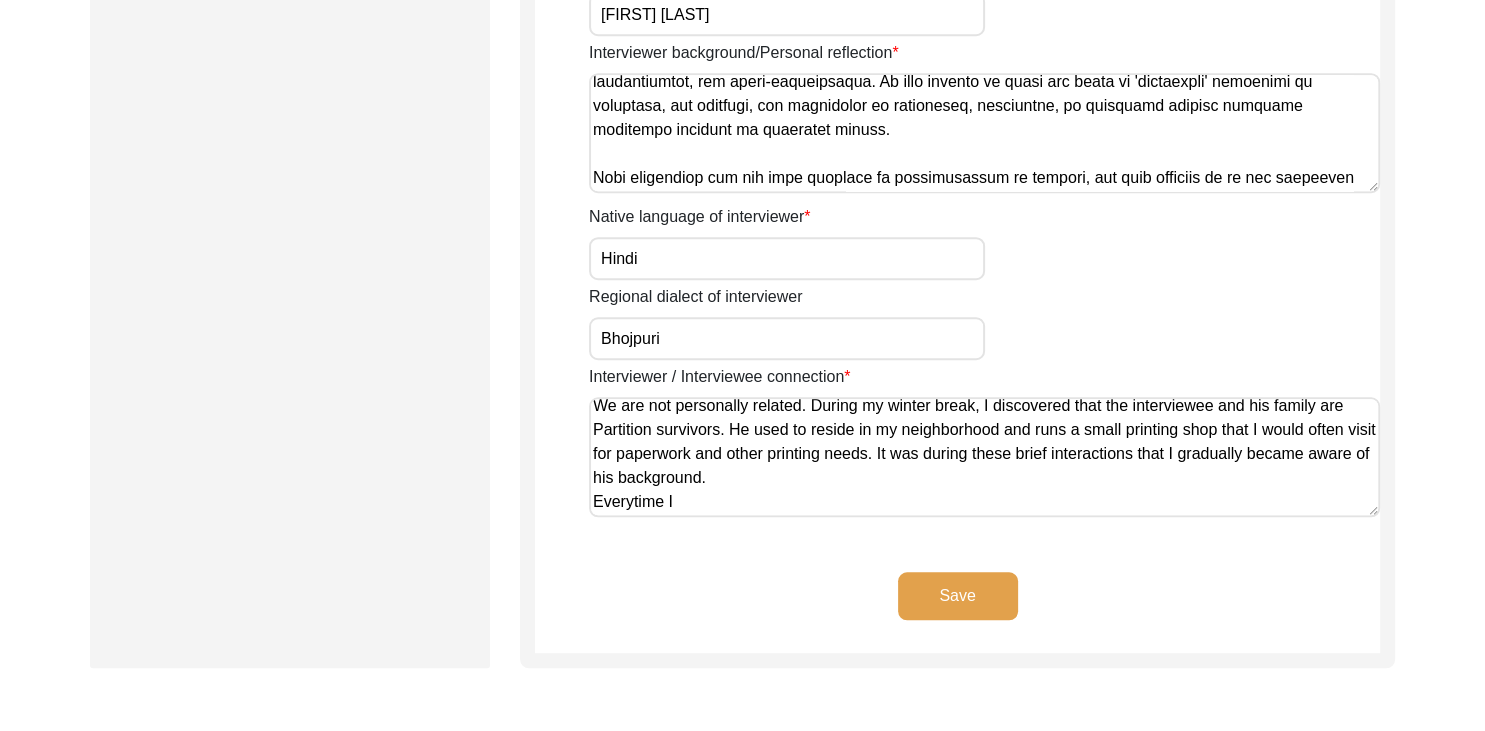 click on "We are not personally related. During my winter break, I discovered that the interviewee and his family are Partition survivors. He used to reside in my neighborhood and runs a small printing shop that I would often visit for paperwork and other printing needs. It was during these brief interactions that I gradually became aware of his background.
Everytime I" at bounding box center [984, 457] 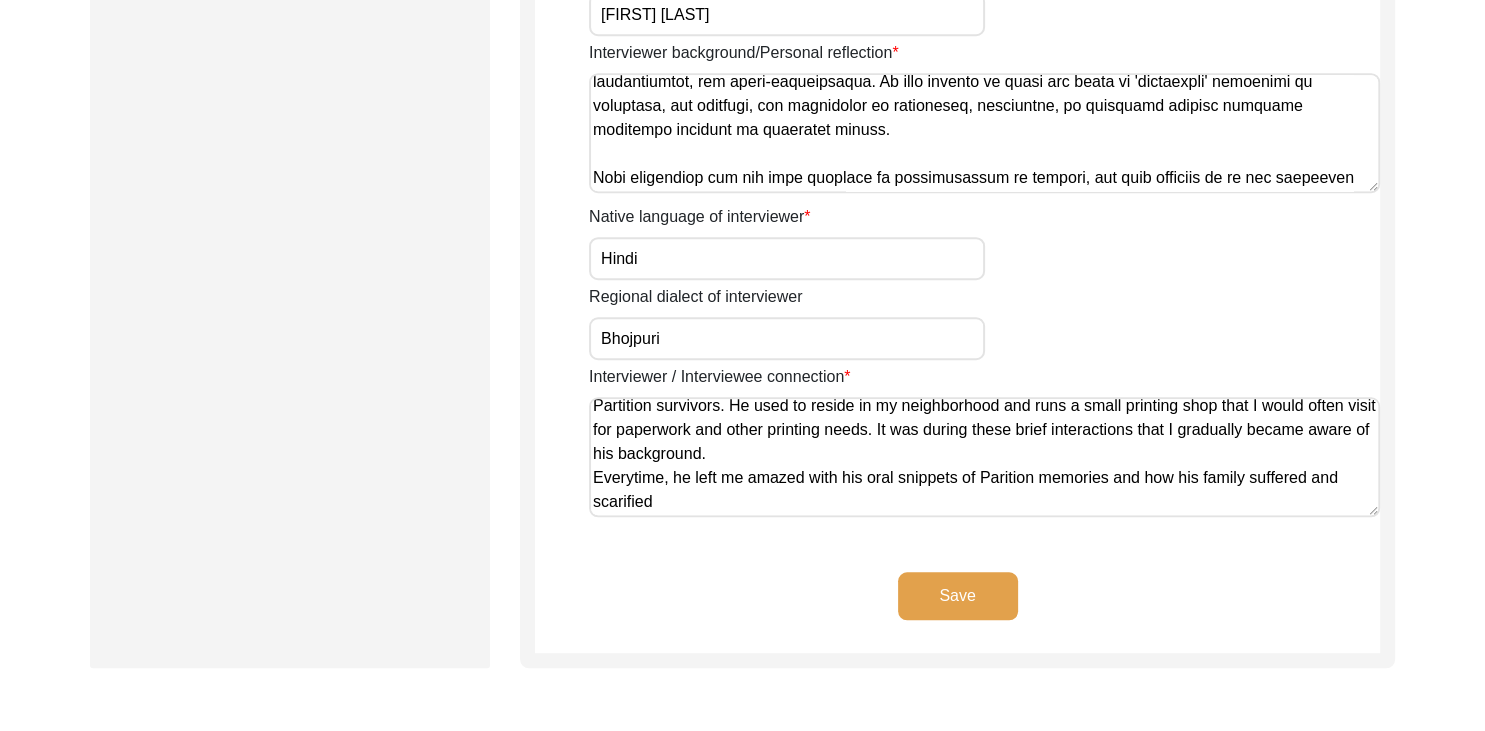 scroll, scrollTop: 0, scrollLeft: 0, axis: both 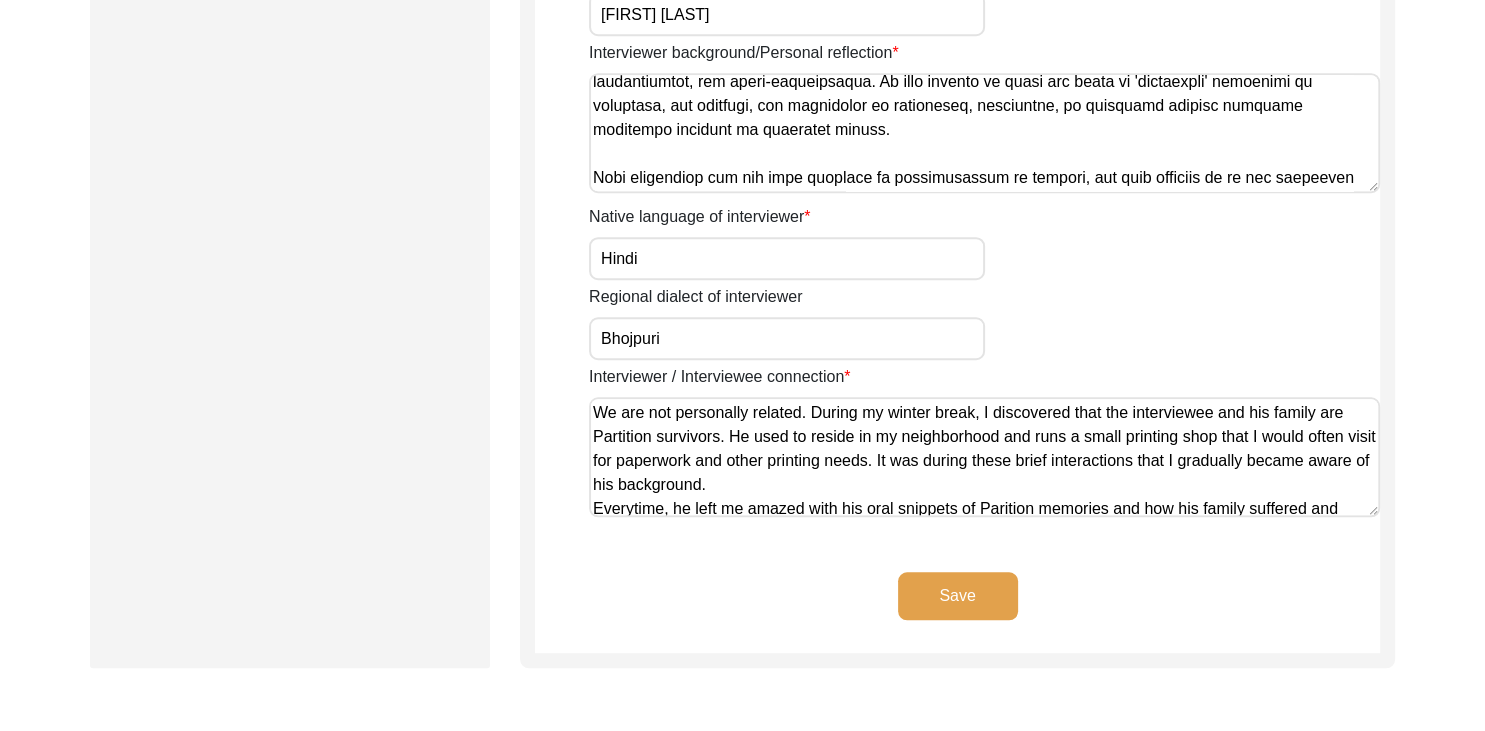 click on "We are not personally related. During my winter break, I discovered that the interviewee and his family are Partition survivors. He used to reside in my neighborhood and runs a small printing shop that I would often visit for paperwork and other printing needs. It was during these brief interactions that I gradually became aware of his background.
Everytime, he left me amazed with his oral snippets of Parition memories and how his family suffered and scarified" at bounding box center (984, 457) 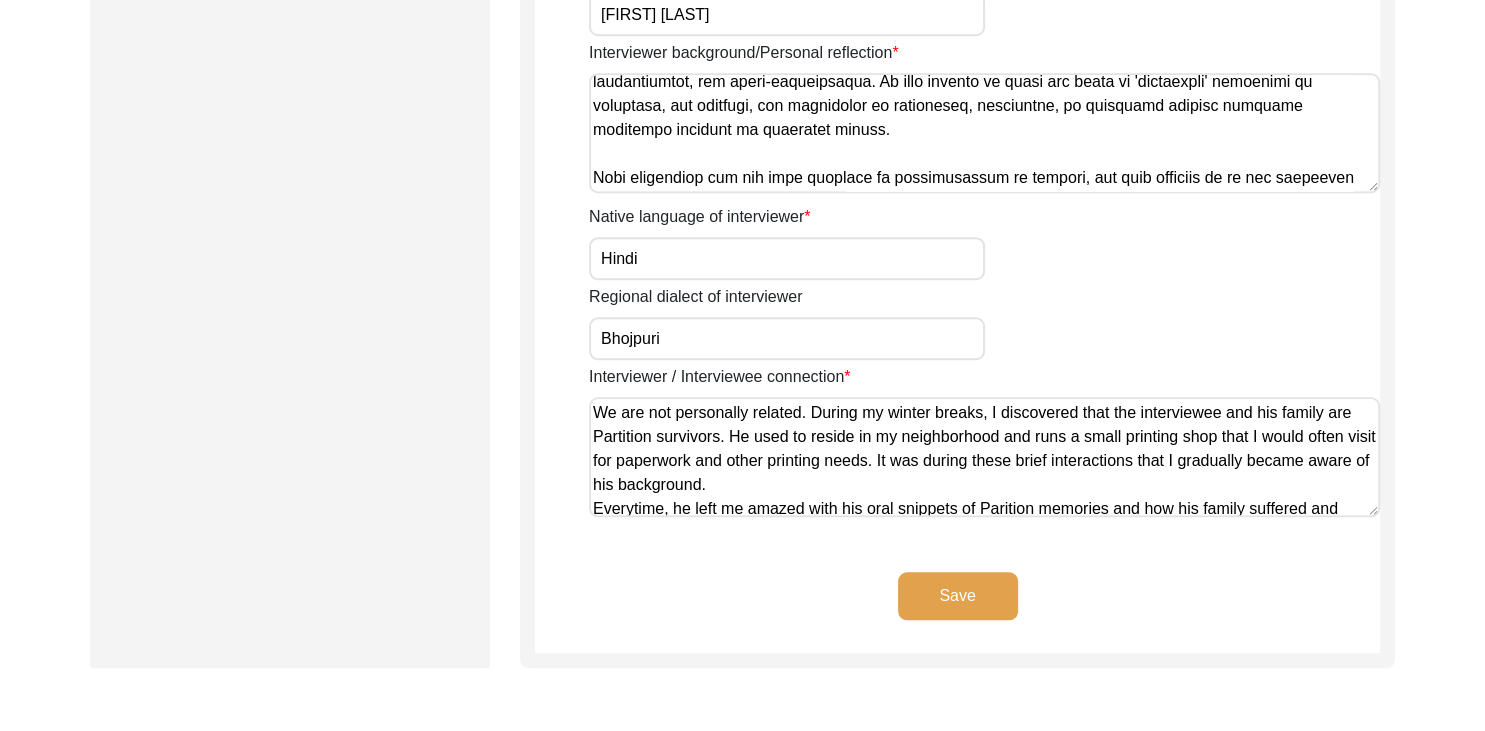 scroll, scrollTop: 29, scrollLeft: 0, axis: vertical 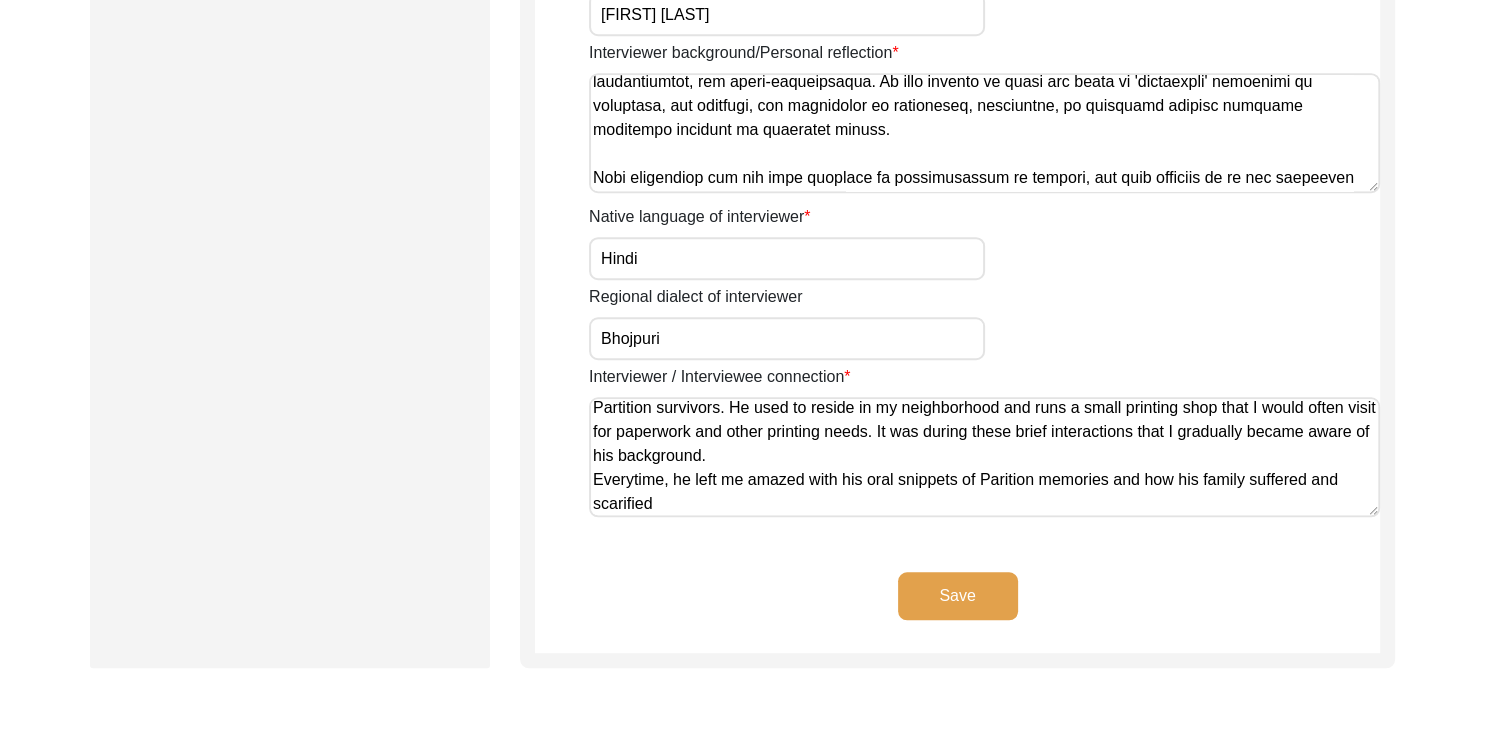 click on "We are not personally related. During my winter breaks, I discovered that the interviewee and his family are Partition survivors. He used to reside in my neighborhood and runs a small printing shop that I would often visit for paperwork and other printing needs. It was during these brief interactions that I gradually became aware of his background.
Everytime, he left me amazed with his oral snippets of Parition memories and how his family suffered and scarified" at bounding box center (984, 457) 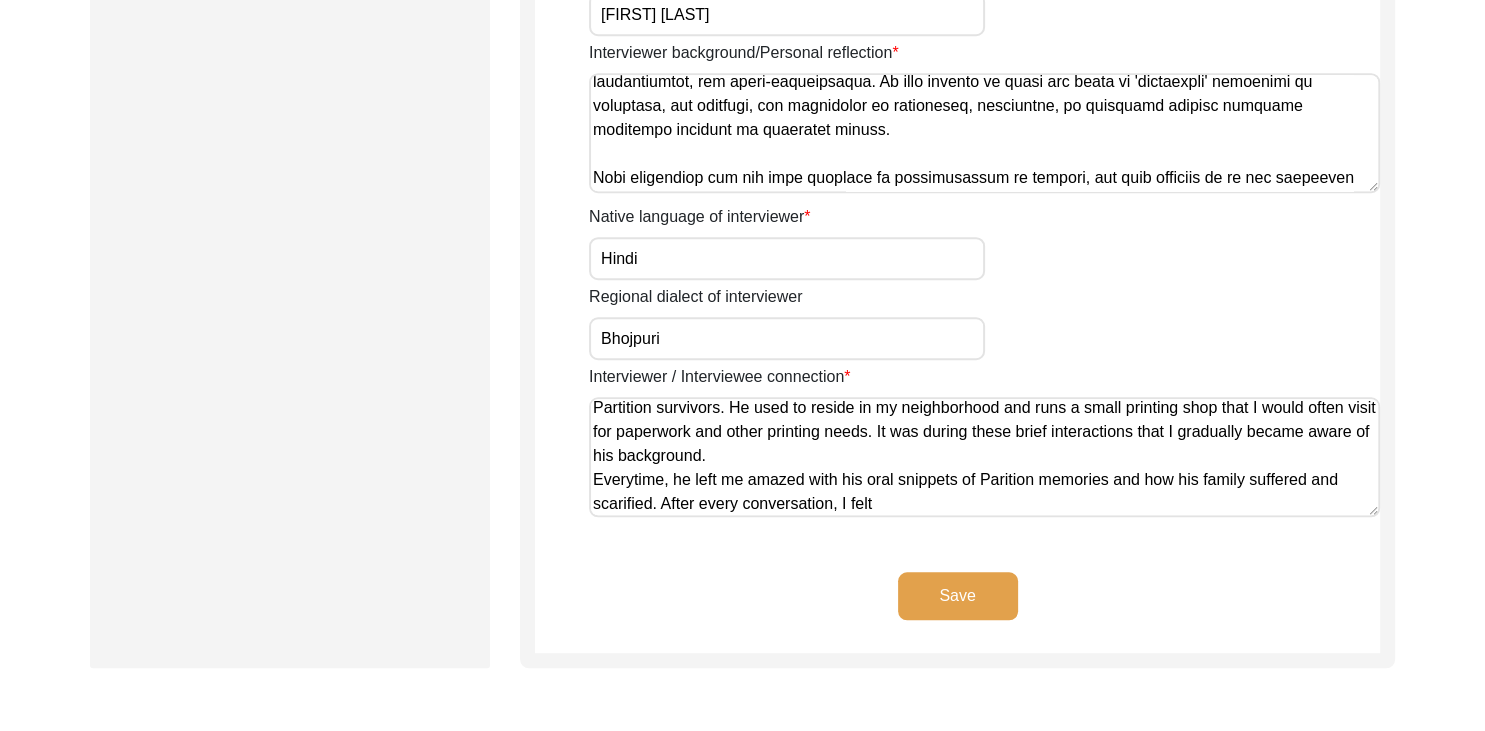 scroll, scrollTop: 0, scrollLeft: 0, axis: both 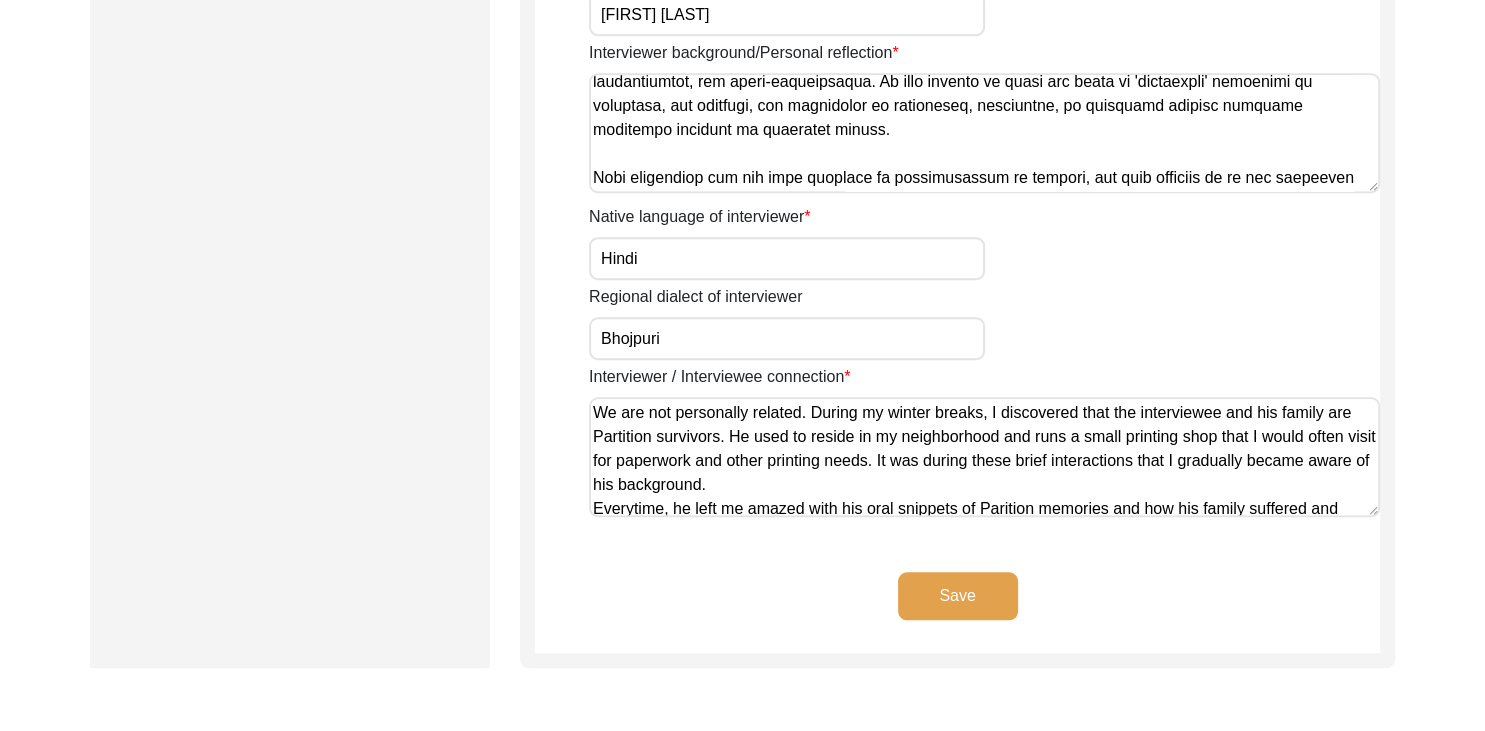 click on "We are not personally related. During my winter breaks, I discovered that the interviewee and his family are Partition survivors. He used to reside in my neighborhood and runs a small printing shop that I would often visit for paperwork and other printing needs. It was during these brief interactions that I gradually became aware of his background.
Everytime, he left me amazed with his oral snippets of Parition memories and how his family suffered and scarified. After every conversation, I felt" at bounding box center (984, 457) 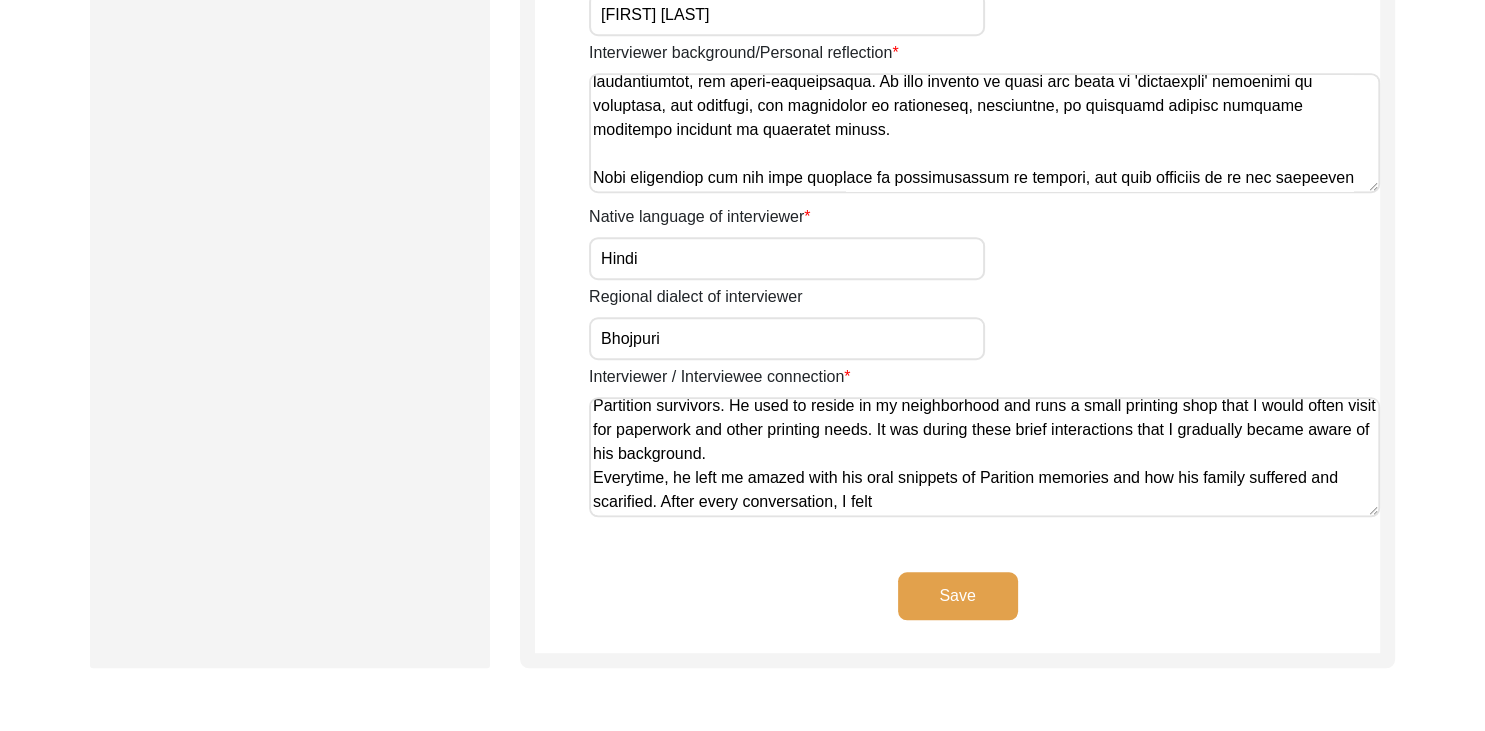 click on "We are not personally related. During my winter breaks, I discovered that the interviewee and his family are Partition survivors. He used to reside in my neighborhood and runs a small printing shop that I would often visit for paperwork and other printing needs. It was during these brief interactions that I gradually became aware of his background.
Everytime, he left me amazed with his oral snippets of Parition memories and how his family suffered and scarified. After every conversation, I felt" at bounding box center (984, 457) 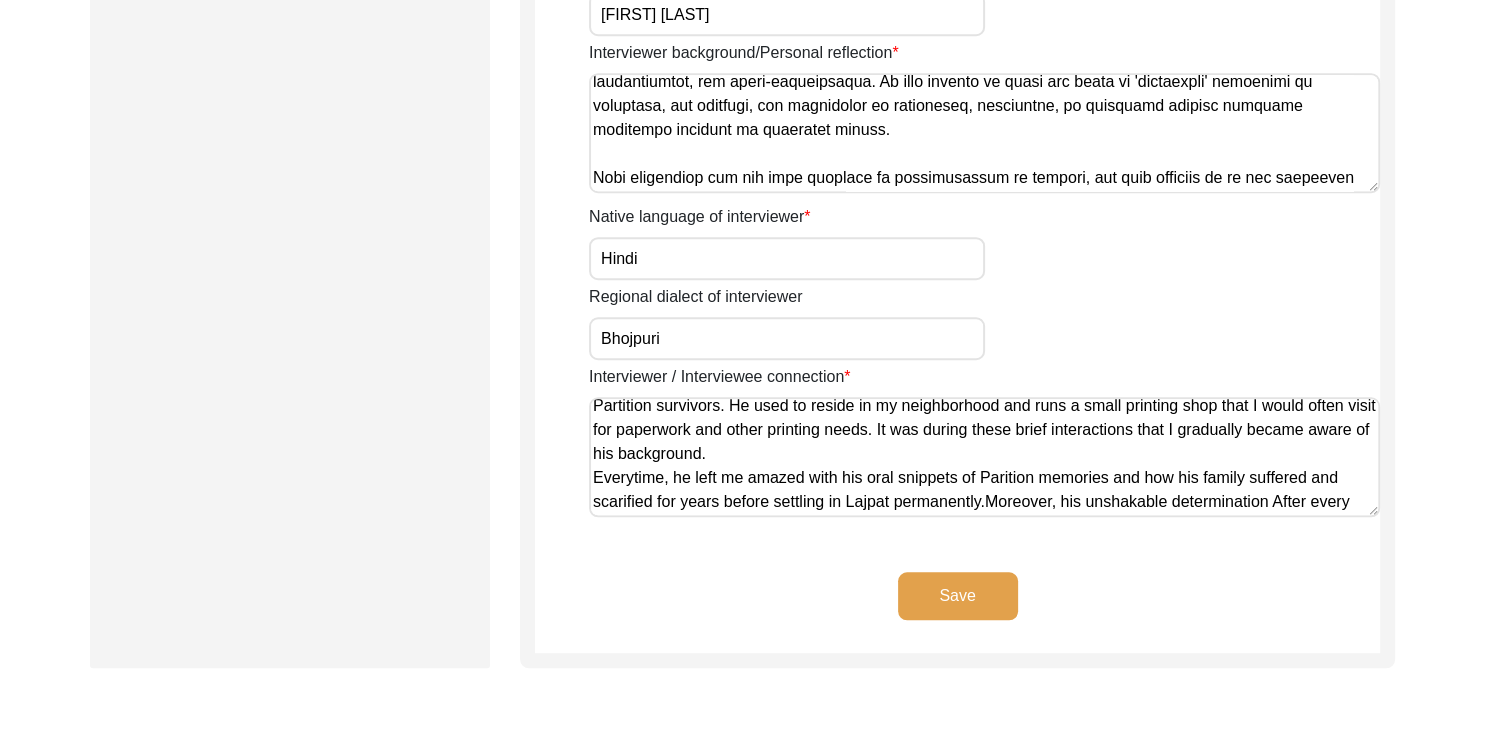 click on "We are not personally related. During my winter breaks, I discovered that the interviewee and his family are Partition survivors. He used to reside in my neighborhood and runs a small printing shop that I would often visit for paperwork and other printing needs. It was during these brief interactions that I gradually became aware of his background.
Everytime, he left me amazed with his oral snippets of Parition memories and how his family suffered and scarified for years before settling in Lajpat permanently.Moreover, his unshakable determination After every conversation, I felt" at bounding box center (984, 457) 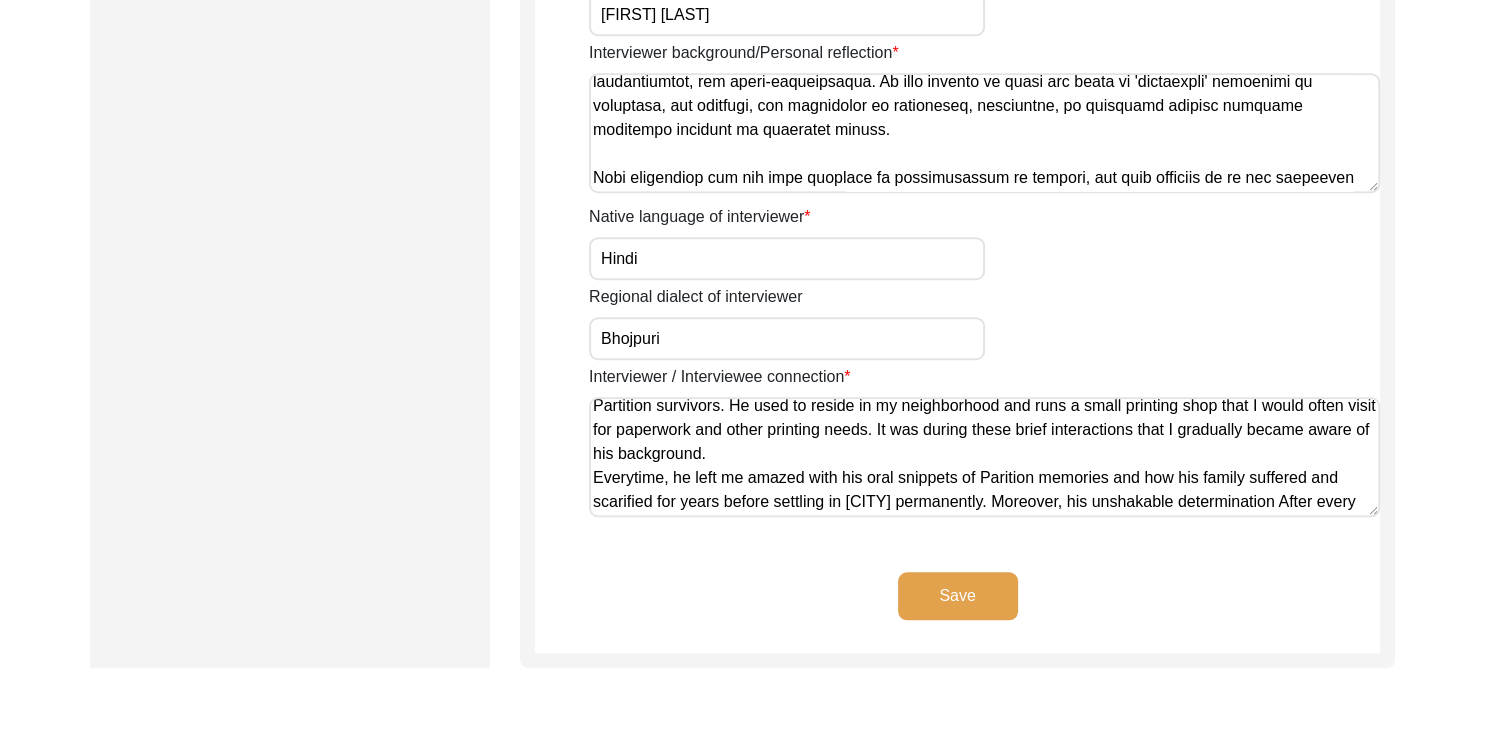 click on "We are not personally related. During my winter breaks, I discovered that the interviewee and his family are Partition survivors. He used to reside in my neighborhood and runs a small printing shop that I would often visit for paperwork and other printing needs. It was during these brief interactions that I gradually became aware of his background.
Everytime, he left me amazed with his oral snippets of Parition memories and how his family suffered and scarified for years before settling in [CITY] permanently. Moreover, his unshakable determination After every conversation, I felt" at bounding box center [984, 457] 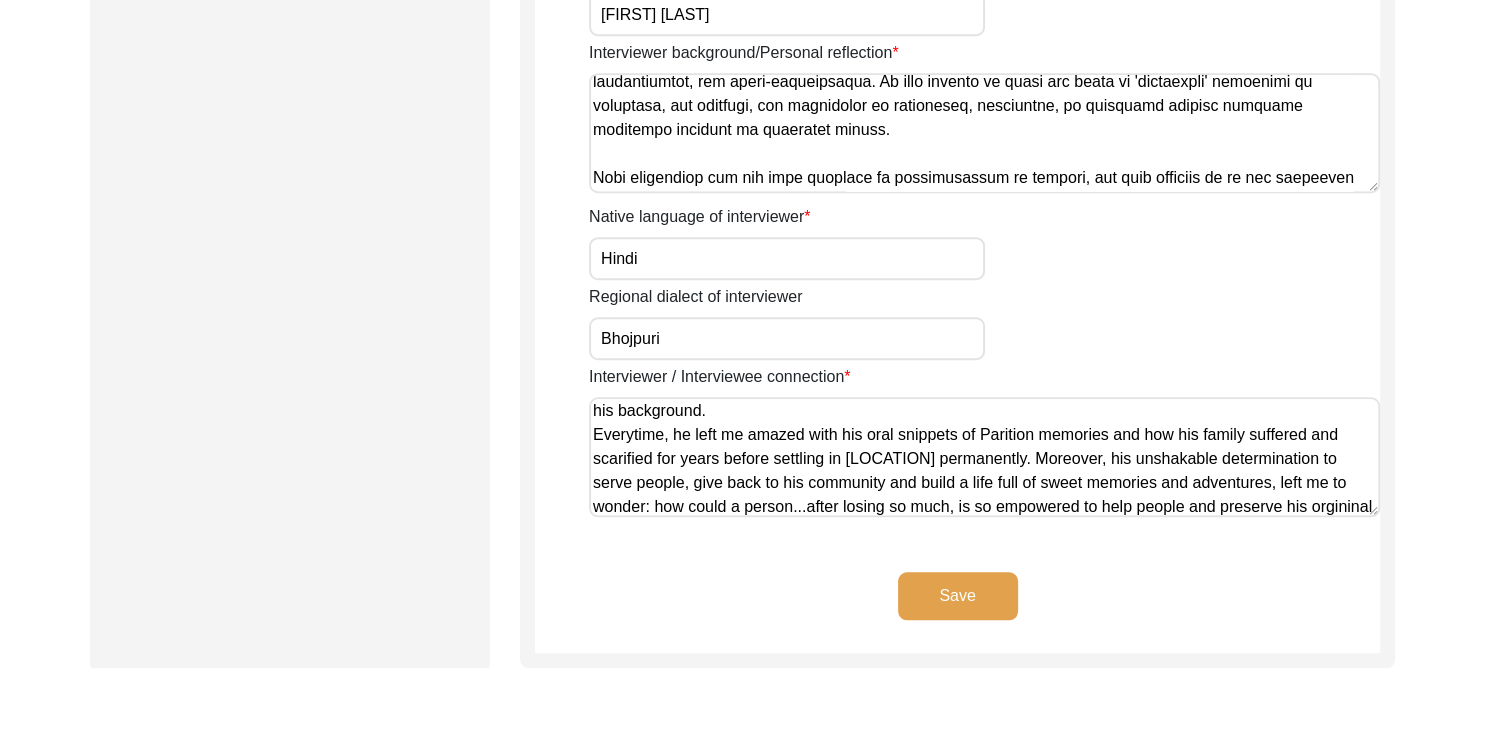 scroll, scrollTop: 98, scrollLeft: 0, axis: vertical 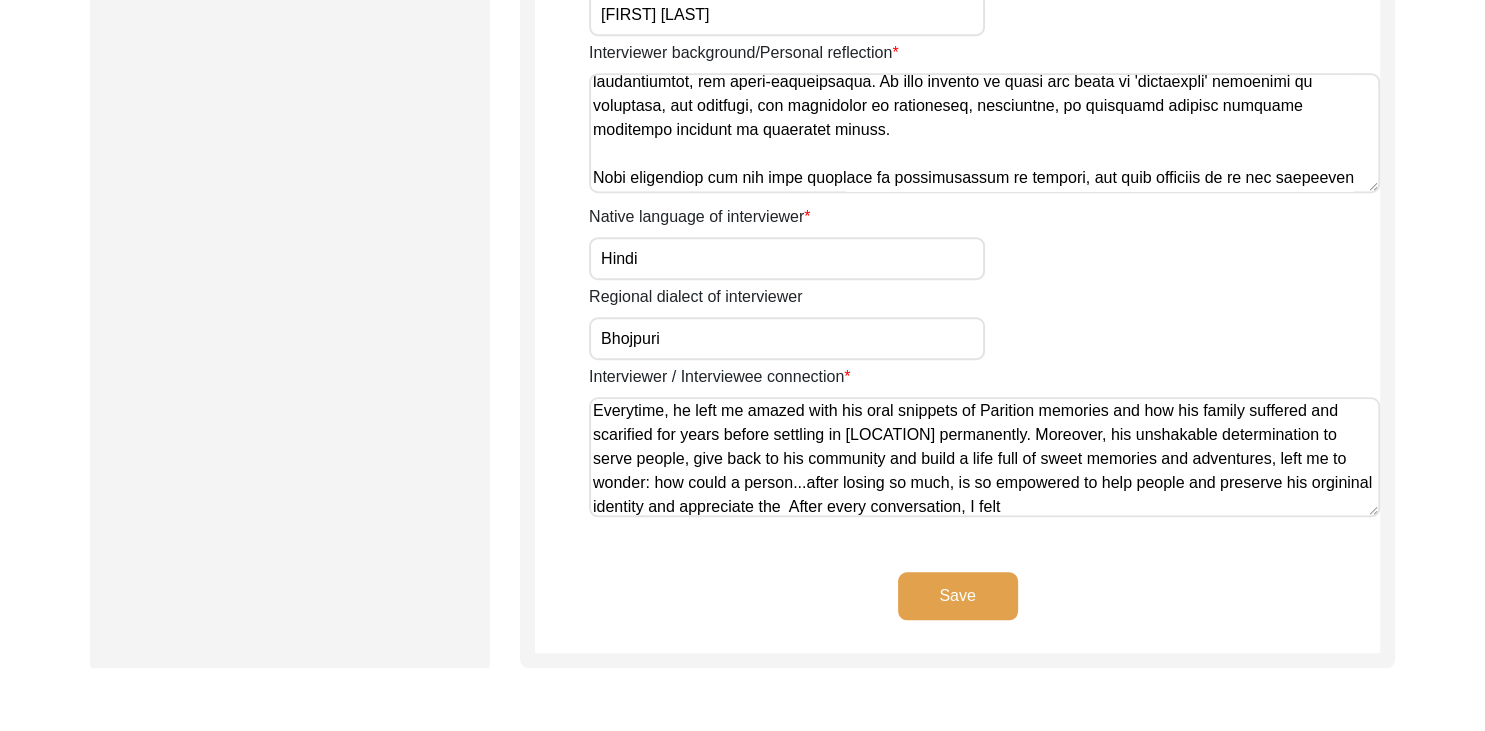 click on "Interviewer / Interviewee connection We are not personally related. During my winter breaks, I discovered that the interviewee and his family are Partition survivors. He used to reside in my neighborhood and runs a small printing shop that I would often visit for paperwork and other printing needs. It was during these brief interactions that I gradually became aware of his background.
Everytime, he left me amazed with his oral snippets of Parition memories and how his family suffered and scarified for years before settling in [LOCATION] permanently. Moreover, his unshakable determination to serve people, give back to his community and build a life full of sweet memories and adventures, left me to wonder: how could a person...after losing so much, is so empowered to help people and preserve his orgininal identity and appreciate the  After every conversation, I felt" 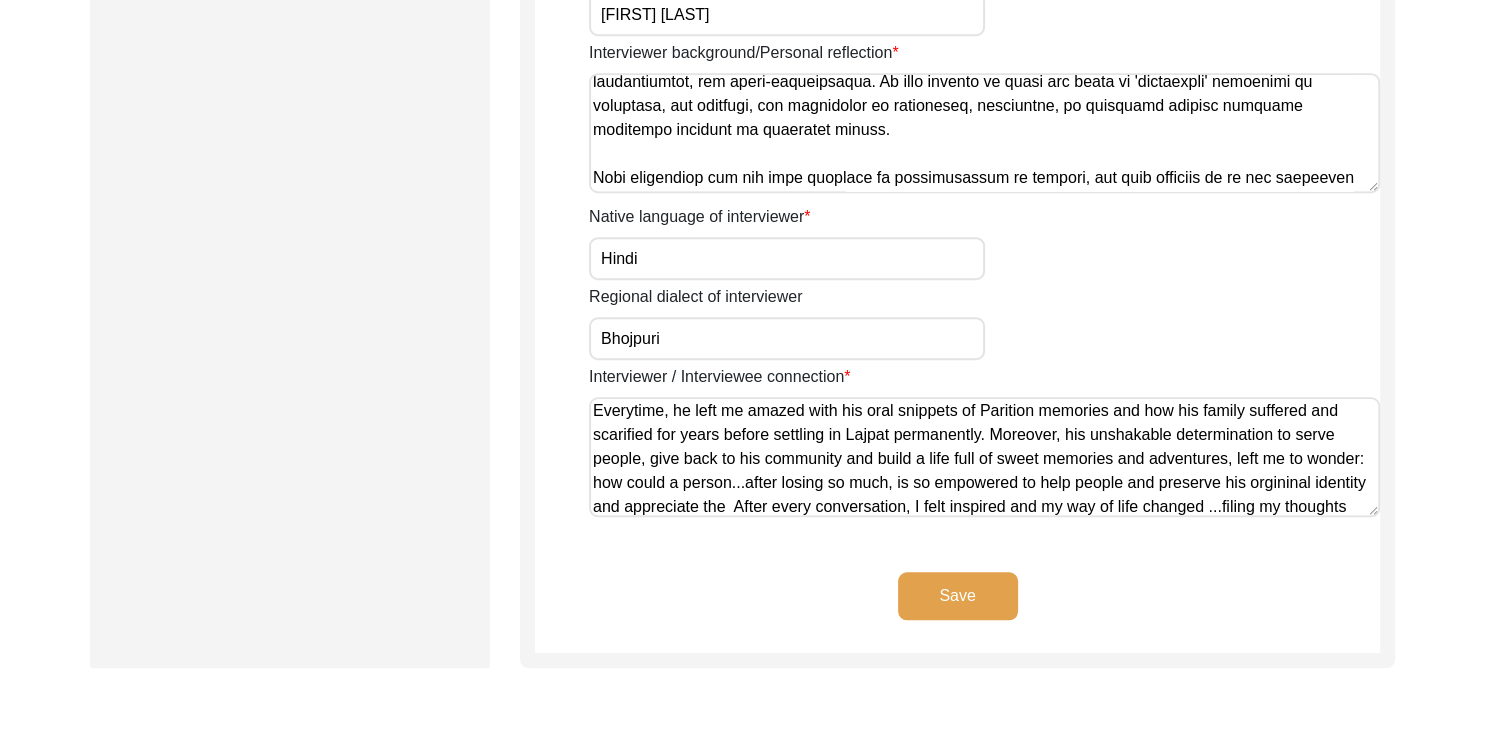 scroll, scrollTop: 122, scrollLeft: 0, axis: vertical 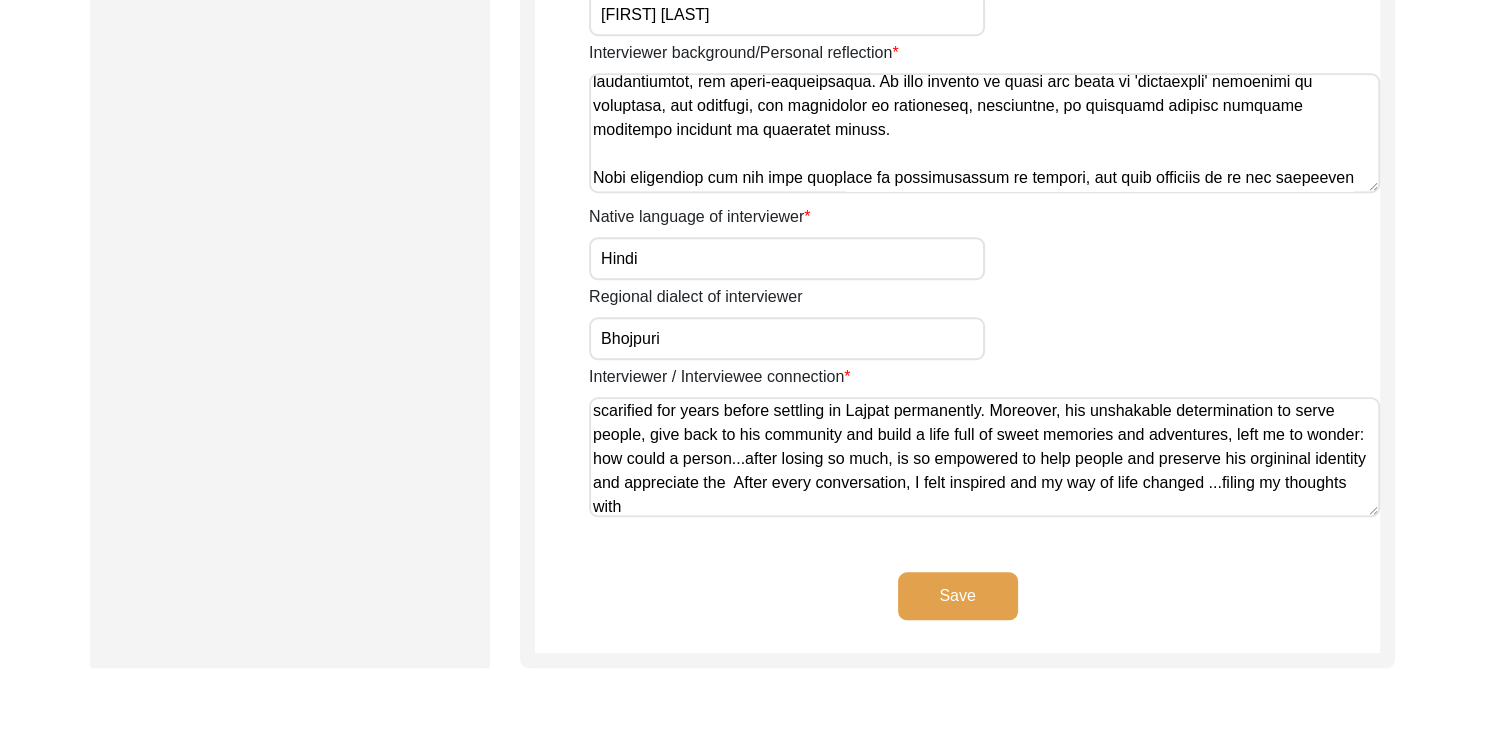 paste on "Every time, he left me amazed with his oral snippets of Partition memories and how his family suffered and sacrificed for years before settling in Lajpat permanently. Moreover, his unshakable determination to serve people, give back to his community, and build a life full of sweet memories and adventures left me wondering: how could a person—after losing so much—still be so empowered to help others, preserve his original identity, and appreciate the life he rebuilt?
After every conversation, I felt inspired, and my way of life changed—filling my thoughts with reflection, admiration, and a desire to document his journey." 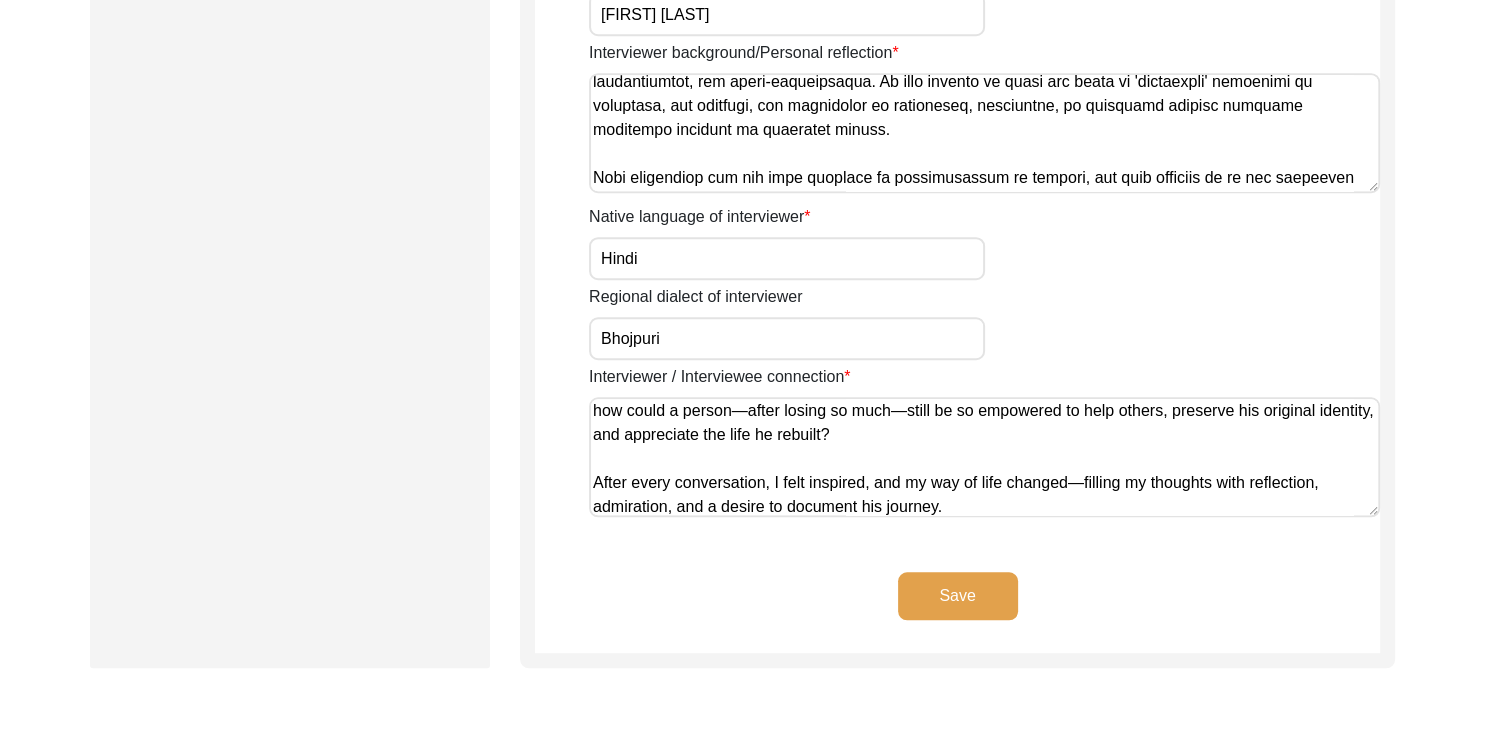 scroll, scrollTop: 0, scrollLeft: 0, axis: both 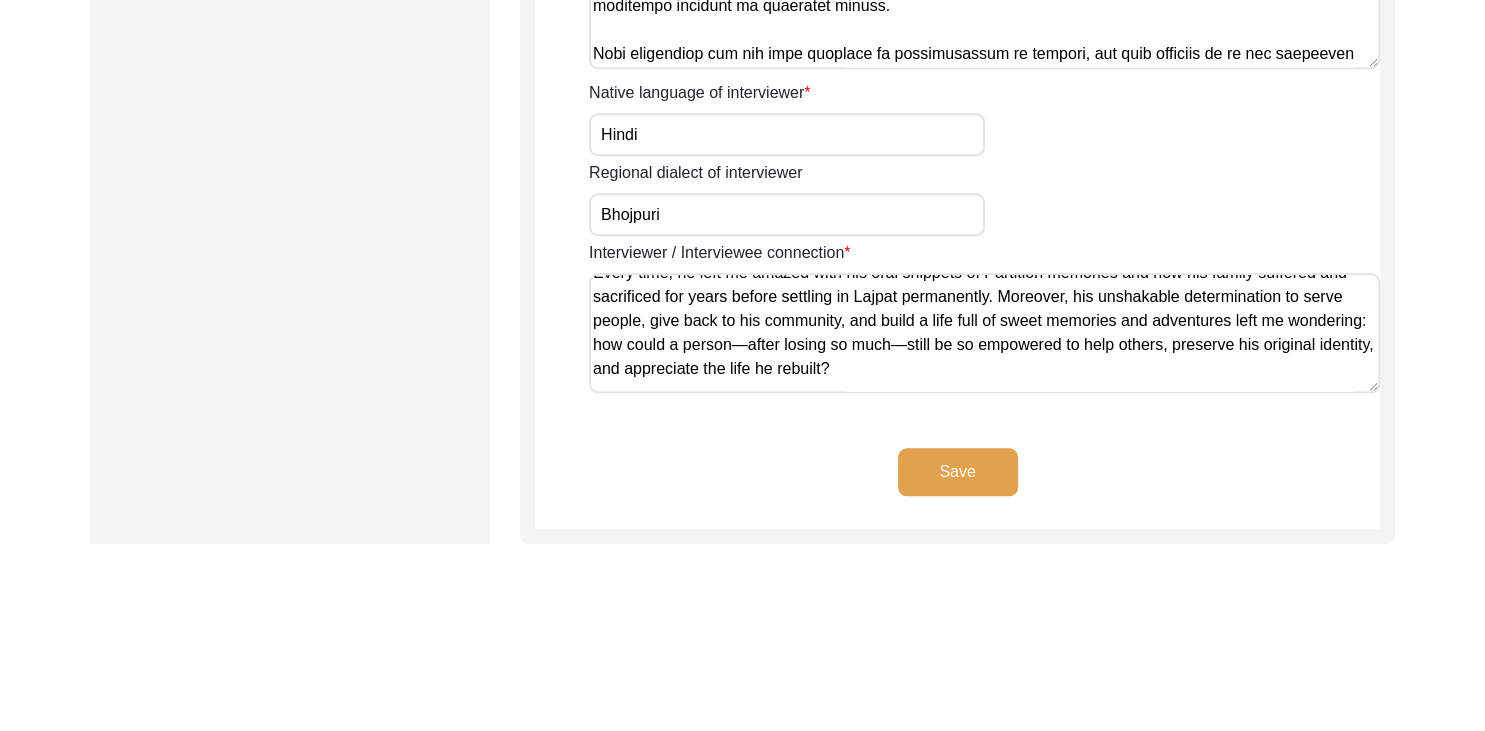 click on "We are not personally related. During my winter breaks, I discovered that the interviewee and his family are Partition survivors. He used to reside in my neighborhood and runs a small printing shop that I would often visit for paperwork and other printing needs. It was during these brief interactions that I gradually became aware of his background.
Every time, he left me amazed with his oral snippets of Partition memories and how his family suffered and sacrificed for years before settling in Lajpat permanently. Moreover, his unshakable determination to serve people, give back to his community, and build a life full of sweet memories and adventures left me wondering: how could a person—after losing so much—still be so empowered to help others, preserve his original identity, and appreciate the life he rebuilt?
After every conversation, I felt inspired, and my way of life changed—filling my thoughts with reflection, admiration, and a desire to document his journey." at bounding box center [984, 333] 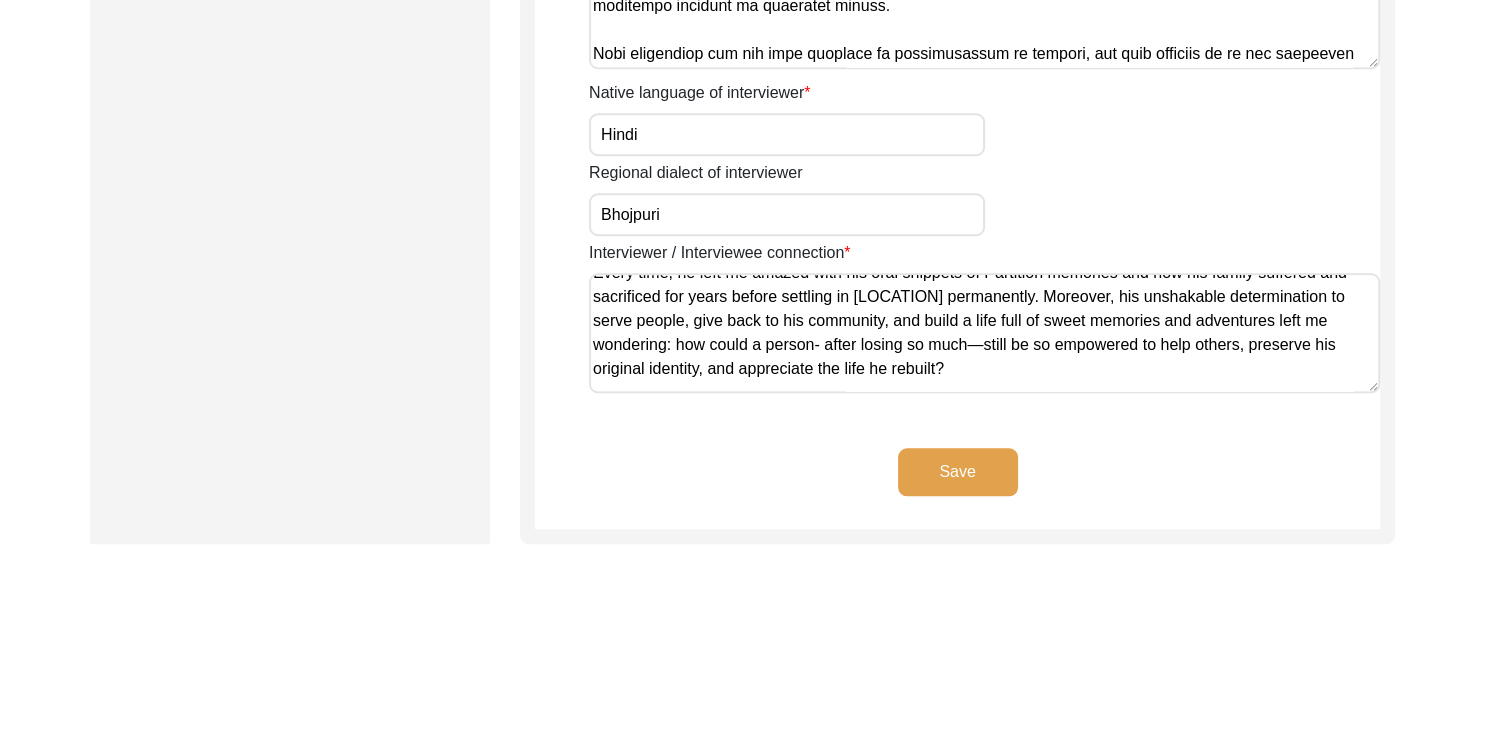 click on "We are not personally related. During my winter breaks, I discovered that the interviewee and his family are Partition survivors. He used to reside in my neighborhood and runs a small printing shop that I would often visit for paperwork and other printing needs. It was during these brief interactions that I gradually became aware of his background.
Every time, he left me amazed with his oral snippets of Partition memories and how his family suffered and sacrificed for years before settling in [LOCATION] permanently. Moreover, his unshakable determination to serve people, give back to his community, and build a life full of sweet memories and adventures left me wondering: how could a person- after losing so much—still be so empowered to help others, preserve his original identity, and appreciate the life he rebuilt?
After every conversation, I felt inspired, and my way of life changed—filling my thoughts with reflection, admiration, and a desire to document his journey." at bounding box center [984, 333] 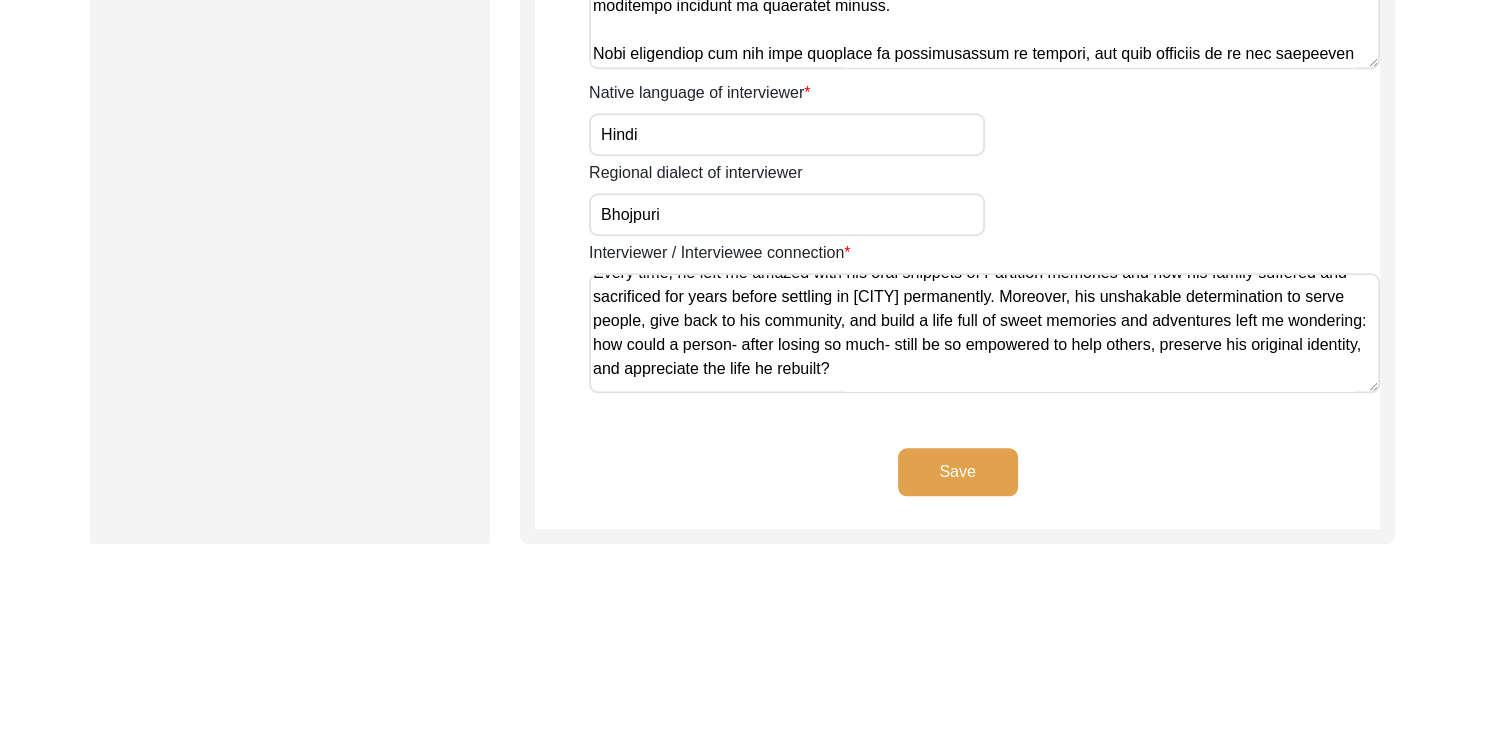 click on "We are not personally related. During my winter breaks, I discovered that the interviewee and his family are Partition survivors. He used to reside in my neighborhood and runs a small printing shop that I would often visit for paperwork and other printing needs. It was during these brief interactions that I gradually became aware of his background.
Every time, he left me amazed with his oral snippets of Partition memories and how his family suffered and sacrificed for years before settling in [CITY] permanently. Moreover, his unshakable determination to serve people, give back to his community, and build a life full of sweet memories and adventures left me wondering: how could a person- after losing so much- still be so empowered to help others, preserve his original identity, and appreciate the life he rebuilt?
After every conversation, I felt inspired, and my way of life changed—filling my thoughts with reflection, admiration, and a desire to document his journey." at bounding box center [984, 333] 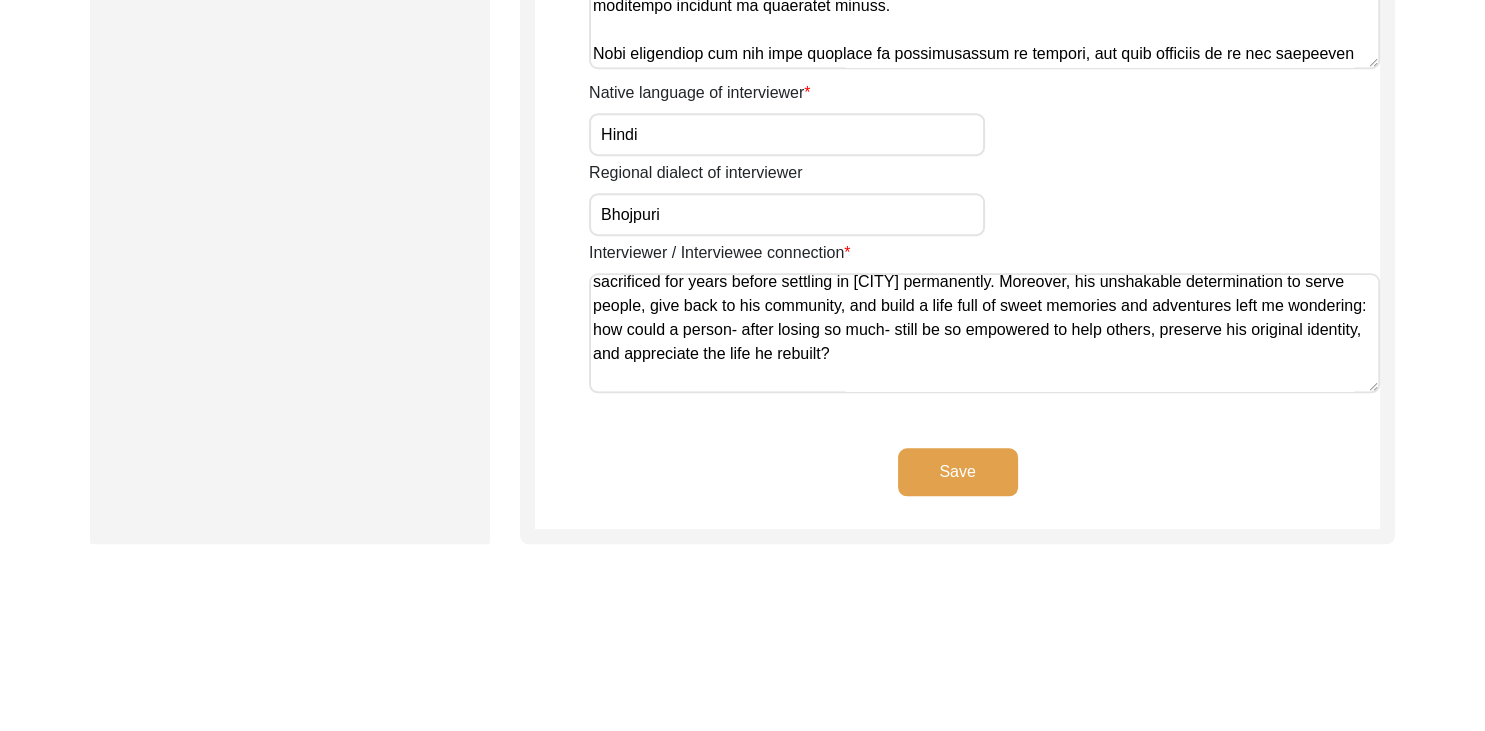 scroll, scrollTop: 199, scrollLeft: 0, axis: vertical 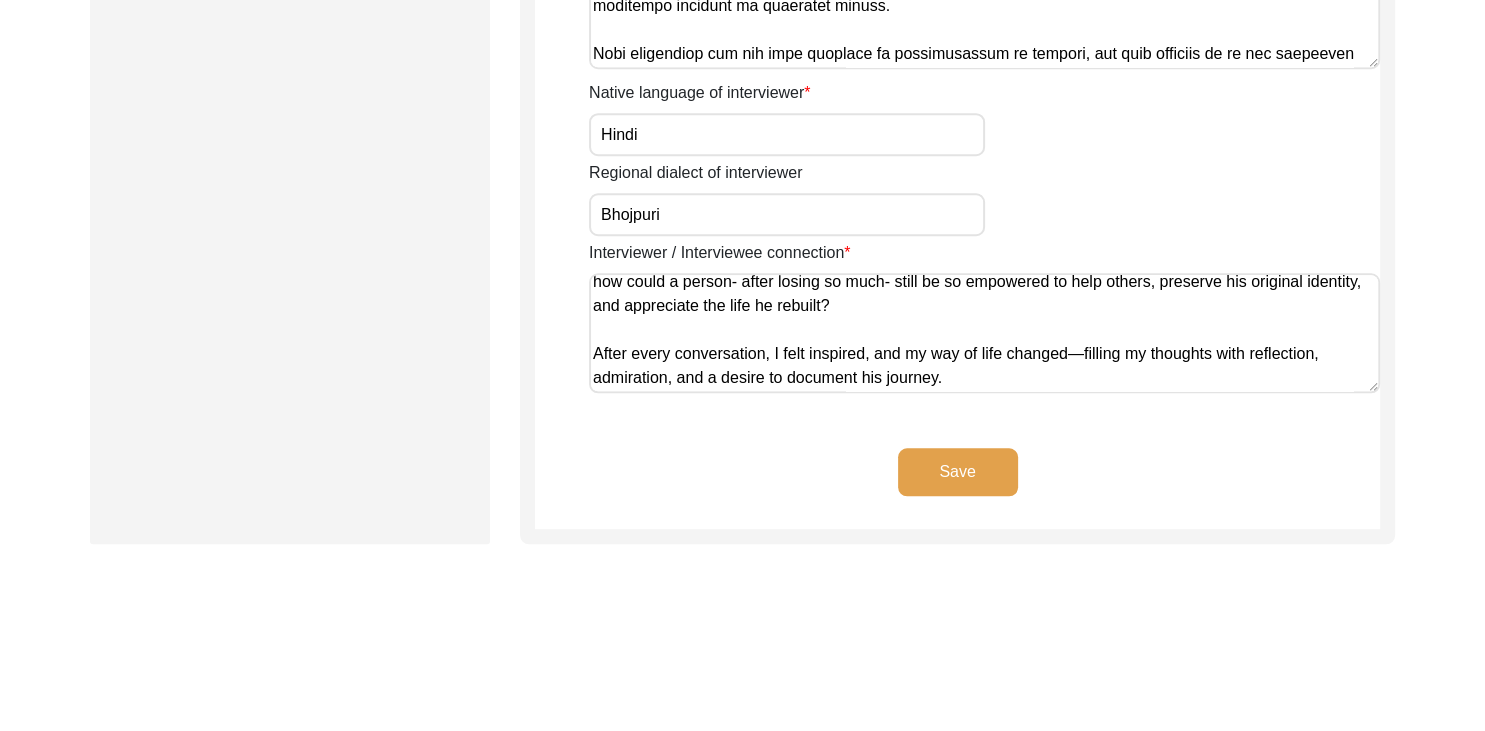 click on "We are not personally related. During my winter breaks, I discovered that the interviewee and his family are Partition survivors. He used to reside in my neighborhood and runs a small printing shop that I would often visit for paperwork and other printing needs. It was during these brief interactions that I gradually became aware of his background.
Every time, he left me amazed with his oral snippets of Partition memories and how his family suffered and sacrificed for years before settling in [CITY] permanently. Moreover, his unshakable determination to serve people, give back to his community, and build a life full of sweet memories and adventures left me wondering: how could a person- after losing so much- still be so empowered to help others, preserve his original identity, and appreciate the life he rebuilt?
After every conversation, I felt inspired, and my way of life changed—filling my thoughts with reflection, admiration, and a desire to document his journey." at bounding box center [984, 333] 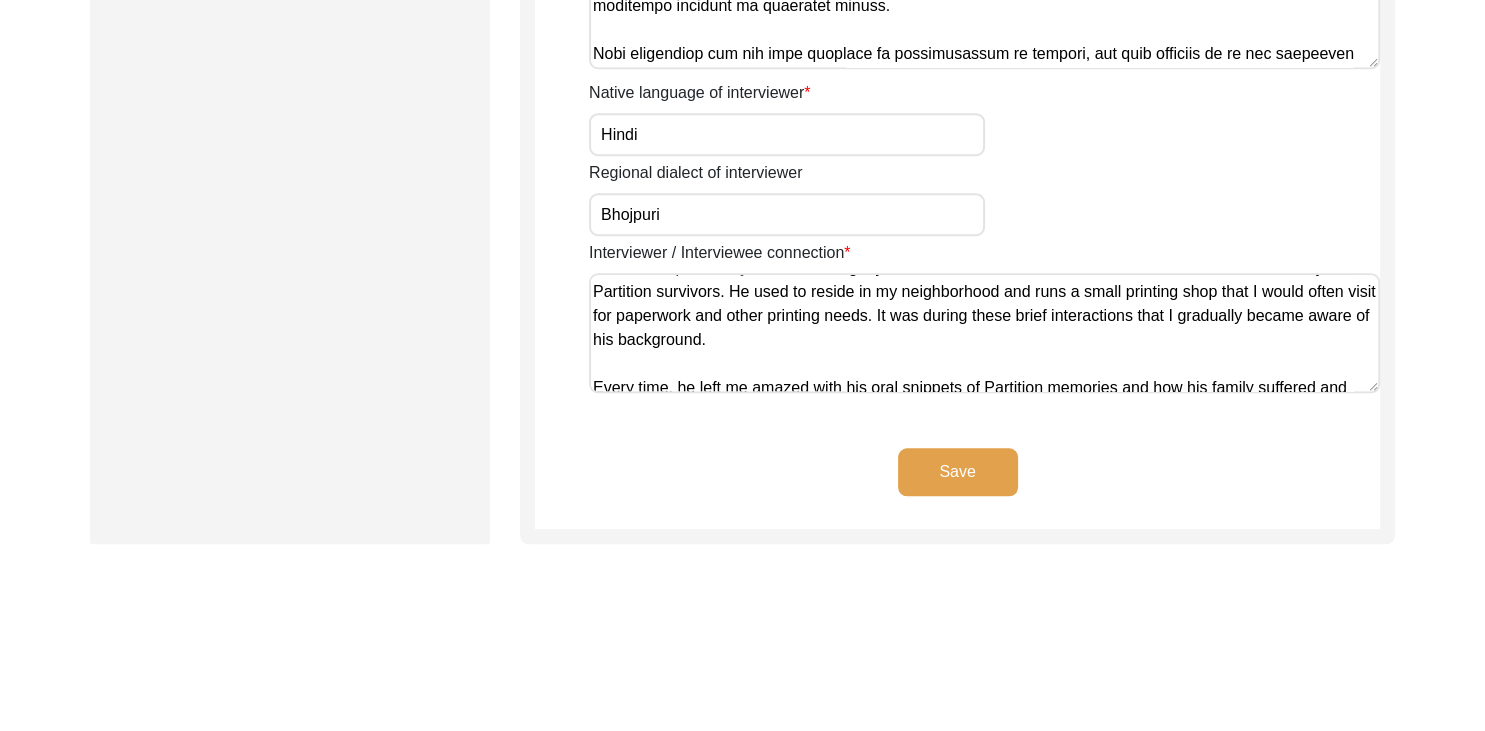 scroll, scrollTop: 0, scrollLeft: 0, axis: both 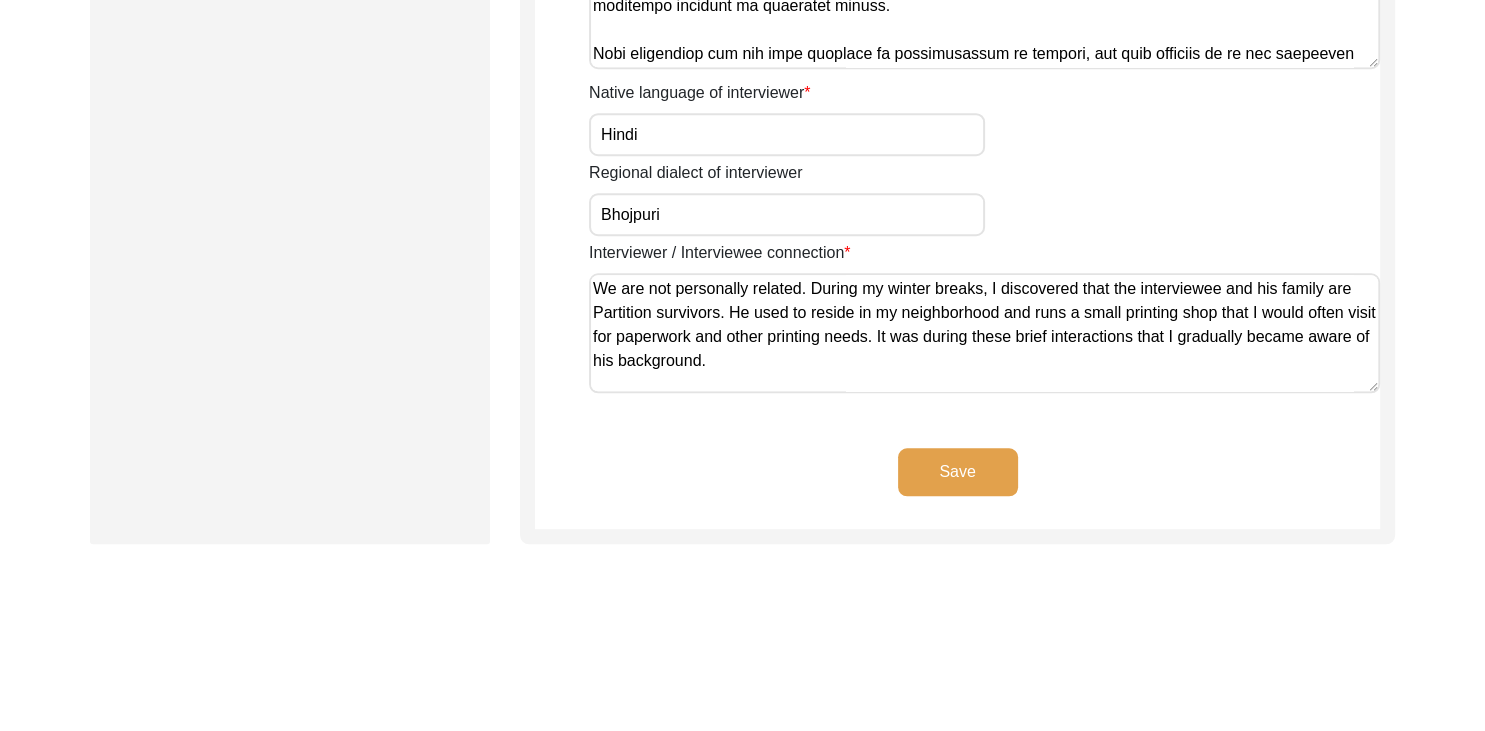 drag, startPoint x: 983, startPoint y: 378, endPoint x: 741, endPoint y: 349, distance: 243.73141 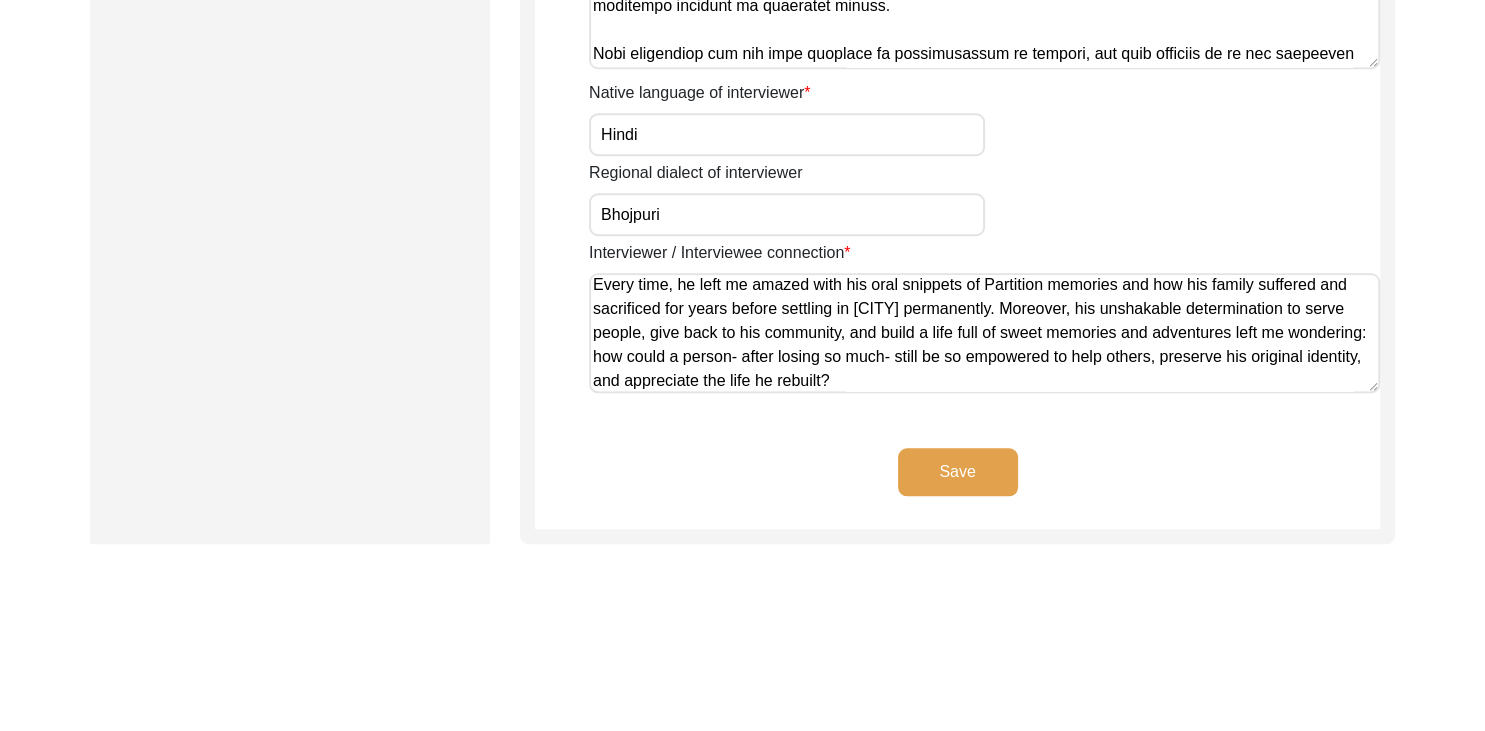 scroll, scrollTop: 199, scrollLeft: 0, axis: vertical 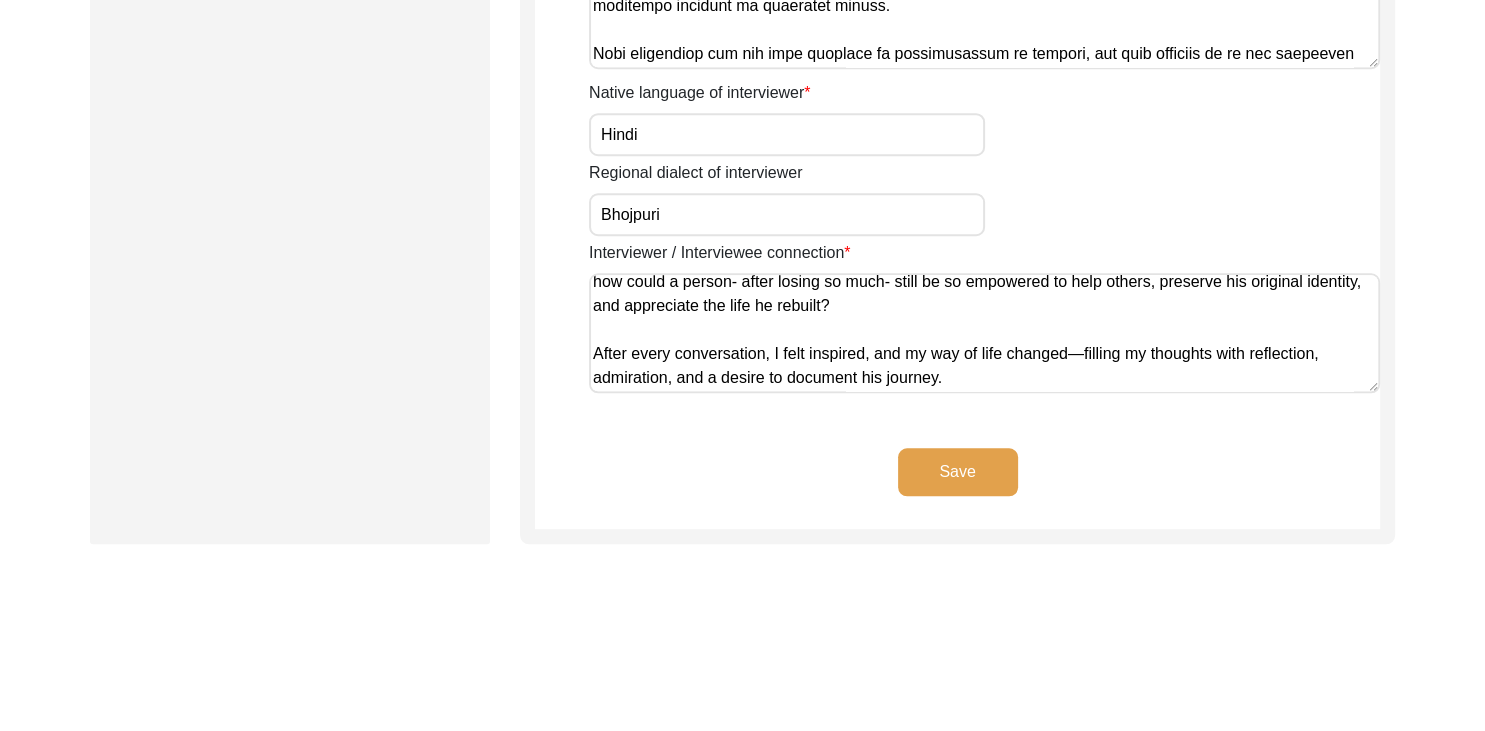 click on "We are not personally related. During my winter breaks, I discovered that the interviewee and his family are Partition survivors. He used to reside in my neighborhood and runs a small printing shop that I would often visit for paperwork and other printing needs. It was during these brief interactions that I gradually became aware of his background.
Every time, he left me amazed with his oral snippets of Partition memories and how his family suffered and sacrificed for years before settling in [CITY] permanently. Moreover, his unshakable determination to serve people, give back to his community, and build a life full of sweet memories and adventures left me wondering: how could a person- after losing so much- still be so empowered to help others, preserve his original identity, and appreciate the life he rebuilt?
After every conversation, I felt inspired, and my way of life changed—filling my thoughts with reflection, admiration, and a desire to document his journey." at bounding box center [984, 333] 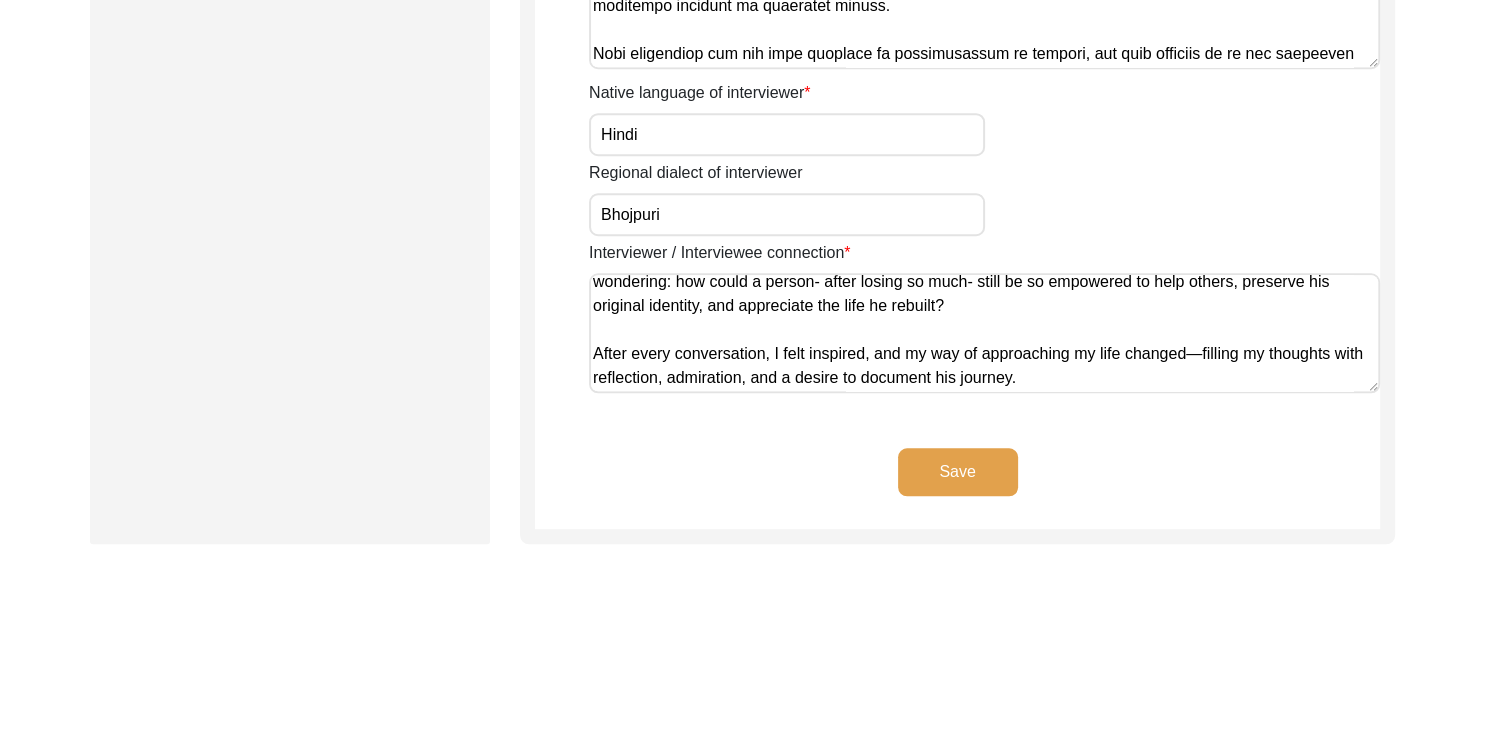 click on "We are not personally related. During my winter breaks, I discovered that the interviewee and his family are Partition survivors. He used to reside in my neighborhood and runs a small printing shop that I would often visit for paperwork and other printing needs. It was during these brief interactions that I gradually became aware of his background.
Every time, he left me amazed with his oral snippets of Partition memories and how his family suffered and sacrificed for years before settling in [LOCATION] permanently. Moreover, his unshakable determination to serve people, give back to his community, and build a life full of sweet memories and adventures left me wondering: how could a person- after losing so much- still be so empowered to help others, preserve his original identity, and appreciate the life he rebuilt?
After every conversation, I felt inspired, and my way of approaching my life changed—filling my thoughts with reflection, admiration, and a desire to document his journey." at bounding box center [984, 333] 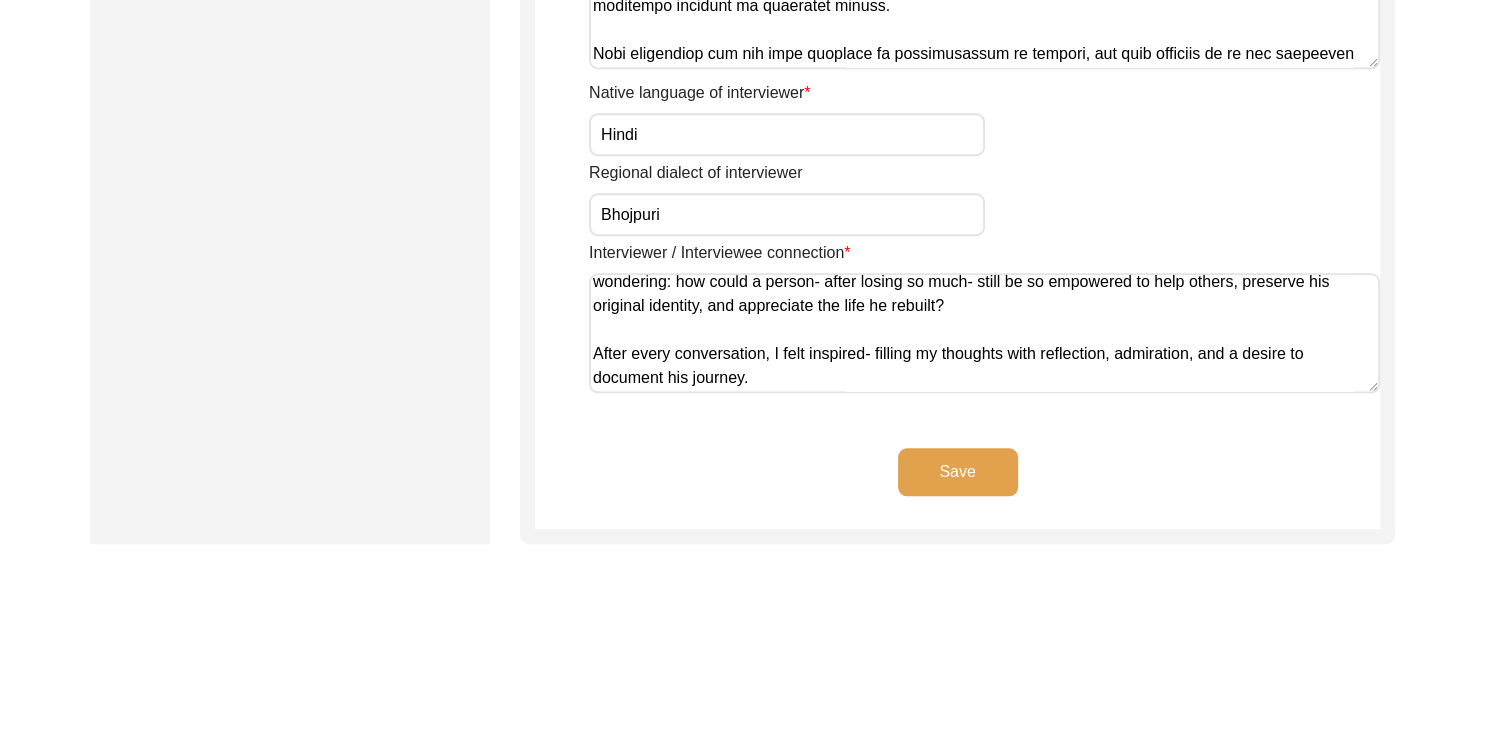 drag, startPoint x: 1335, startPoint y: 351, endPoint x: 862, endPoint y: 350, distance: 473.00107 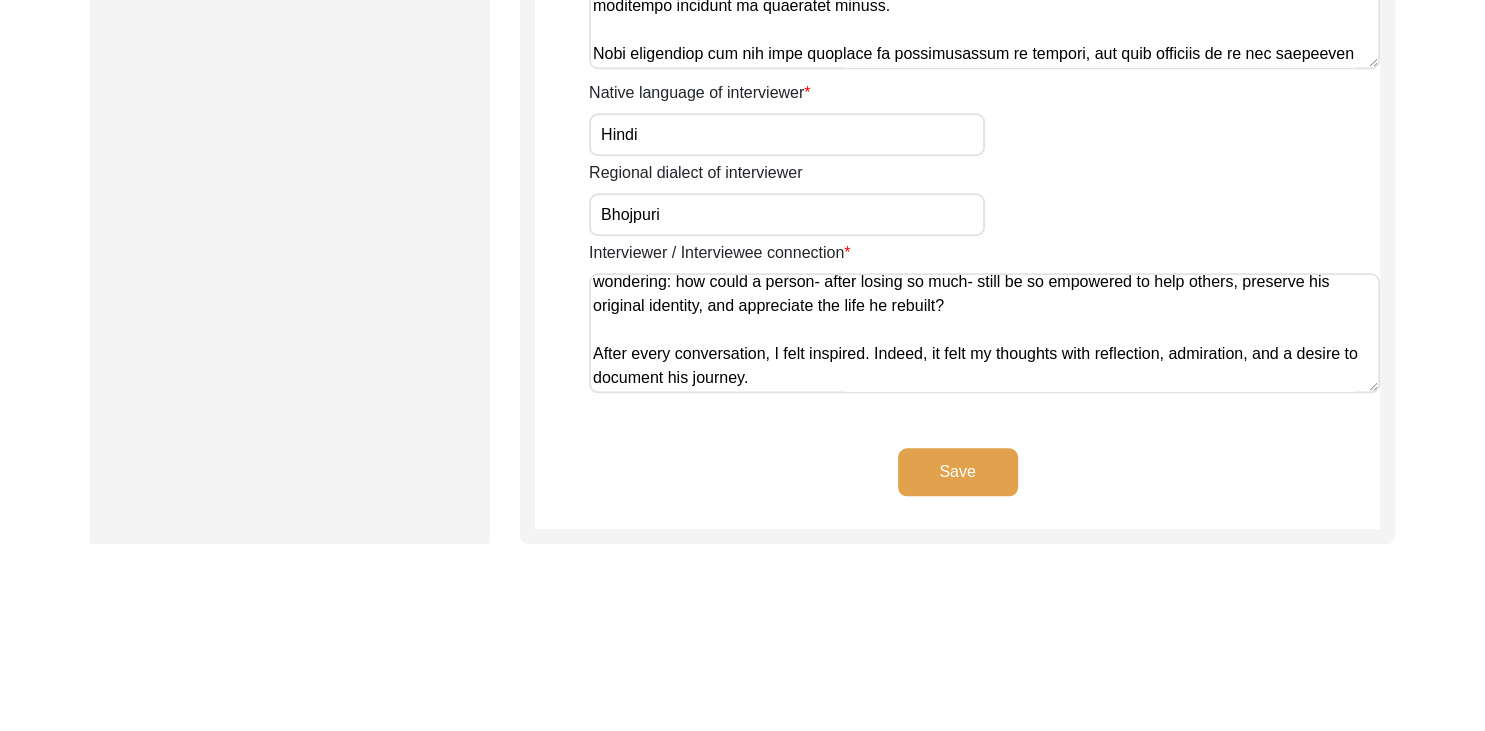 click on "We are not personally related. During my winter breaks, I discovered that the interviewee and his family are Partition survivors. He used to reside in my neighborhood and runs a small printing shop that I would often visit for paperwork and other printing needs. It was during these brief interactions that I gradually became aware of his background.
Every time, he left me amazed with his oral snippets of Partition memories and how his family suffered and sacrificed for years before settling in [LOCATION] permanently. Moreover, his unshakable determination to serve people, give back to his community, and build a life full of sweet memories and adventures left me wondering: how could a person- after losing so much- still be so empowered to help others, preserve his original identity, and appreciate the life he rebuilt?
After every conversation, I felt inspired. Indeed, it felt my thoughts with reflection, admiration, and a desire to document his journey." at bounding box center (984, 333) 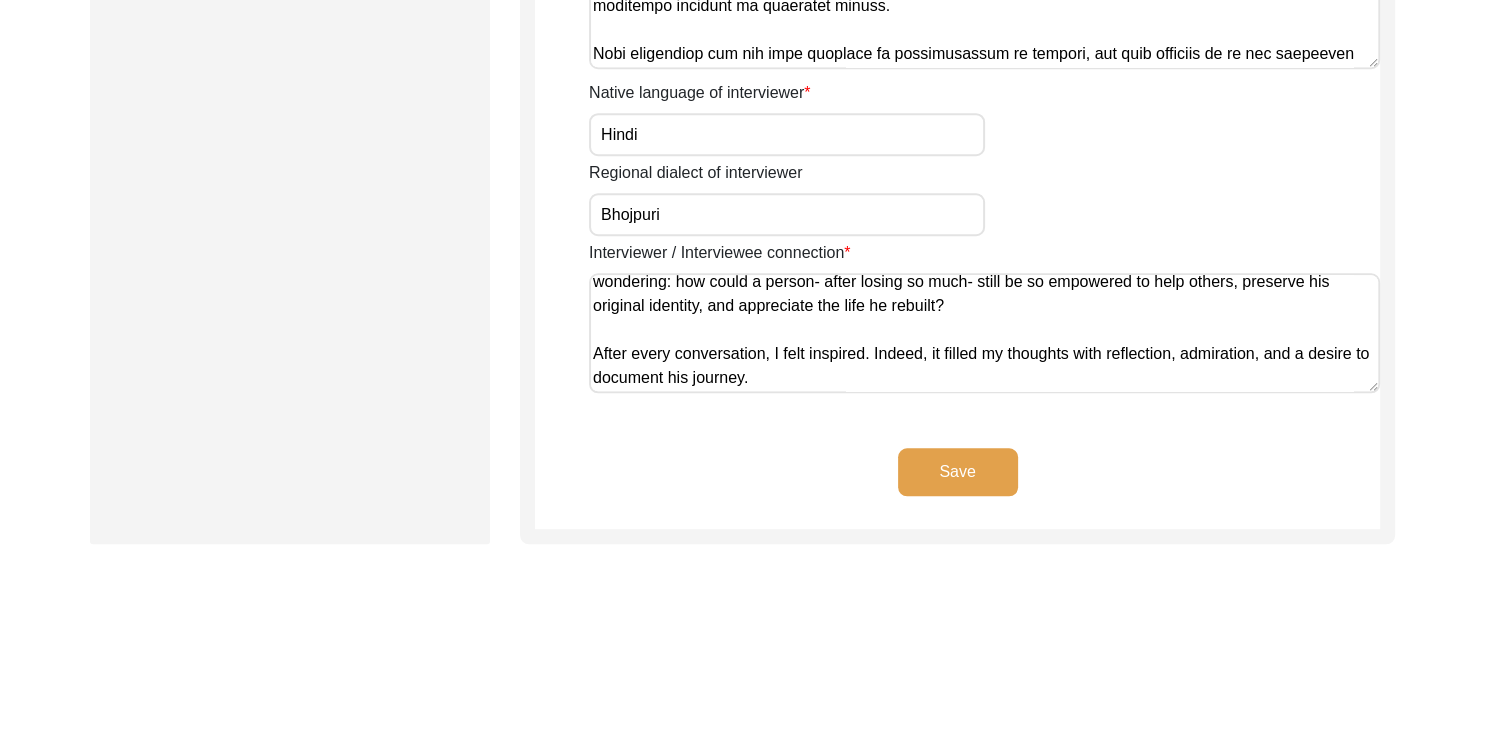 click on "We are not personally related. During my [SEASON] breaks, I discovered that the interviewee and his family are Partition survivors. He used to reside in my neighborhood and runs a small printing shop that I would often visit for paperwork and other printing needs. It was during these brief interactions that I gradually became aware of his background.
Every time, he left me amazed with his oral snippets of Partition memories and how his family suffered and sacrificed for years before settling in [LOCATION] permanently. Moreover, his unshakable determination to serve people, give back to his community, and build a life full of sweet memories and adventures left me wondering: how could a person- after losing so much- still be so empowered to help others, preserve his original identity, and appreciate the life he rebuilt?
After every conversation, I felt inspired. Indeed, it filled my thoughts with reflection, admiration, and a desire to document his journey." at bounding box center (984, 333) 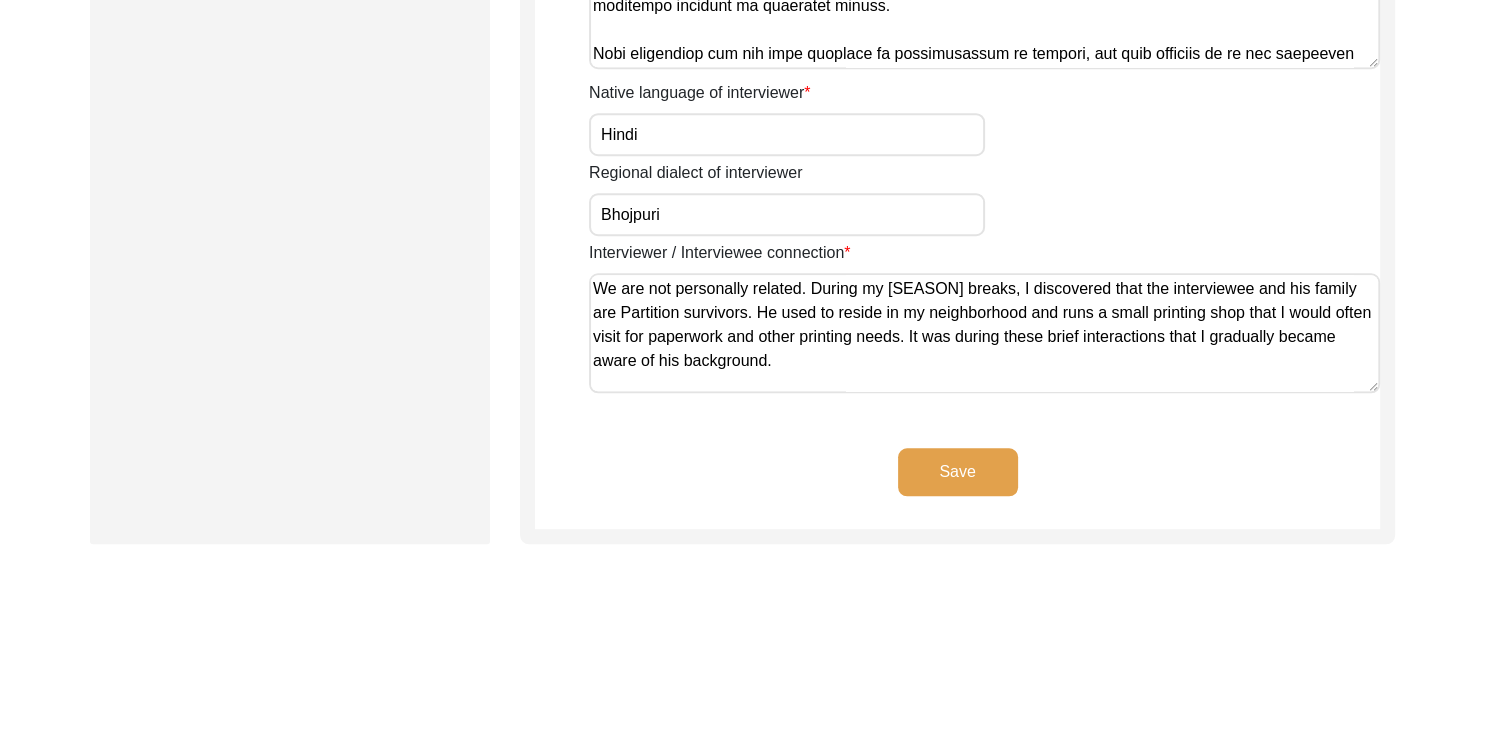 scroll, scrollTop: 199, scrollLeft: 0, axis: vertical 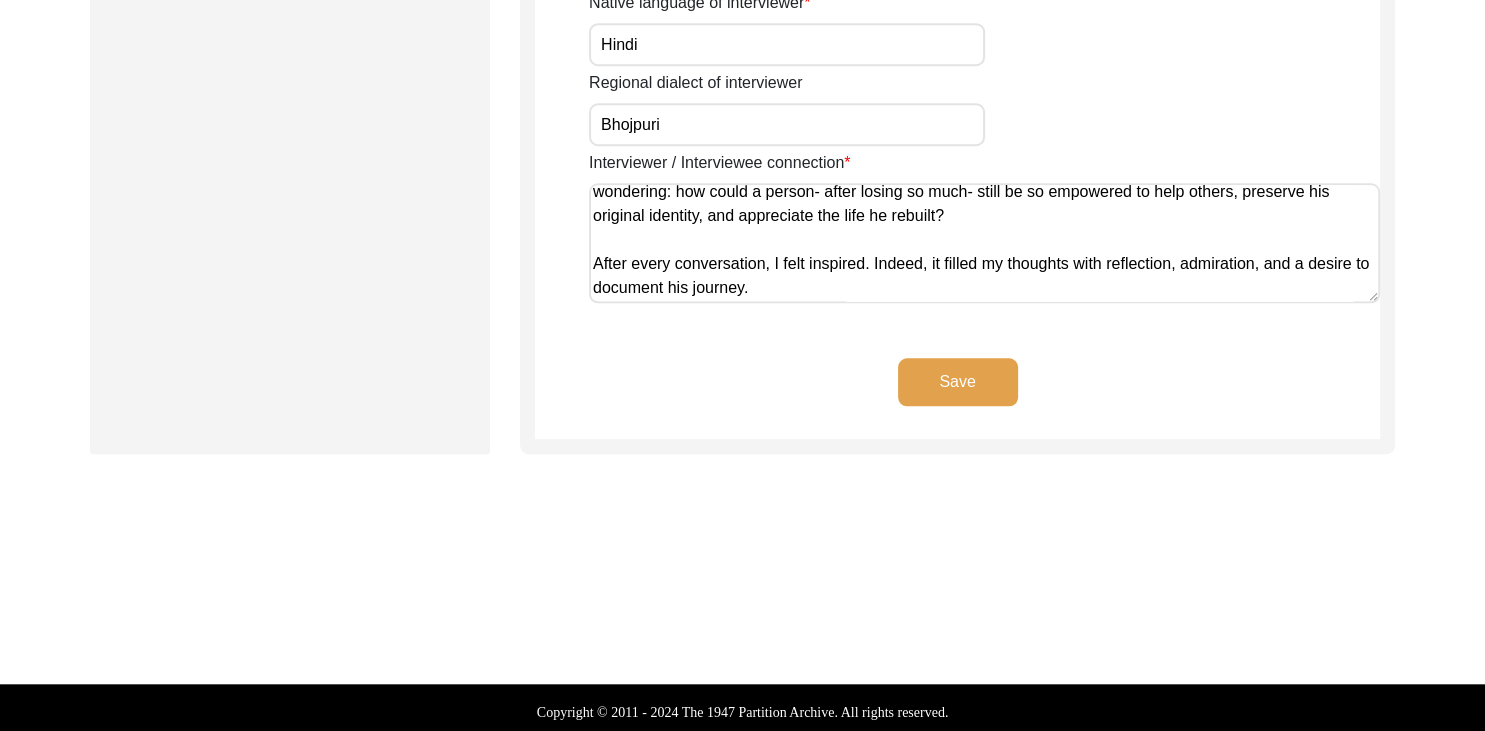 click on "We are not personally related. During my [SEASON] breaks, I discovered that the interviewee and his family are Partition survivors. He used to reside in my neighborhood and runs a small printing shop that I would often visit for paperwork and other printing needs. It was during these brief interactions that I gradually became aware of his background.
Every time, he left me amazed with his oral snippets of Partition memories and how his family suffered and sacrificed for years before settling in [LOCATION] permanently. Moreover, his unshakable determination to serve people, give back to his community, and build a life full of sweet memories and adventures left me wondering: how could a person- after losing so much- still be so empowered to help others, preserve his original identity, and appreciate the life he rebuilt?
After every conversation, I felt inspired. Indeed, it filled my thoughts with reflection, admiration, and a desire to document his journey." at bounding box center [984, 243] 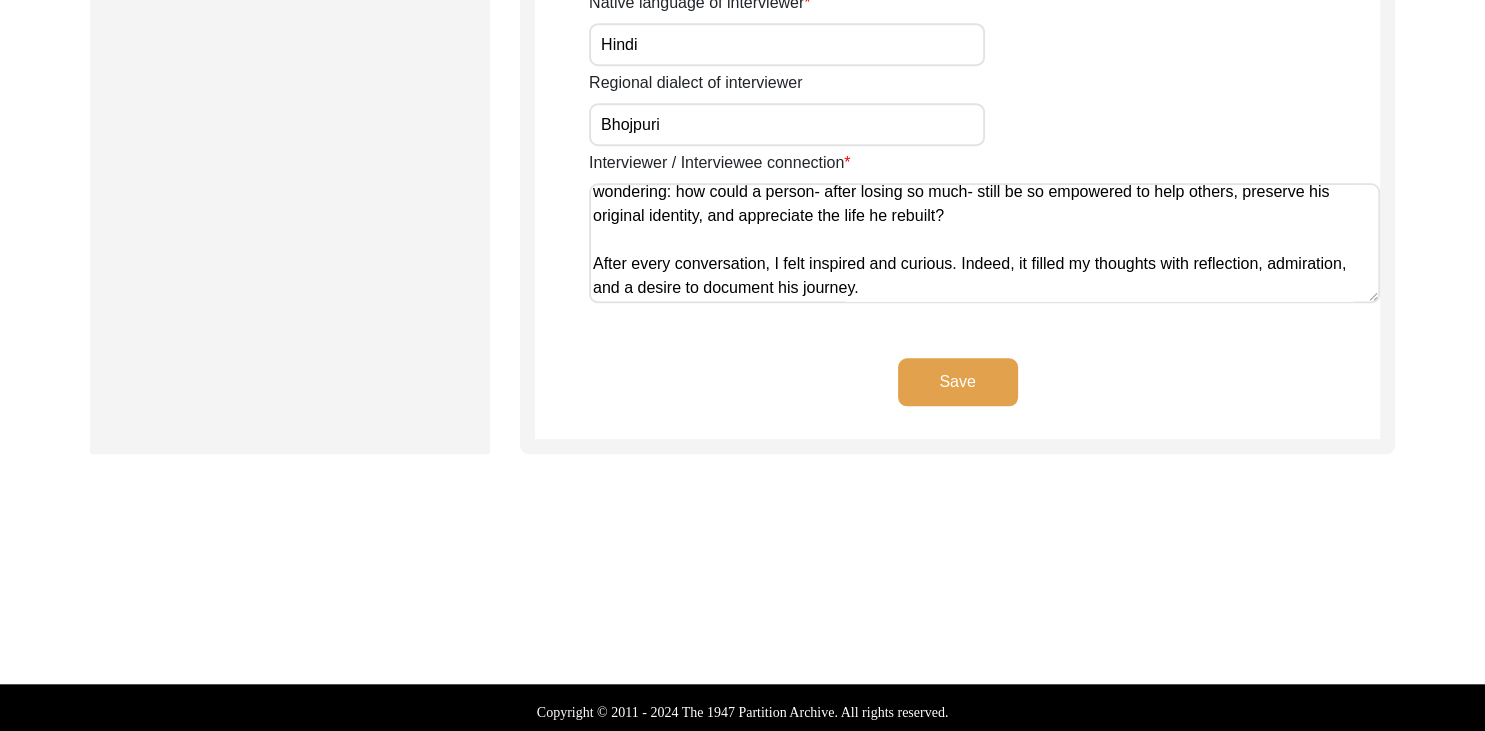 click on "We are not personally related. During my winter breaks, I discovered that the interviewee and his family are Partition survivors. He used to reside in my neighborhood and runs a small printing shop that I would often visit for paperwork and other printing needs. It was during these brief interactions that I gradually became aware of his background.
Every time, he left me amazed with his oral snippets of Partition memories and how his family suffered and sacrificed for years before settling in [LOCATION] permanently. Moreover, his unshakable determination to serve people, give back to his community, and build a life full of sweet memories and adventures left me wondering: how could a person- after losing so much- still be so empowered to help others, preserve his original identity, and appreciate the life he rebuilt?
After every conversation, I felt inspired and curious. Indeed, it filled my thoughts with reflection, admiration, and a desire to document his journey." at bounding box center [984, 243] 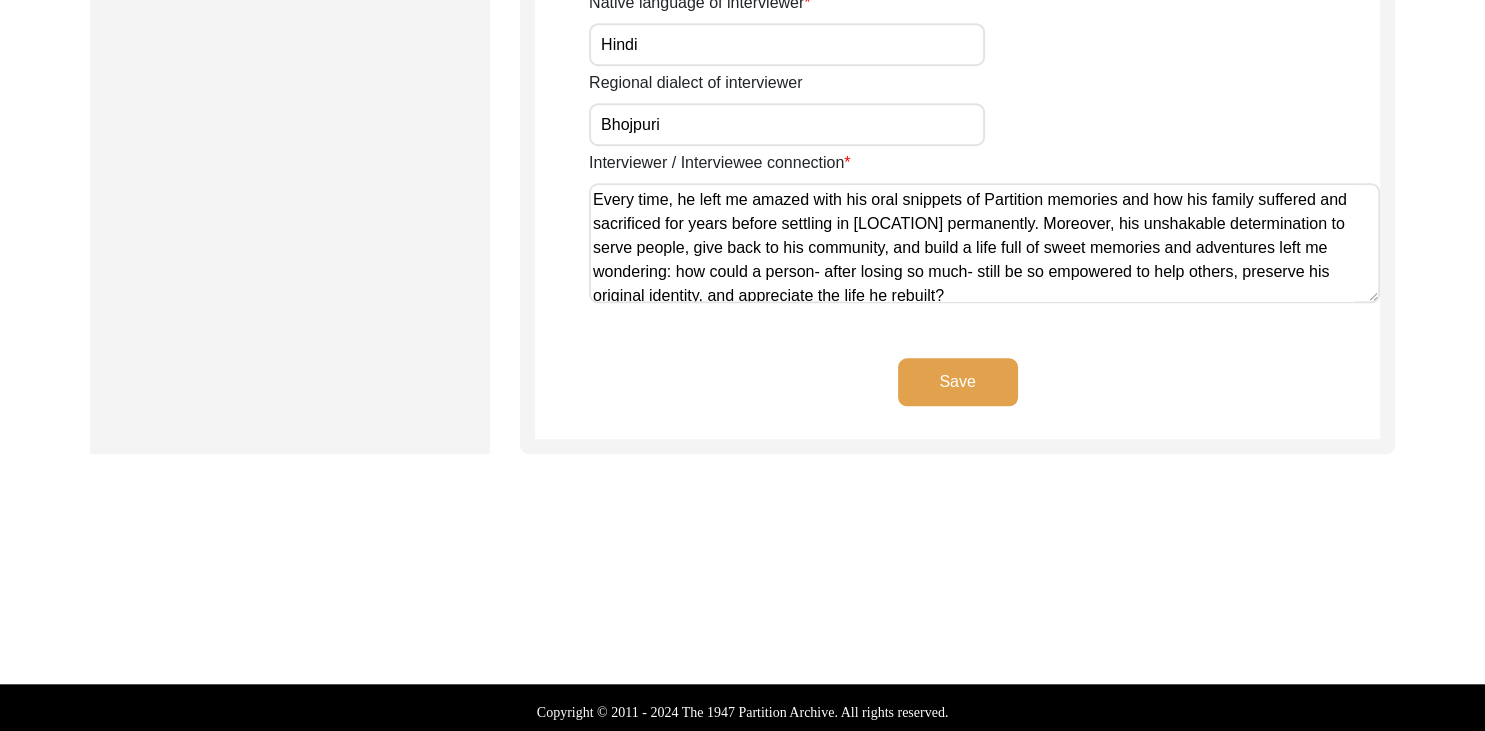 scroll, scrollTop: 199, scrollLeft: 0, axis: vertical 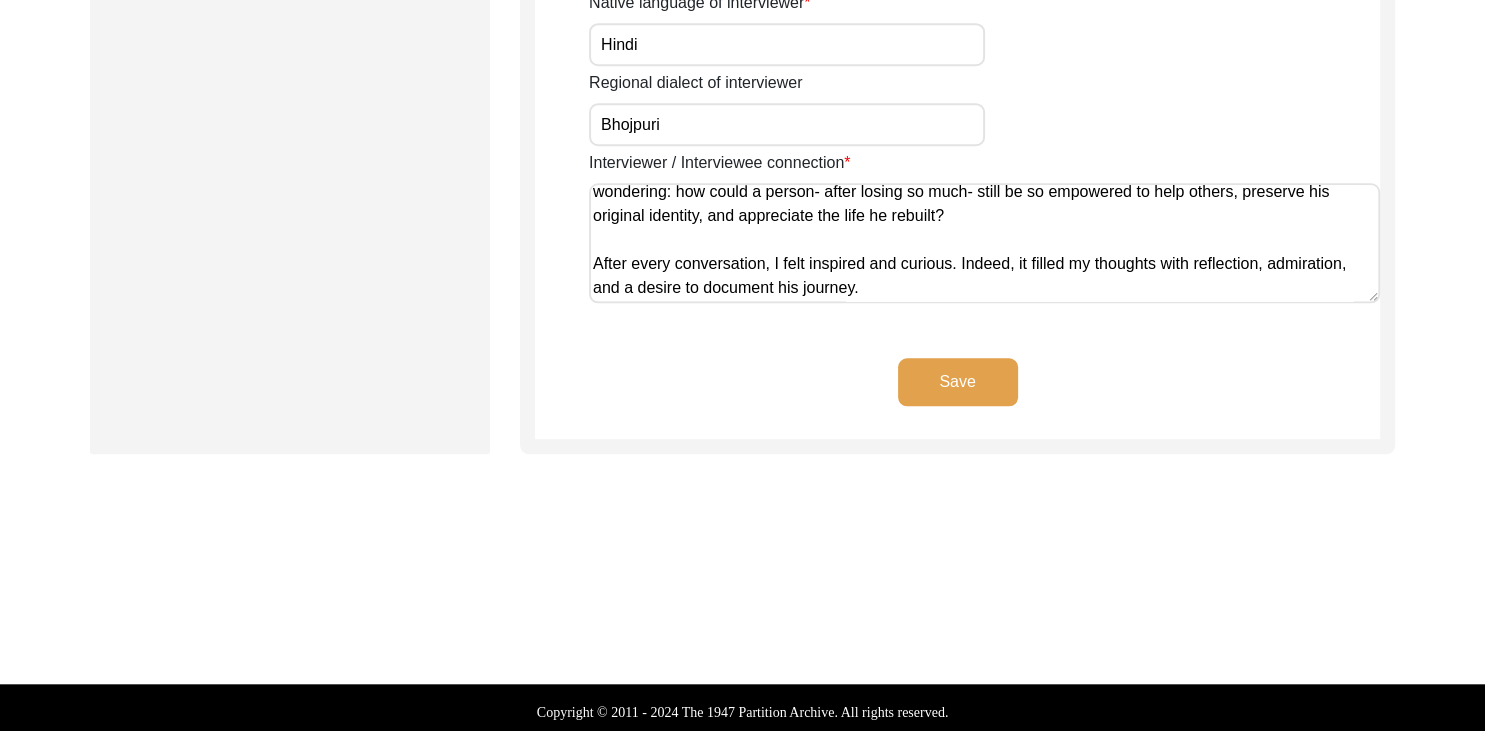 click on "We are not personally related. During my winter breaks, I discovered that the interviewee and his family are Partition survivors. He used to reside in my neighborhood and runs a small printing shop that I would often visit for paperwork and other printing needs. It was during these brief interactions that I gradually became aware of his background.
Every time, he left me amazed with his oral snippets of Partition memories and how his family suffered and sacrificed for years before settling in [LOCATION] permanently. Moreover, his unshakable determination to serve people, give back to his community, and build a life full of sweet memories and adventures left me wondering: how could a person- after losing so much- still be so empowered to help others, preserve his original identity, and appreciate the life he rebuilt?
After every conversation, I felt inspired and curious. Indeed, it filled my thoughts with reflection, admiration, and a desire to document his journey." at bounding box center [984, 243] 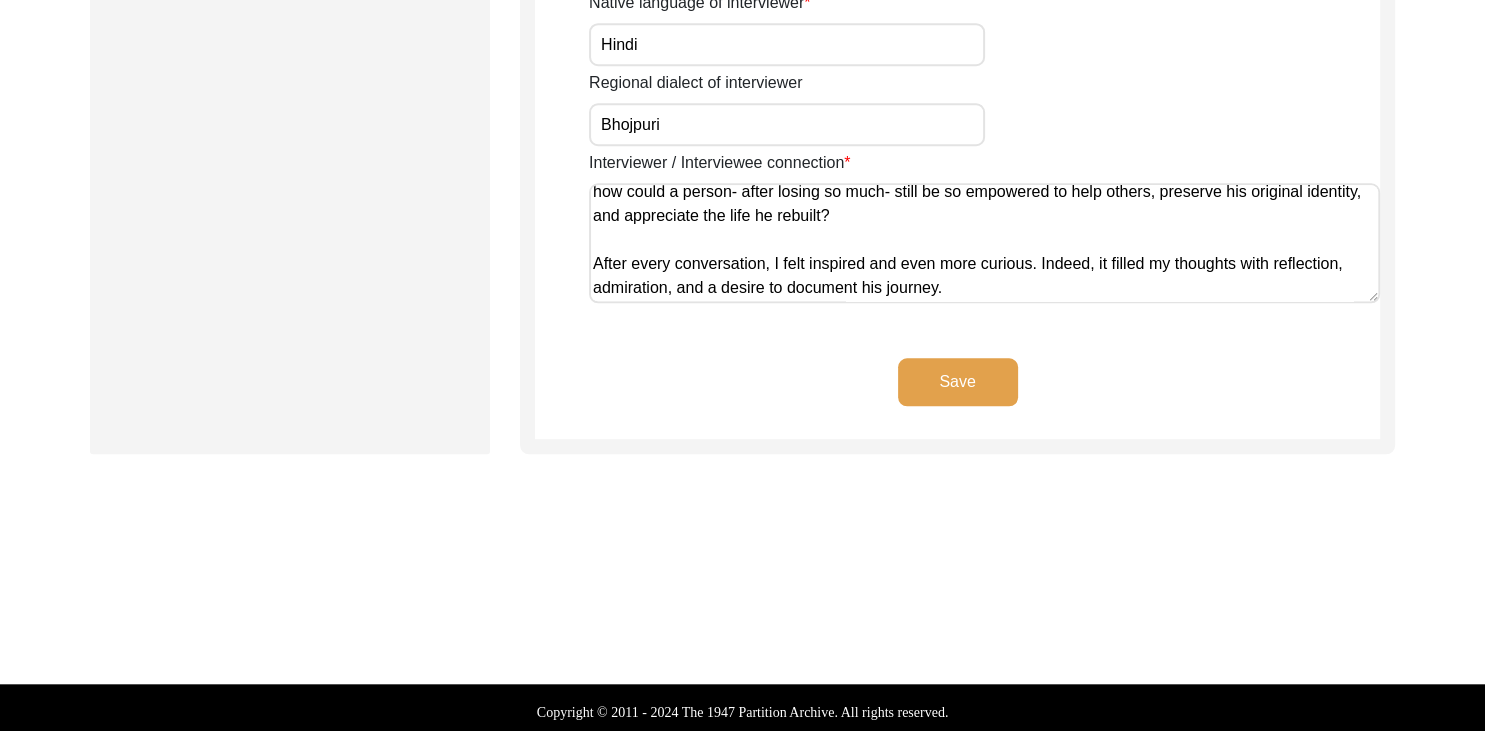 type on "We are not personally related. During my winter breaks, I discovered that the interviewee and his family are Partition survivors. He used to reside in my neighborhood and runs a small printing shop that I would often visit for paperwork and other printing needs. It was during these brief interactions that I gradually became aware of his background.
Every time, he left me amazed with his oral snippets of Partition memories and how his family suffered and sacrificed for years before settling in [CITY] permanently. Moreover, his unshakable determination to serve people, give back to his community, and build a life full of sweet memories and adventures left me wondering: how could a person- after losing so much- still be so empowered to help others, preserve his original identity, and appreciate the life he rebuilt?
After every conversation, I felt inspired and even more curious. Indeed, it filled my thoughts with reflection, admiration, and a desire to document his journey." 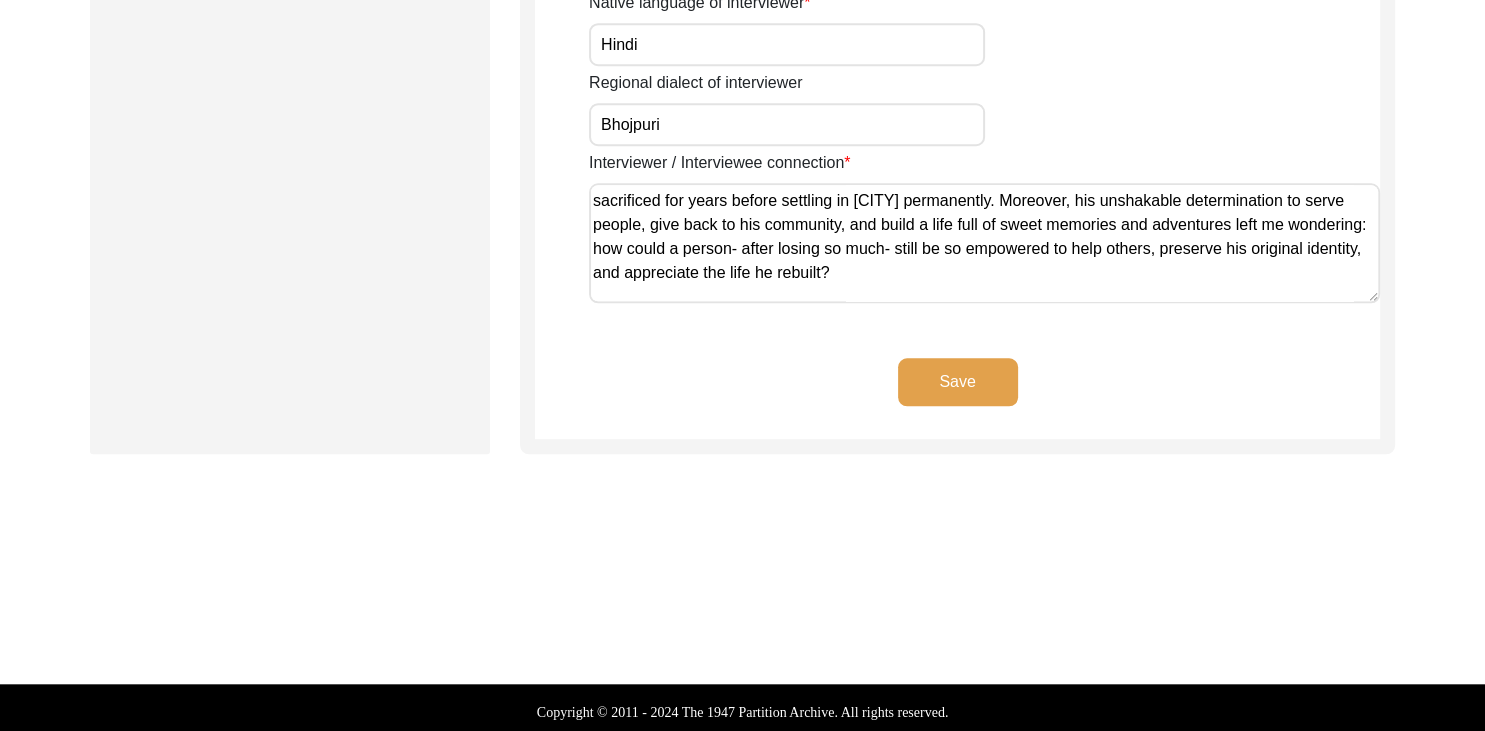 scroll, scrollTop: 199, scrollLeft: 0, axis: vertical 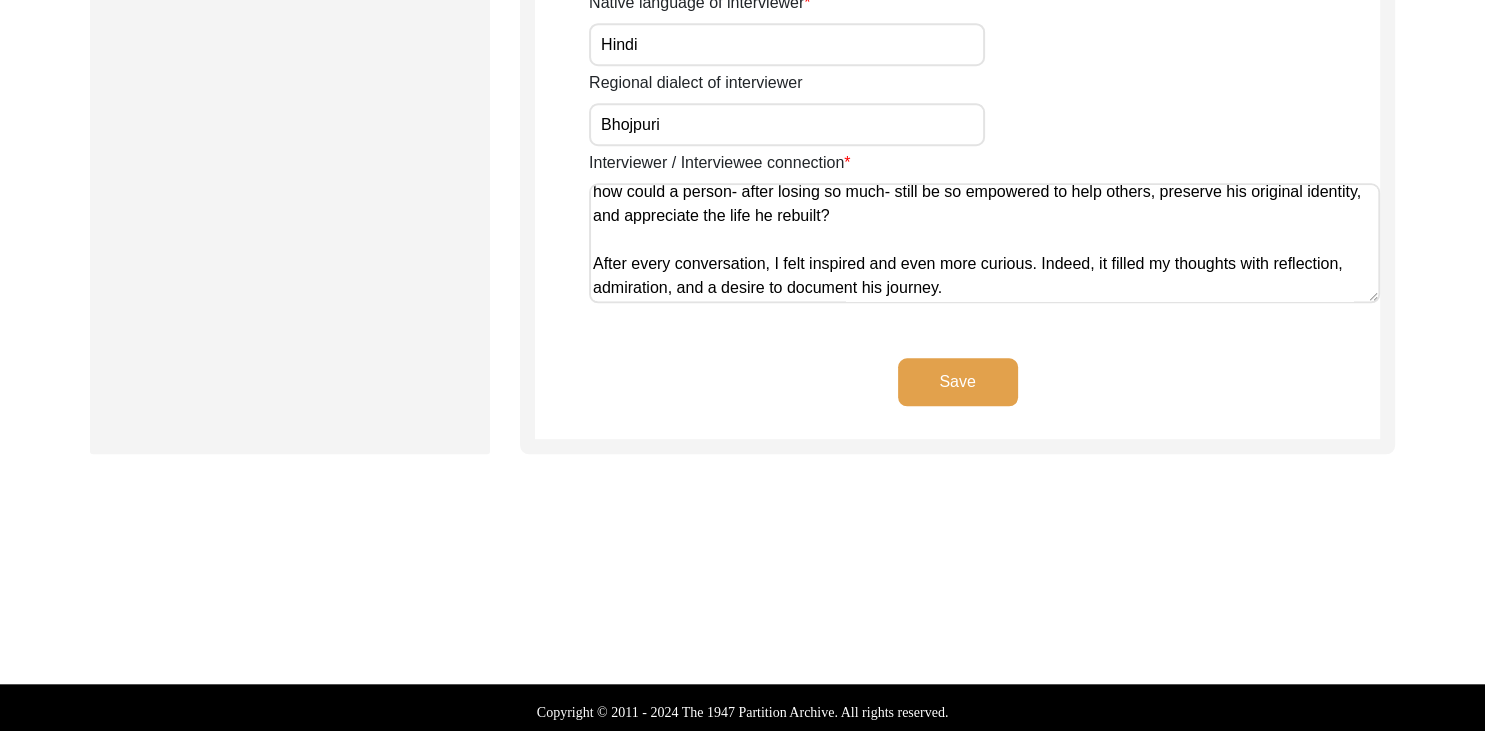 click on "Save" 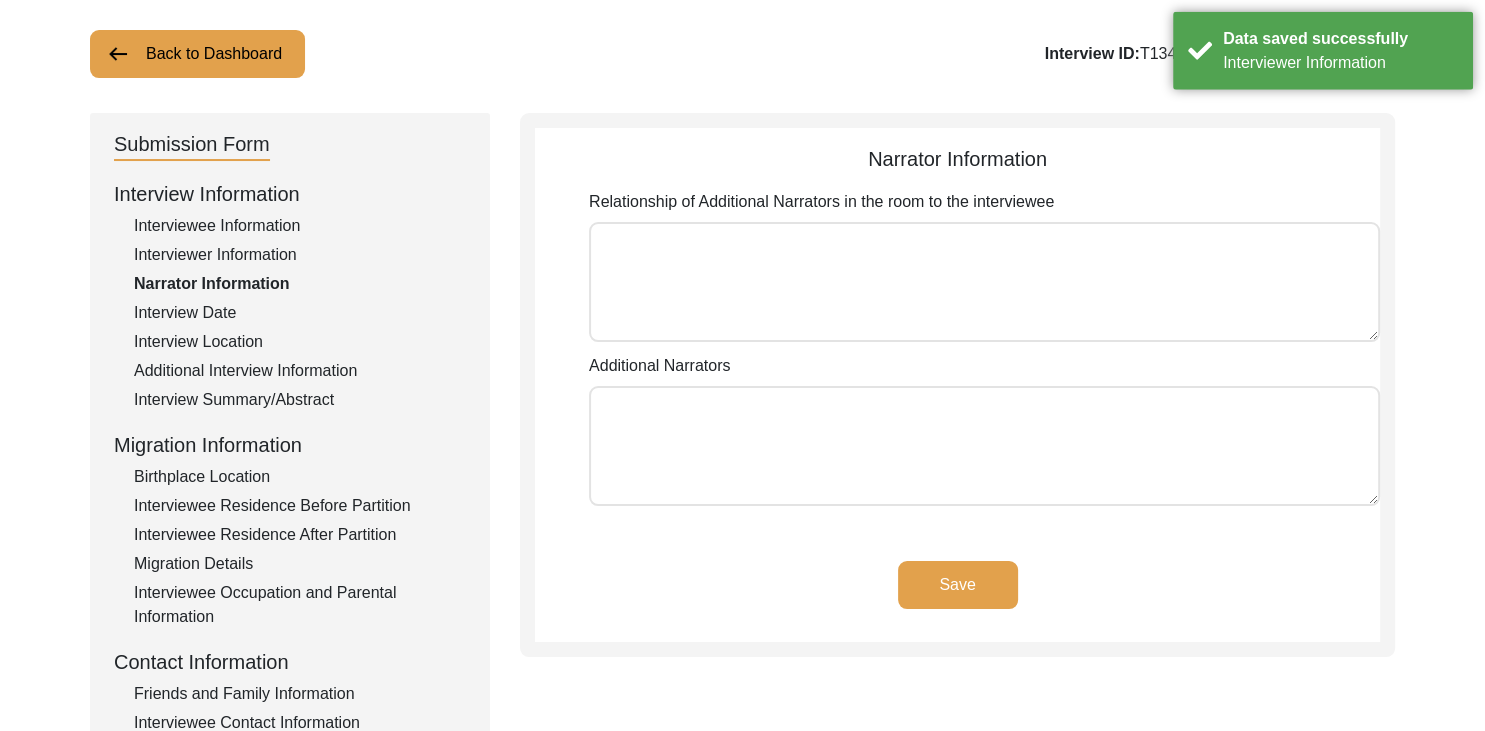 scroll, scrollTop: 113, scrollLeft: 0, axis: vertical 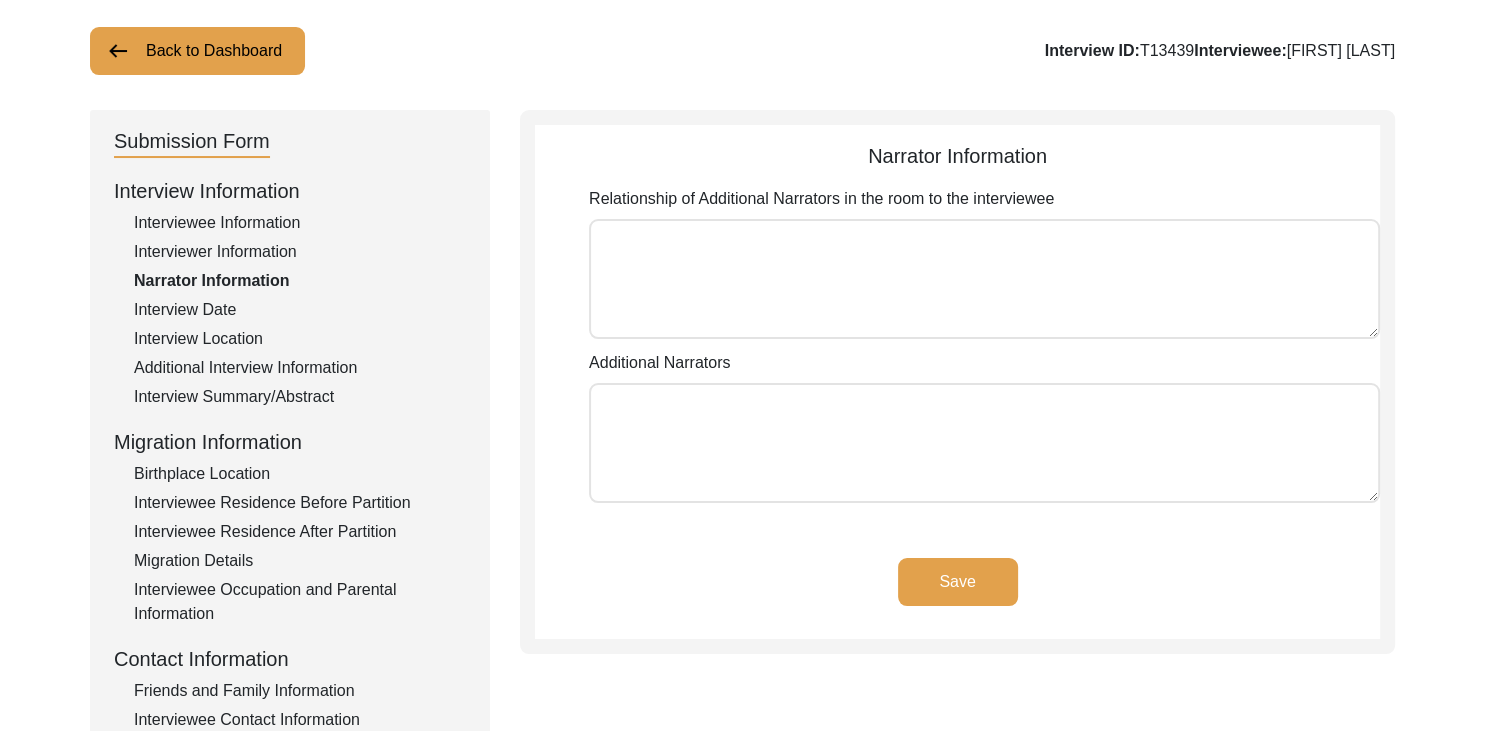 click on "Interview Date" 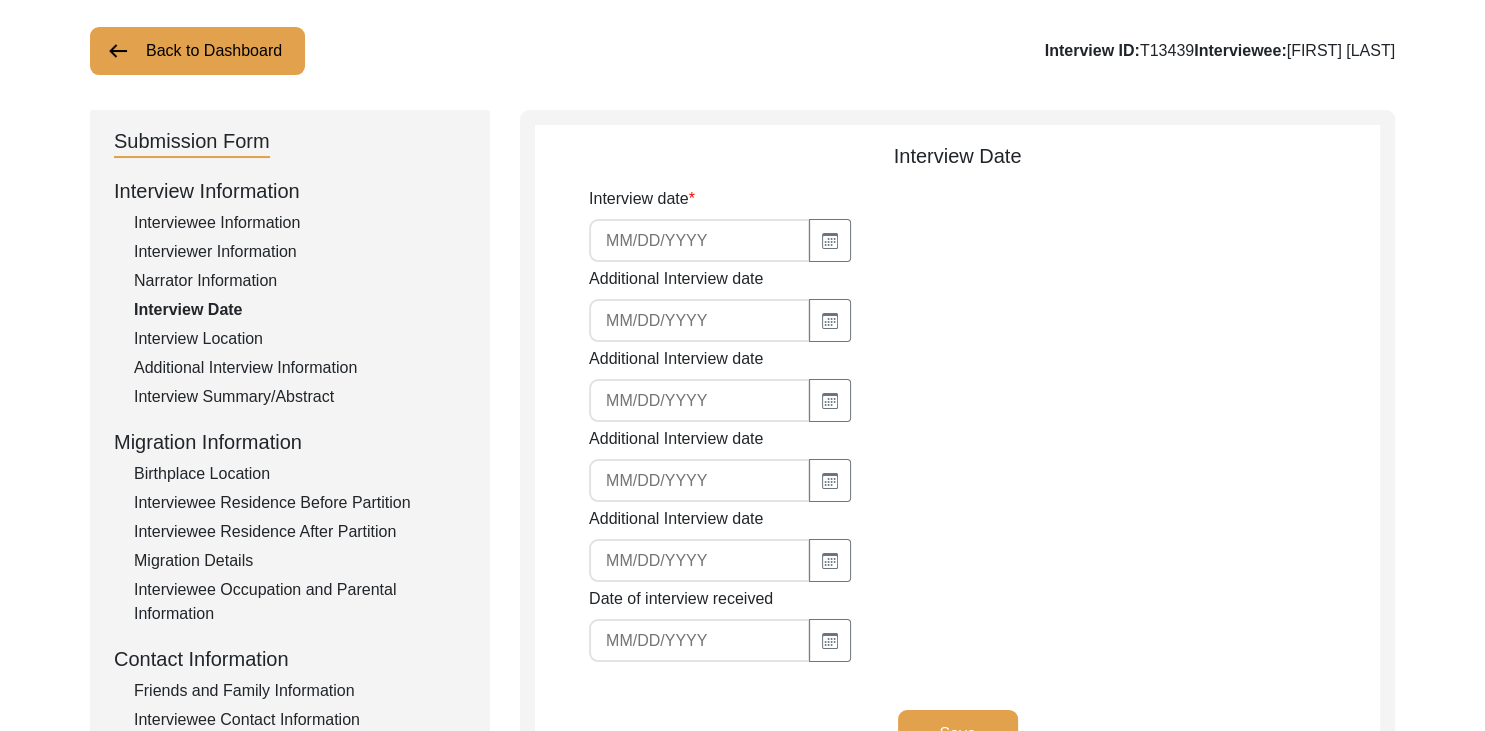 type on "[DATE]" 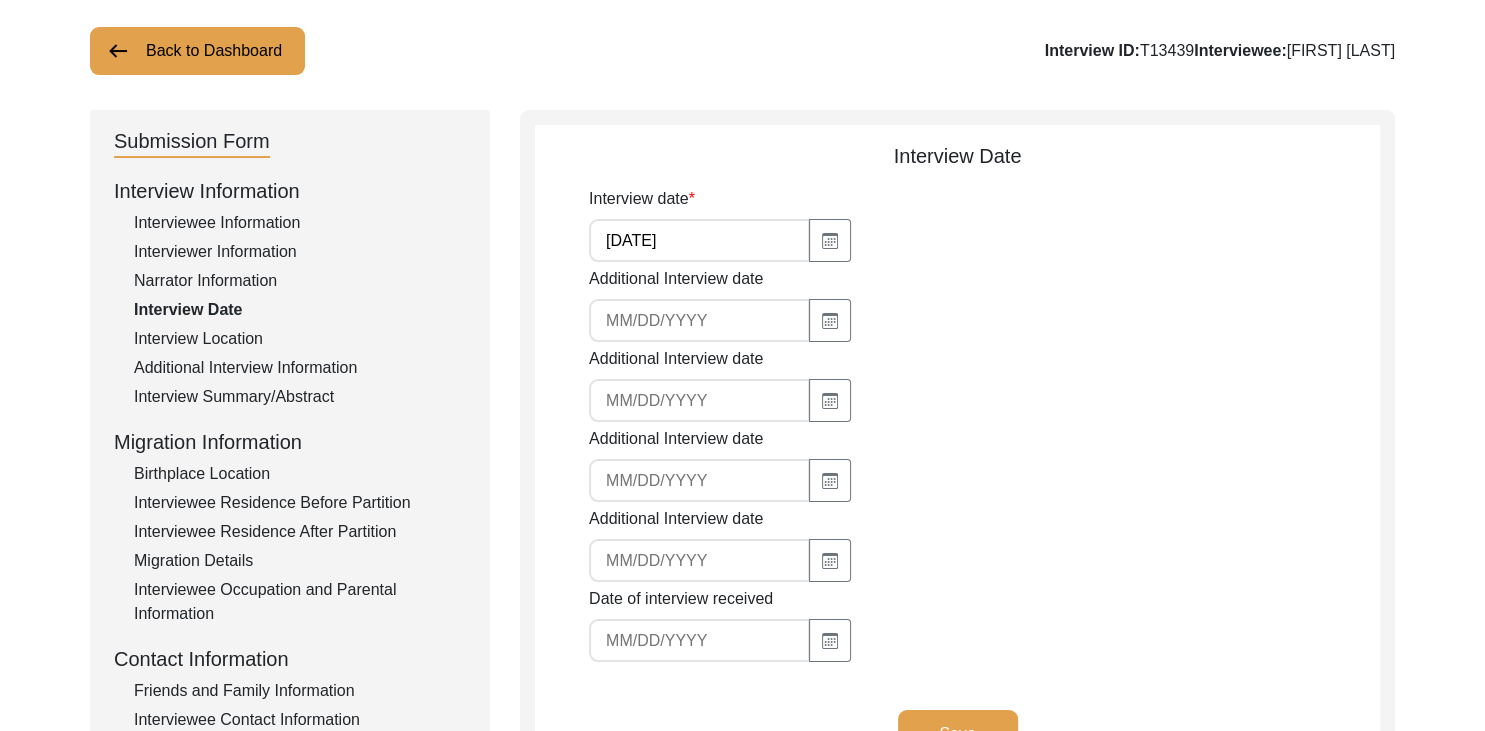 click on "Interview Location" 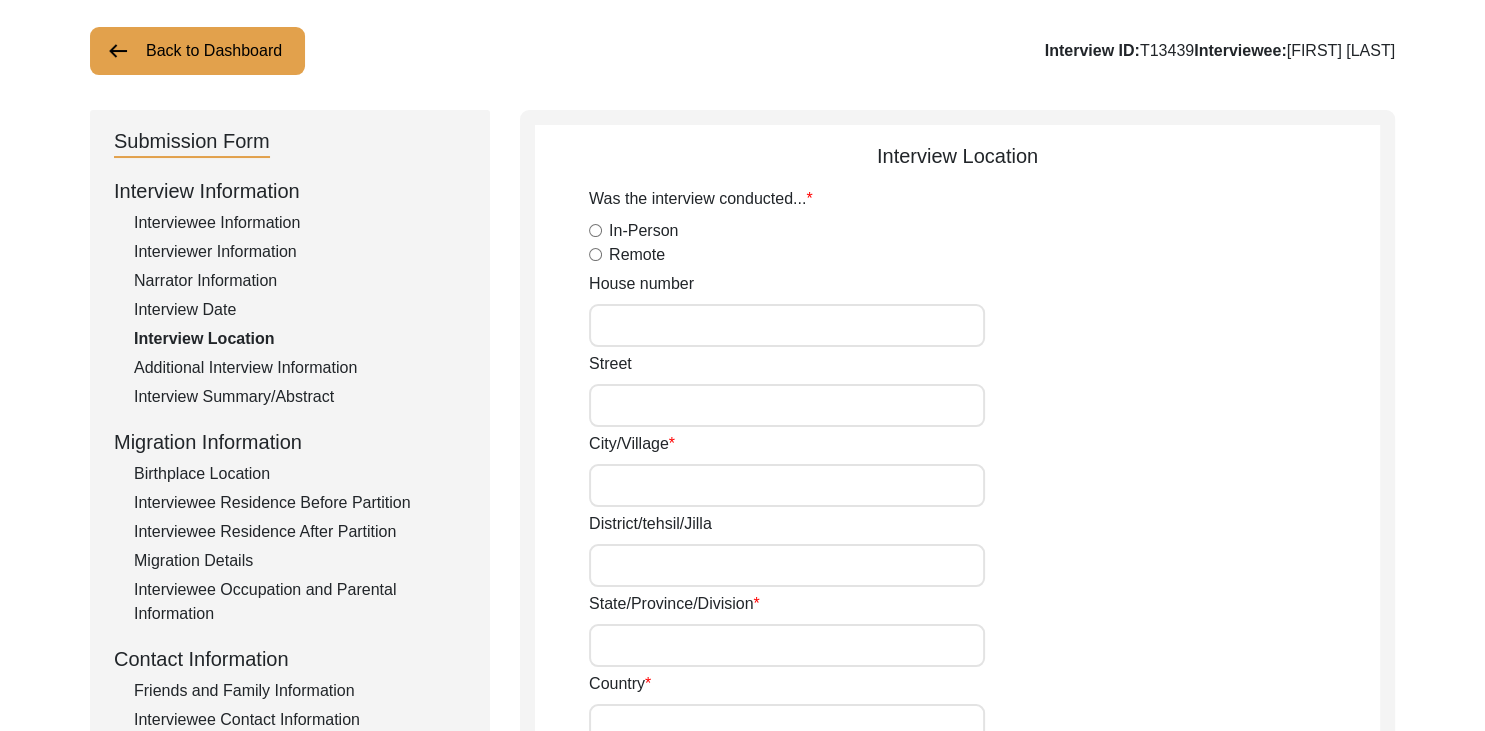 radio on "true" 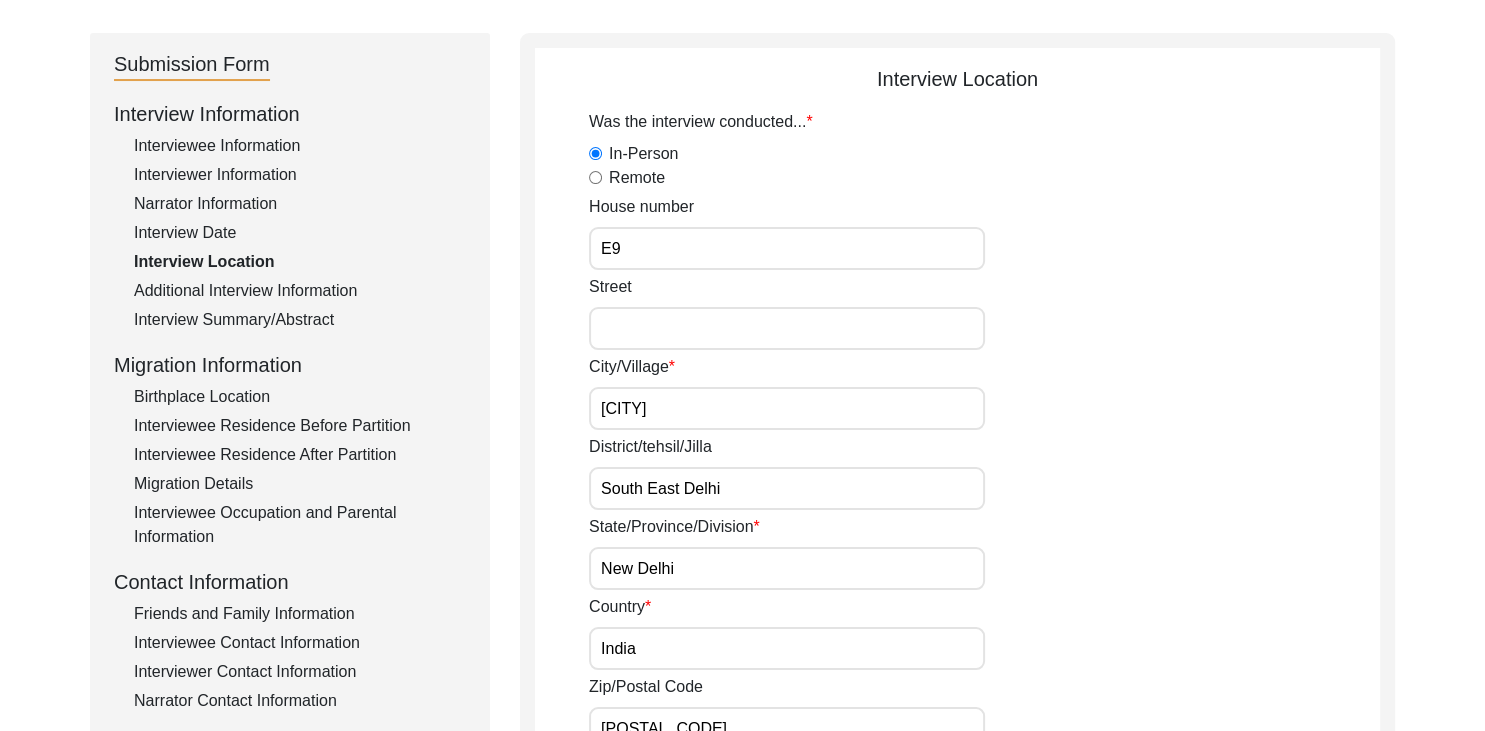 scroll, scrollTop: 189, scrollLeft: 0, axis: vertical 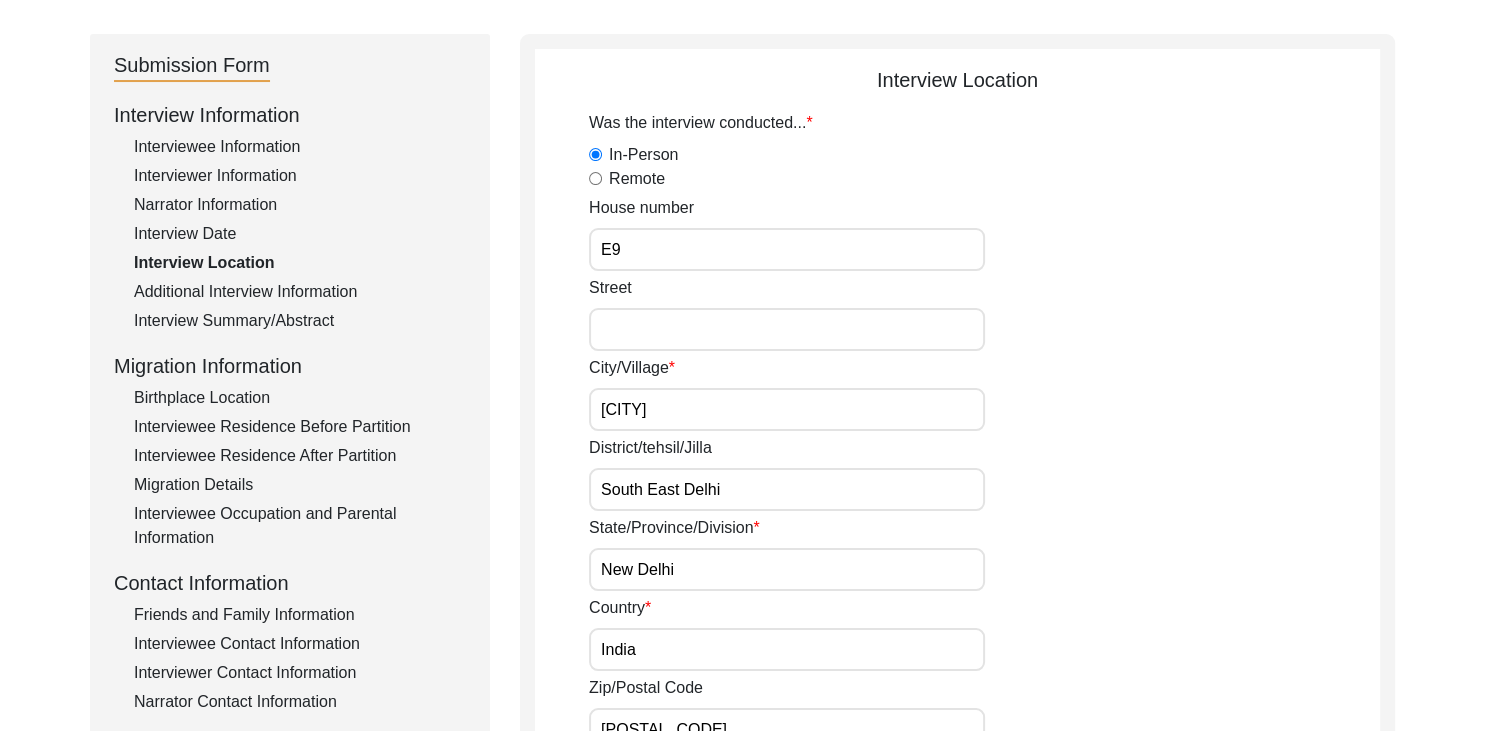 click on "Additional Interview Information" 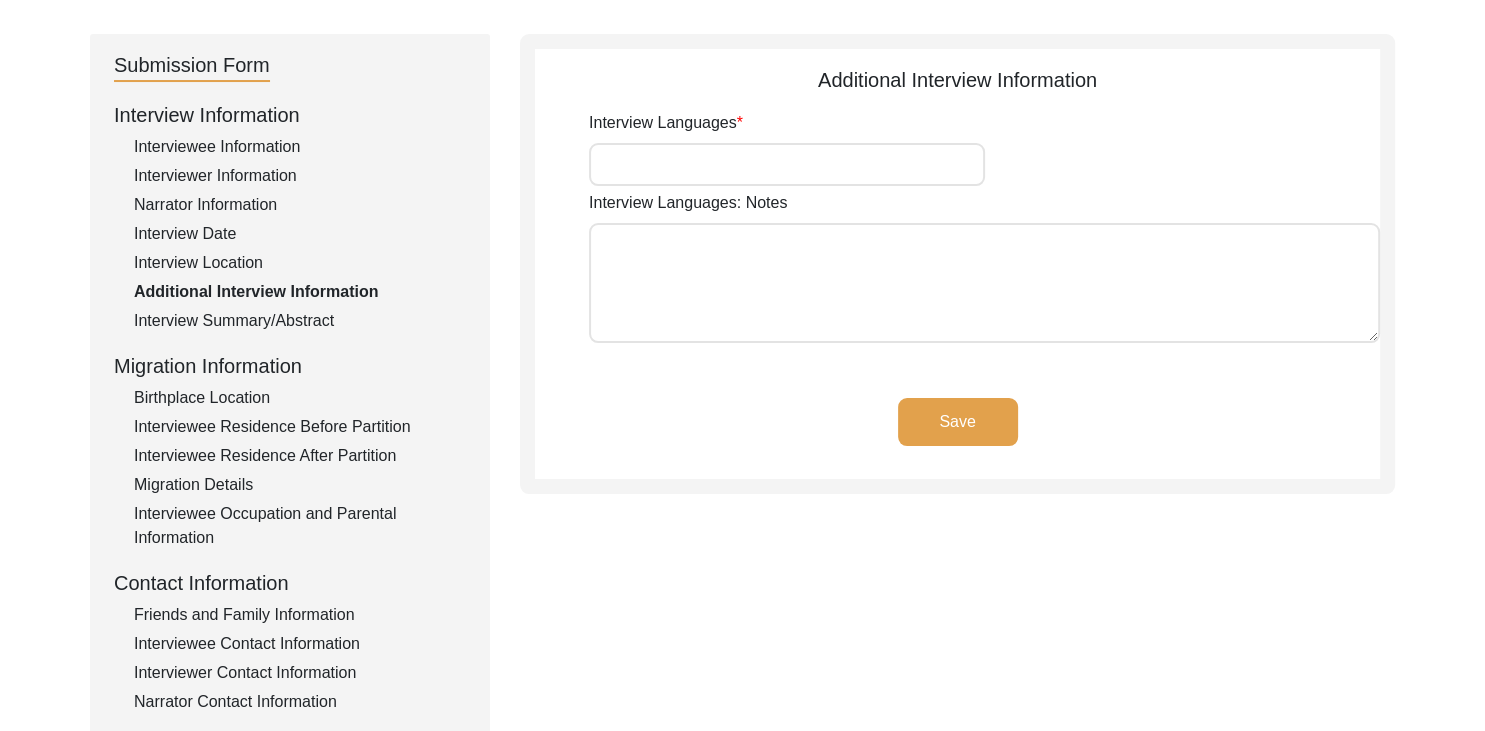type on "Pahari, Punjabi, Hindi, English" 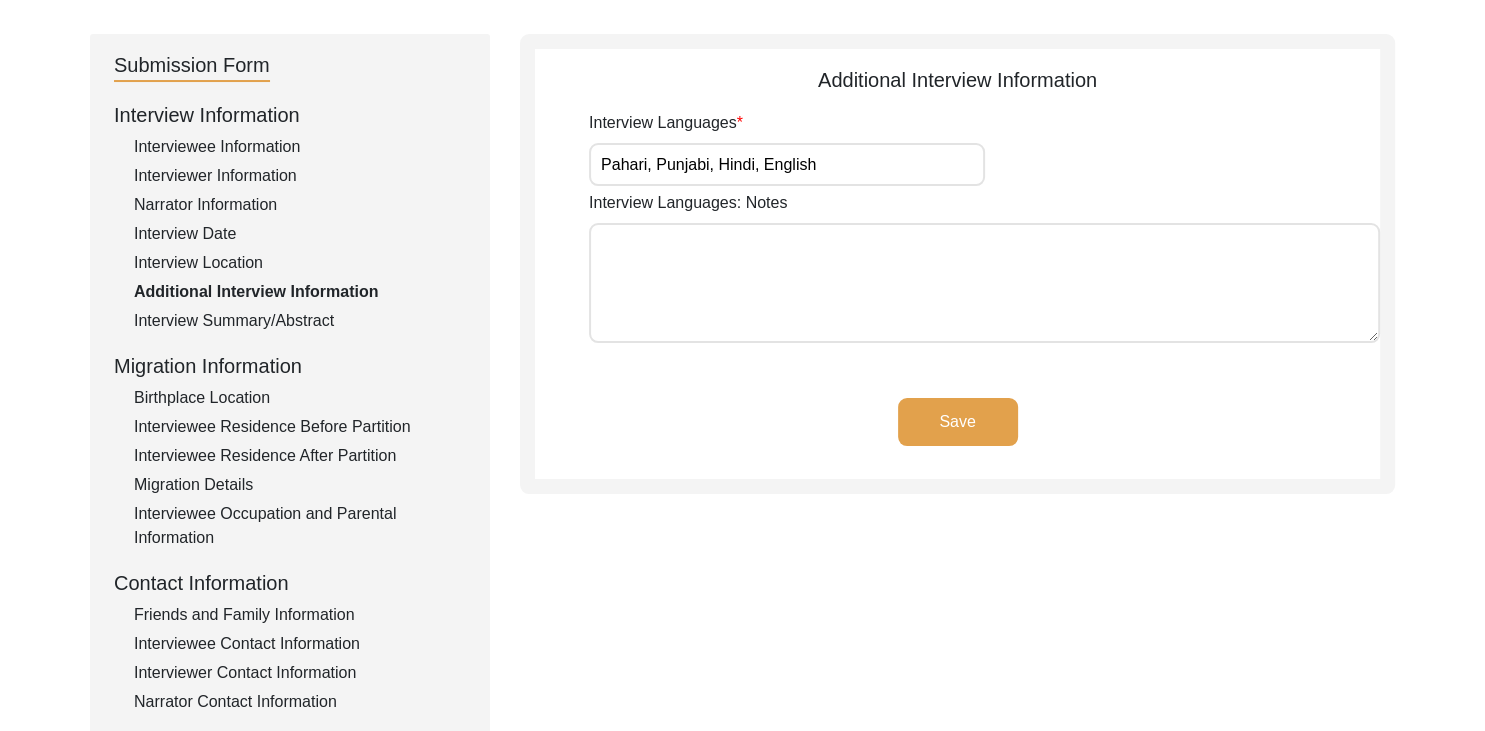 click on "Interview Summary/Abstract" 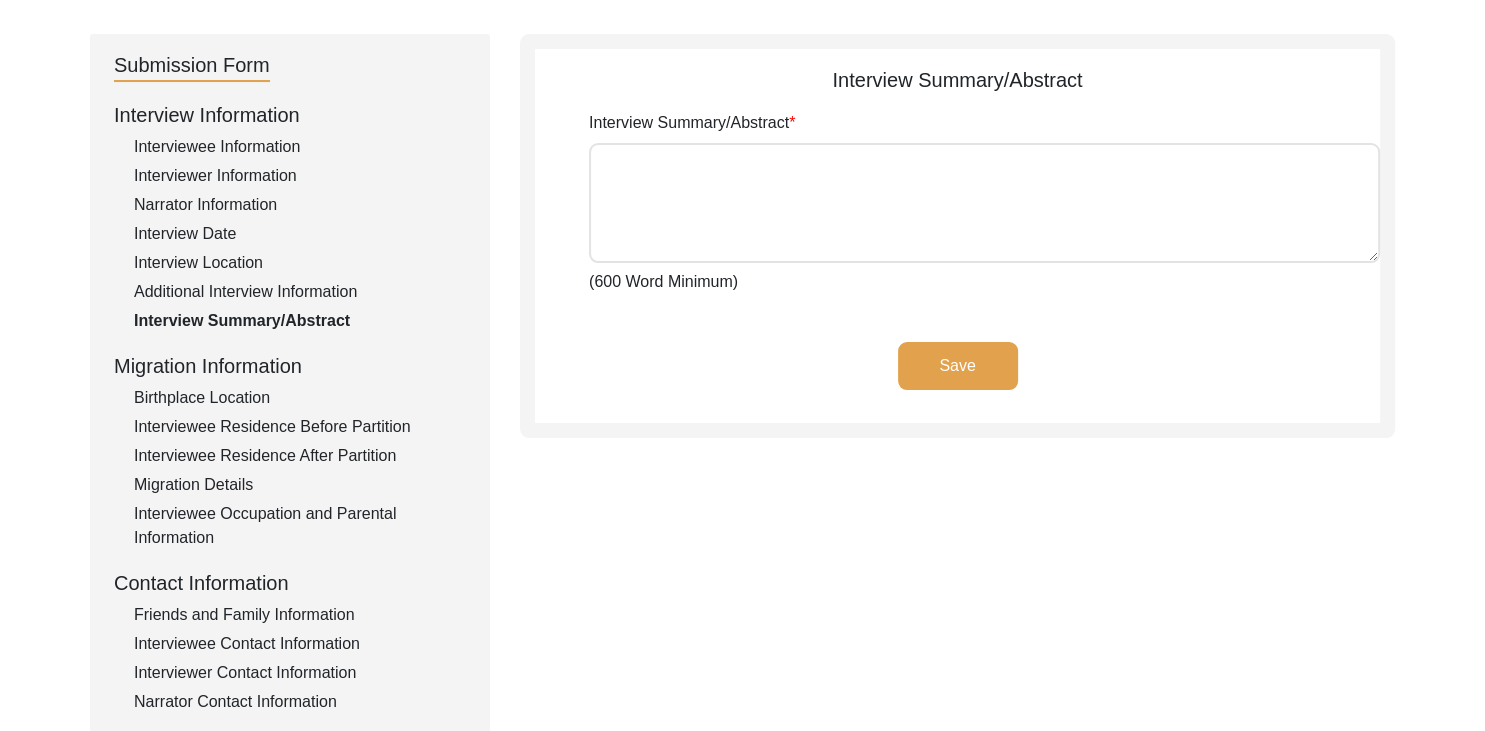 click on "Birthplace Location" 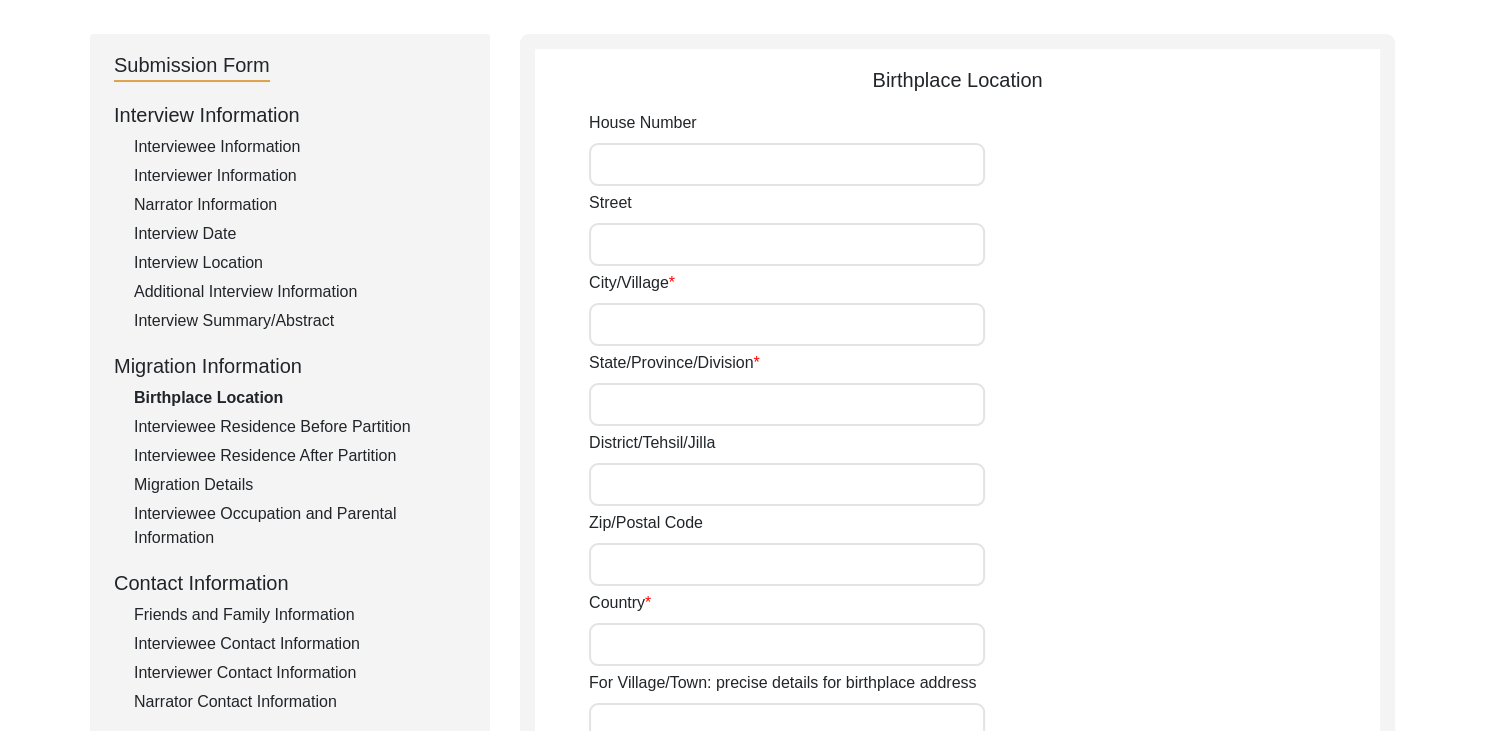 type on "[CITY]" 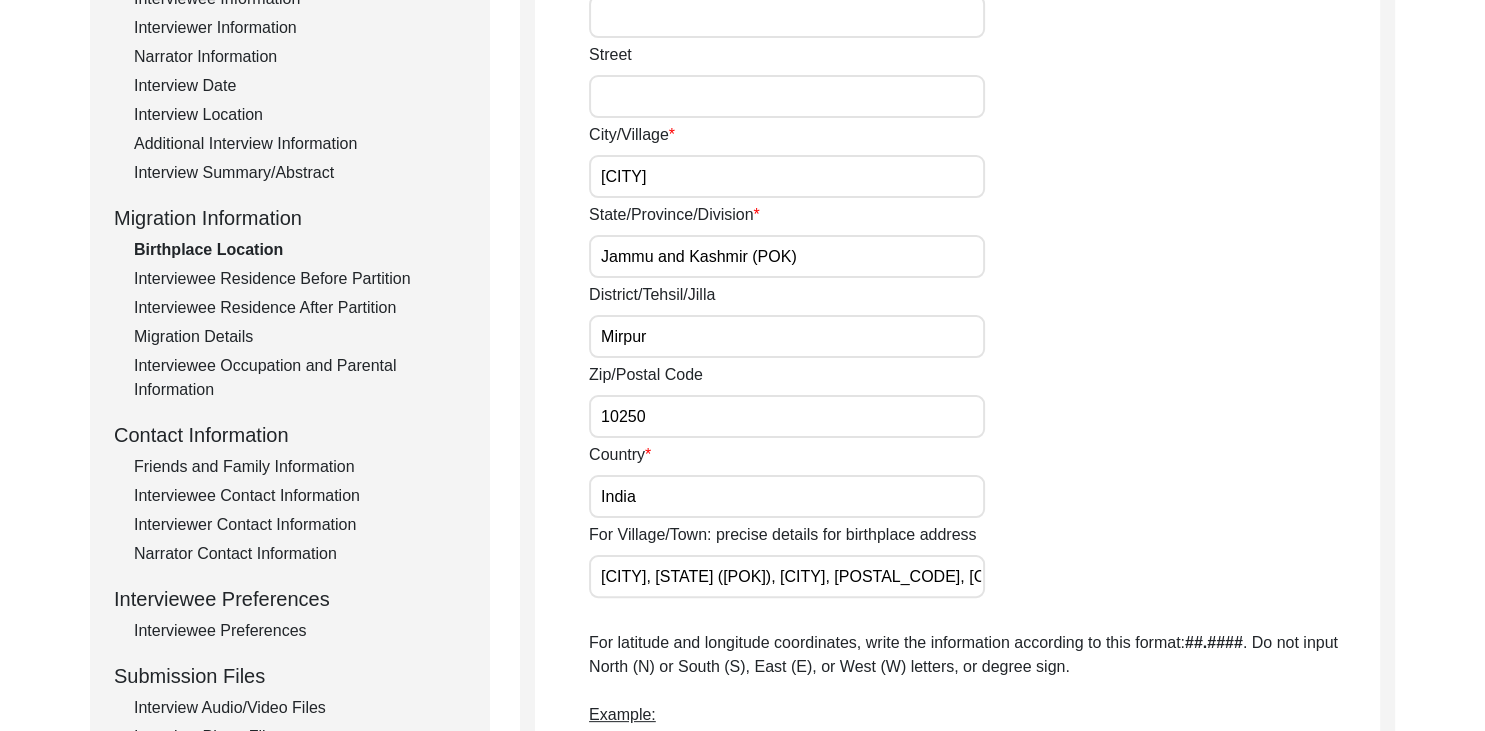 scroll, scrollTop: 326, scrollLeft: 0, axis: vertical 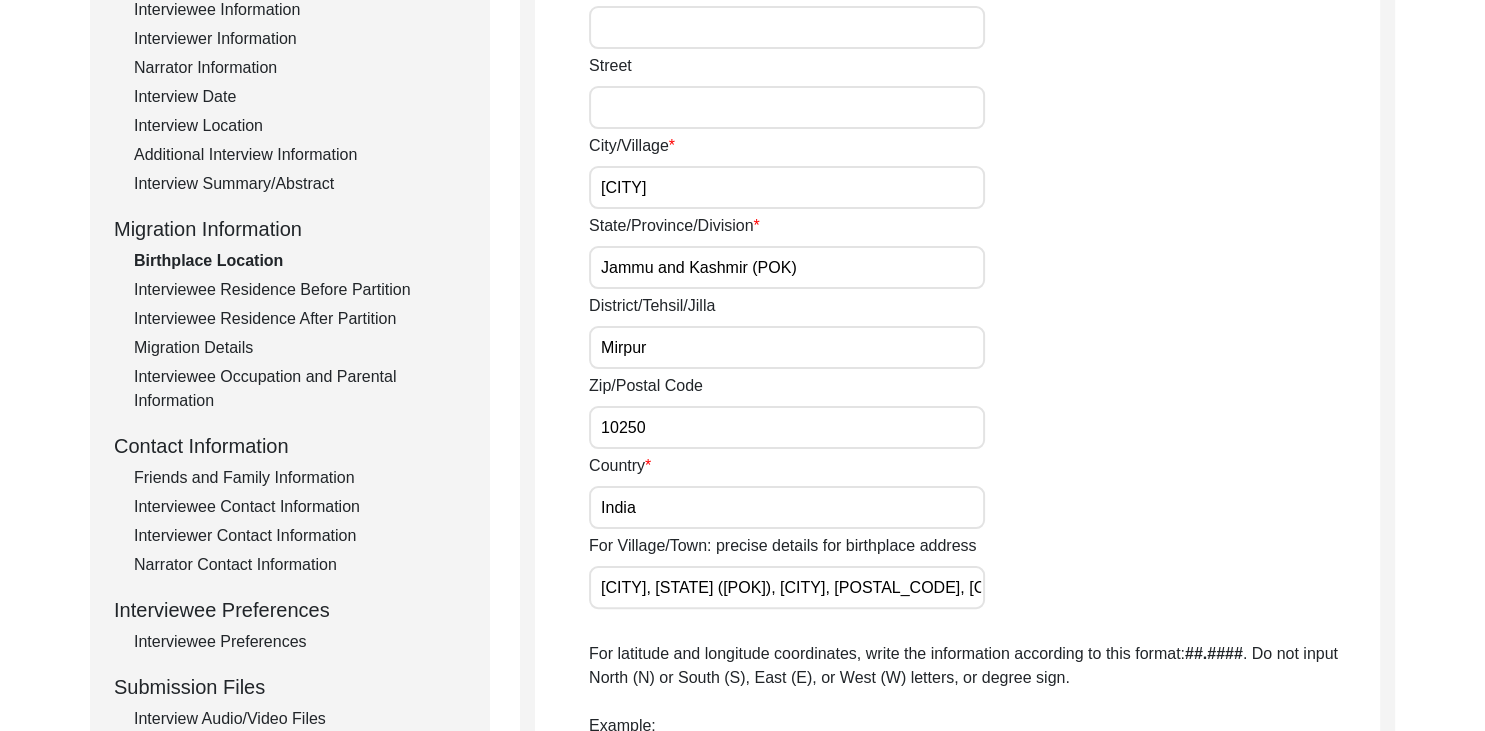 click on "Interviewee Residence Before Partition" 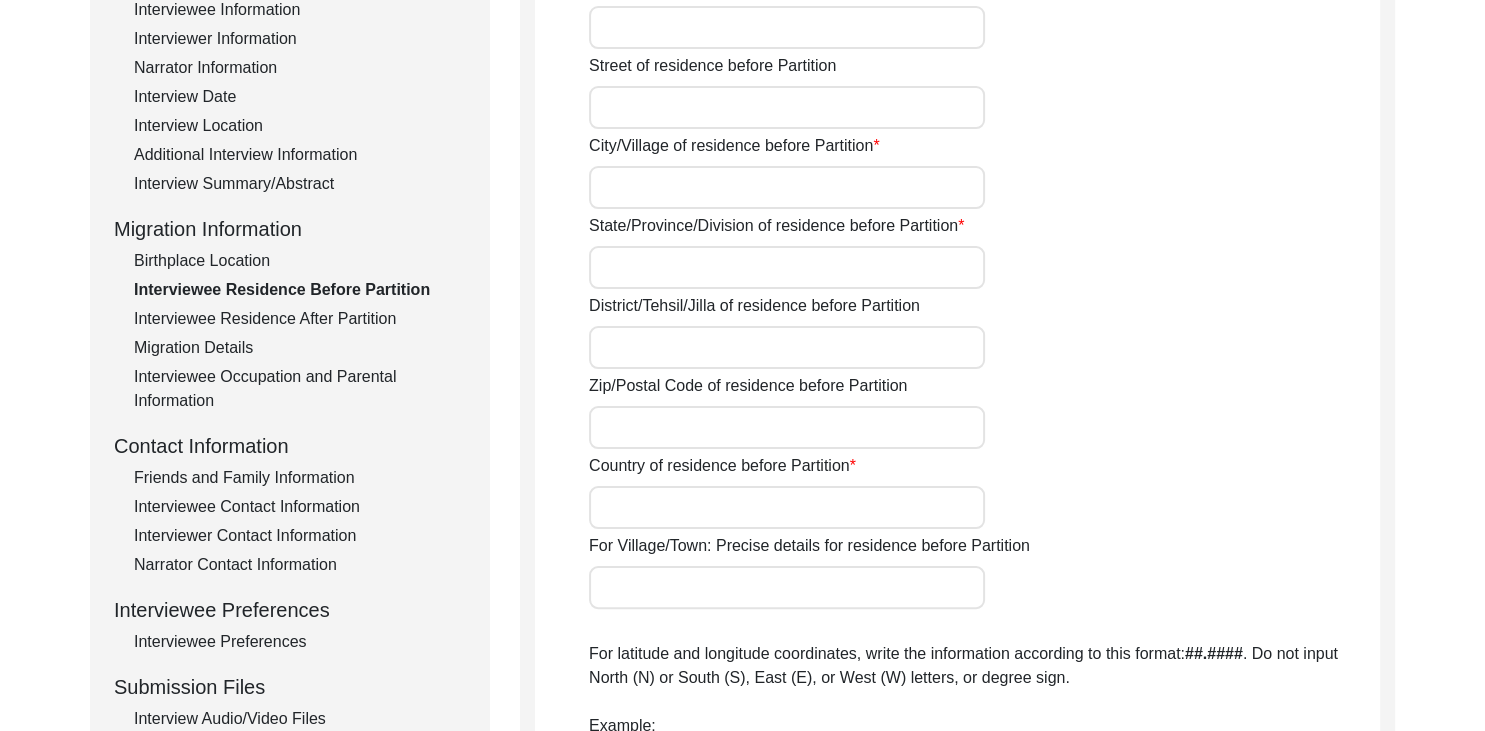 type on "[CITY]" 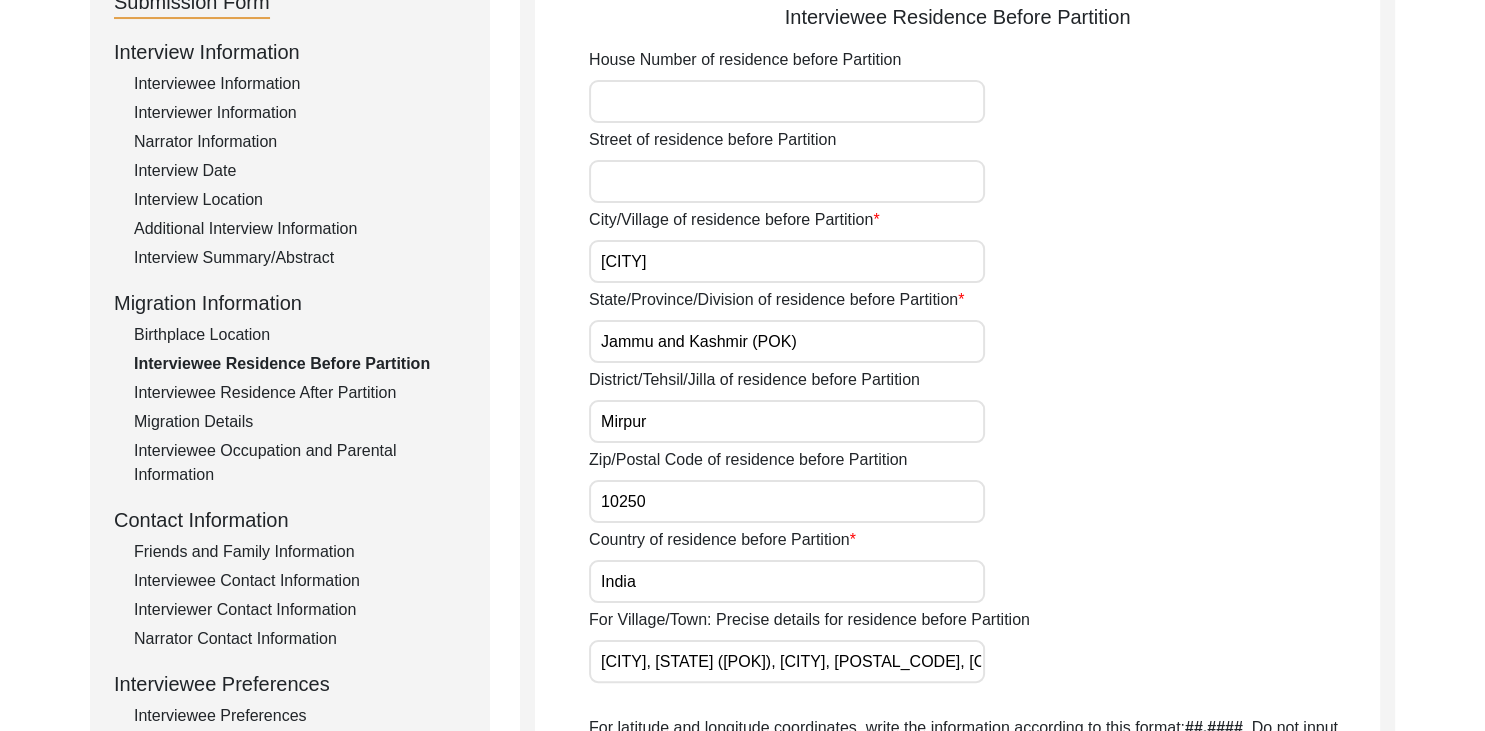 scroll, scrollTop: 252, scrollLeft: 0, axis: vertical 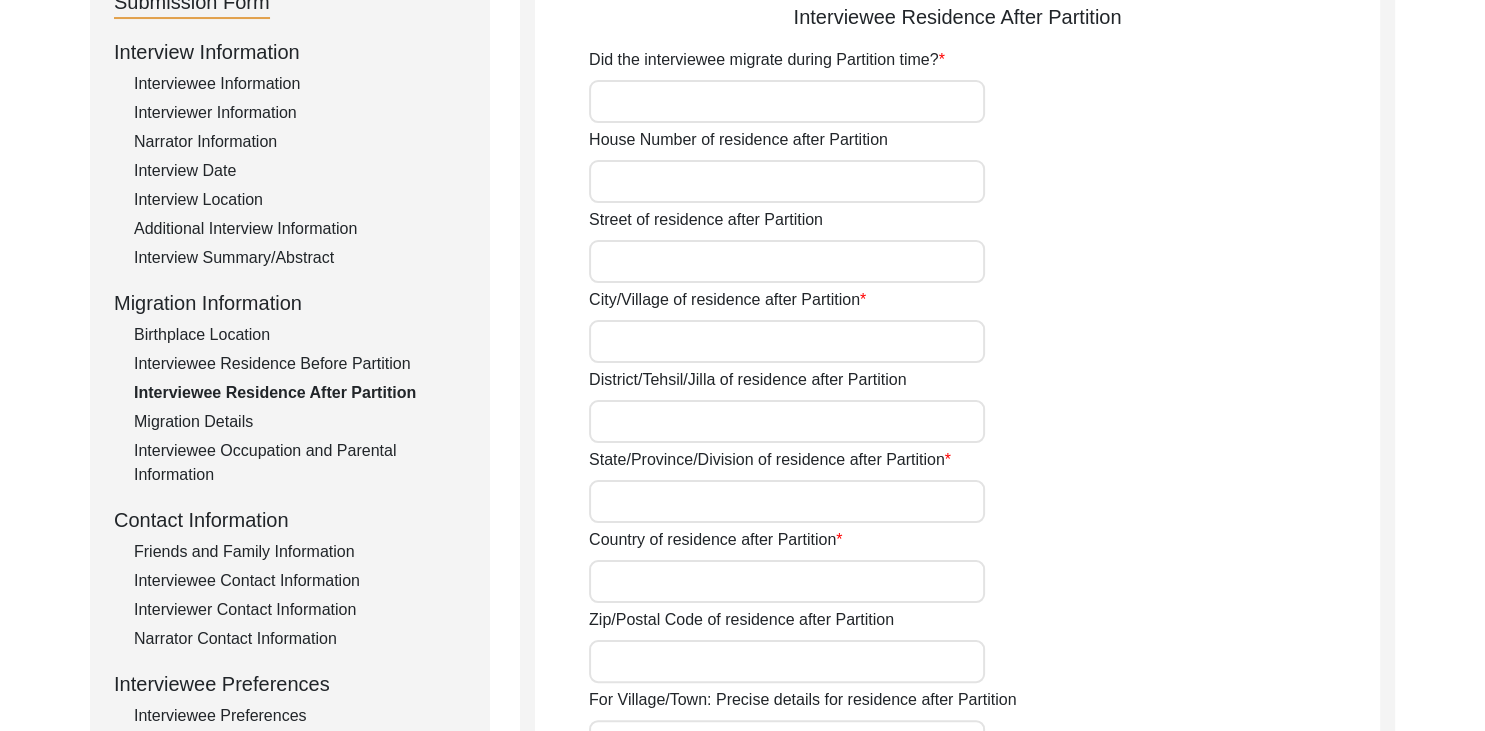 type on "Yes" 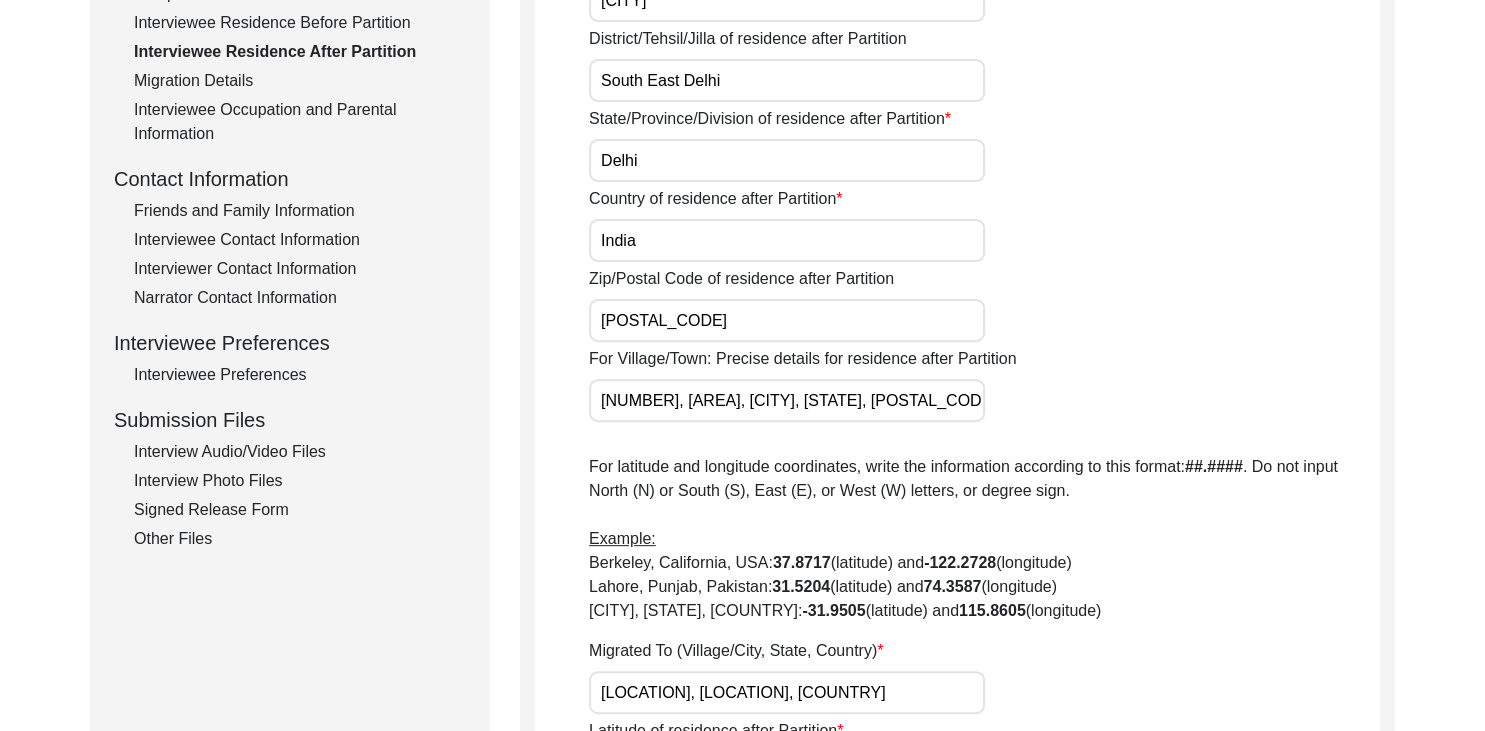 scroll, scrollTop: 564, scrollLeft: 0, axis: vertical 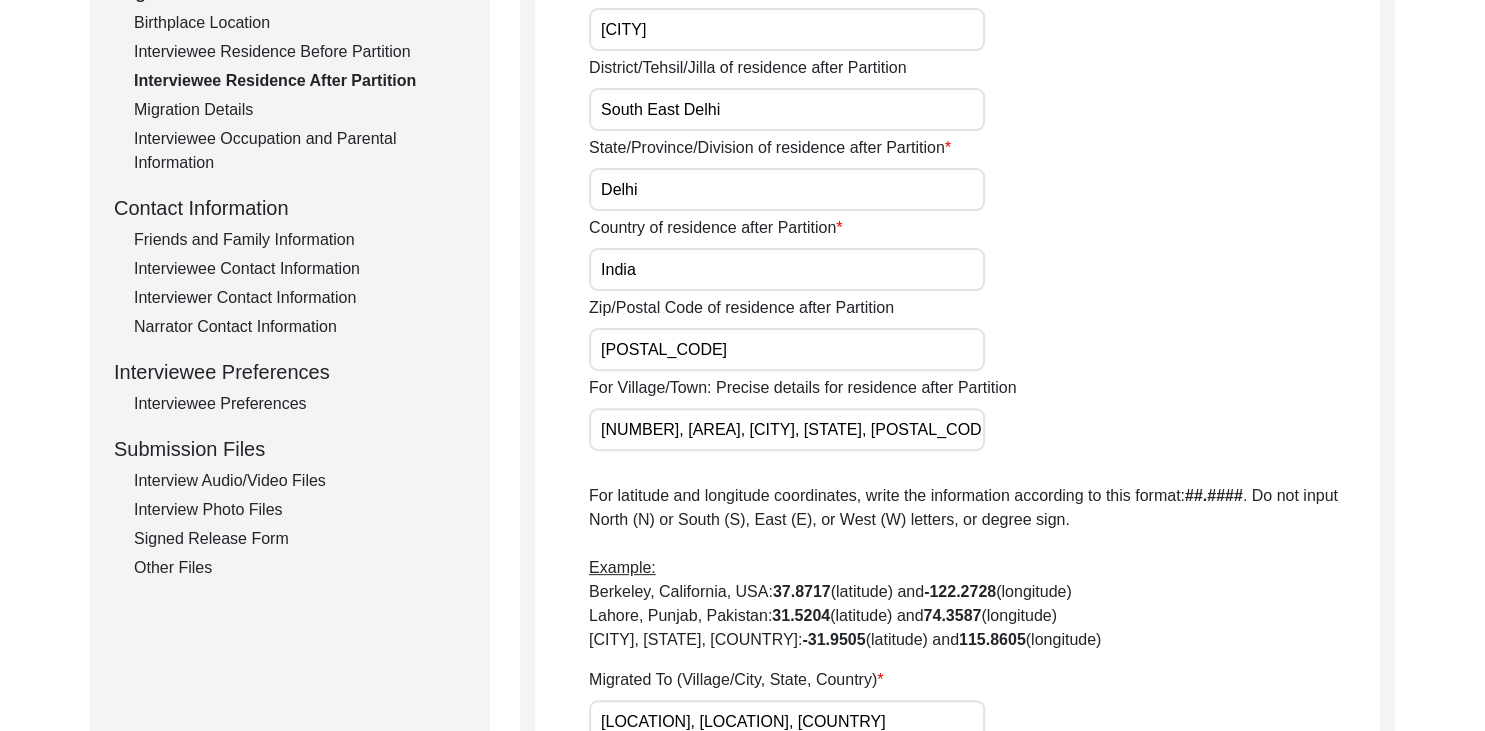 click on "Migration Details" 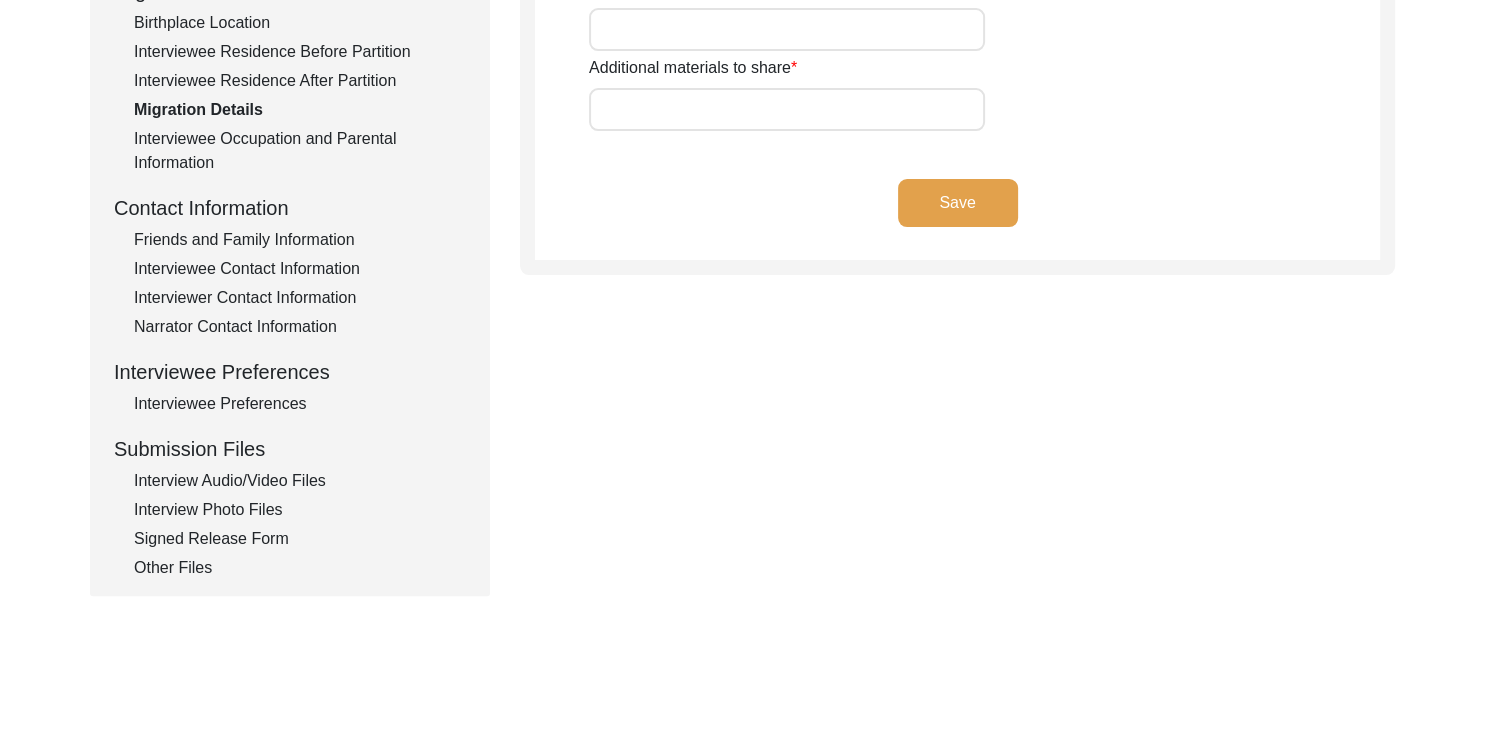 type on "Land, Gold and House" 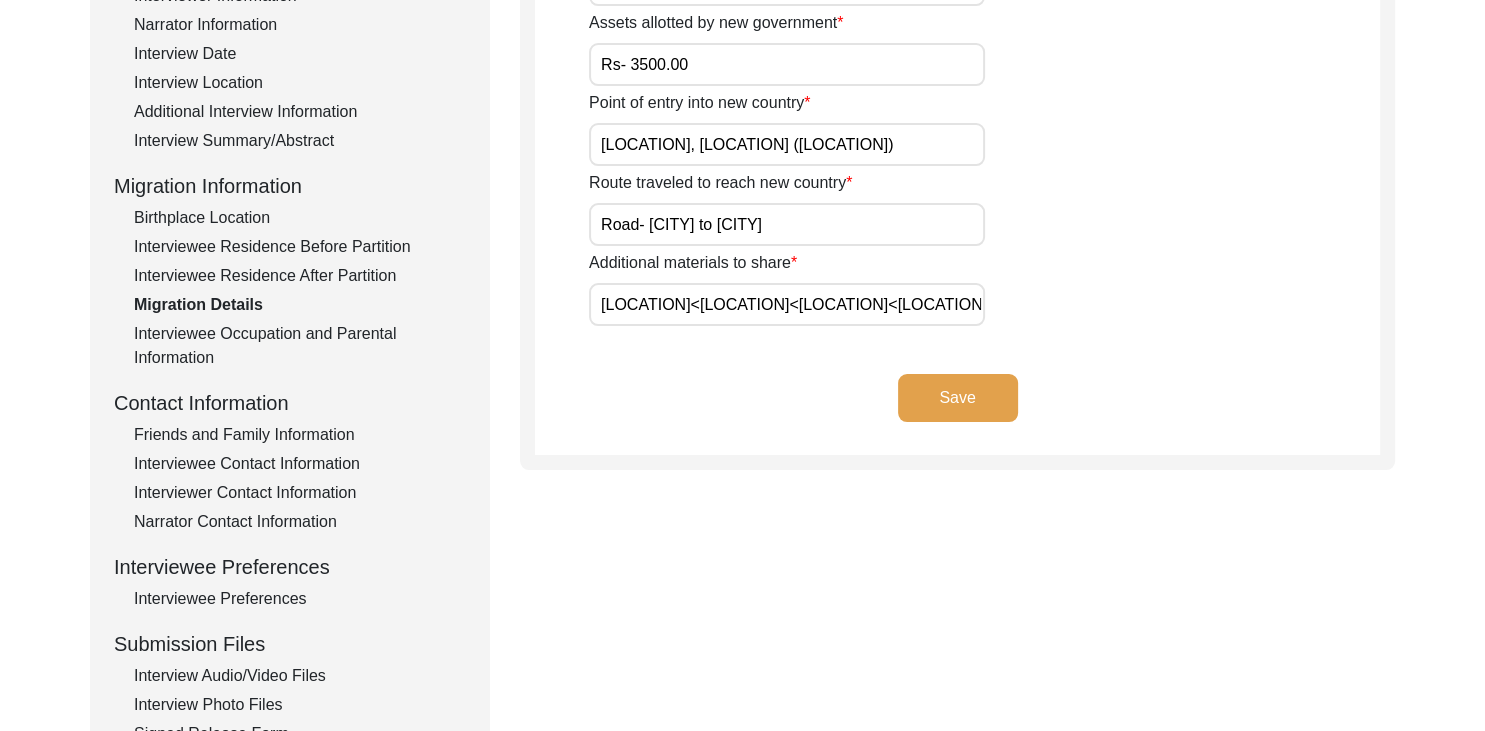scroll, scrollTop: 270, scrollLeft: 0, axis: vertical 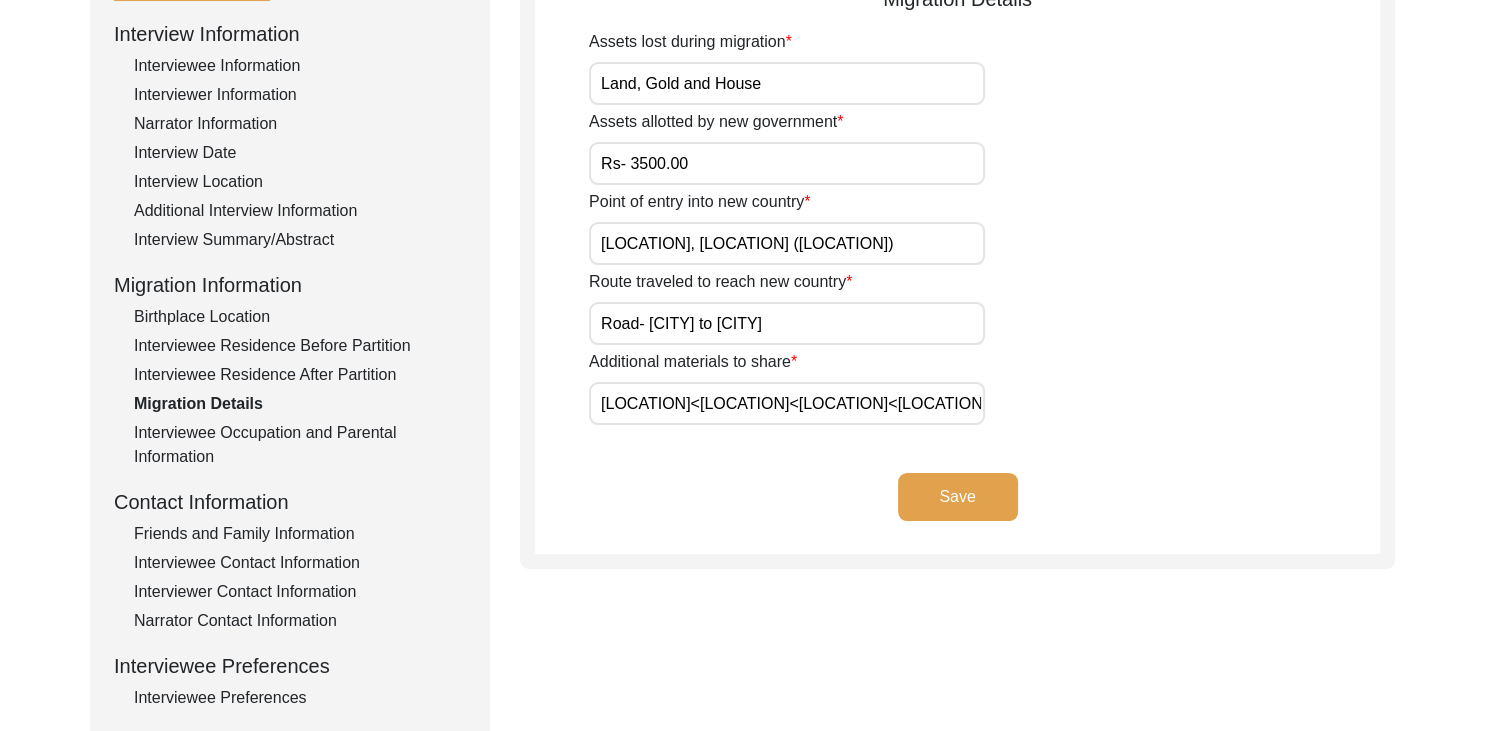 click on "Interviewee Occupation and Parental Information" 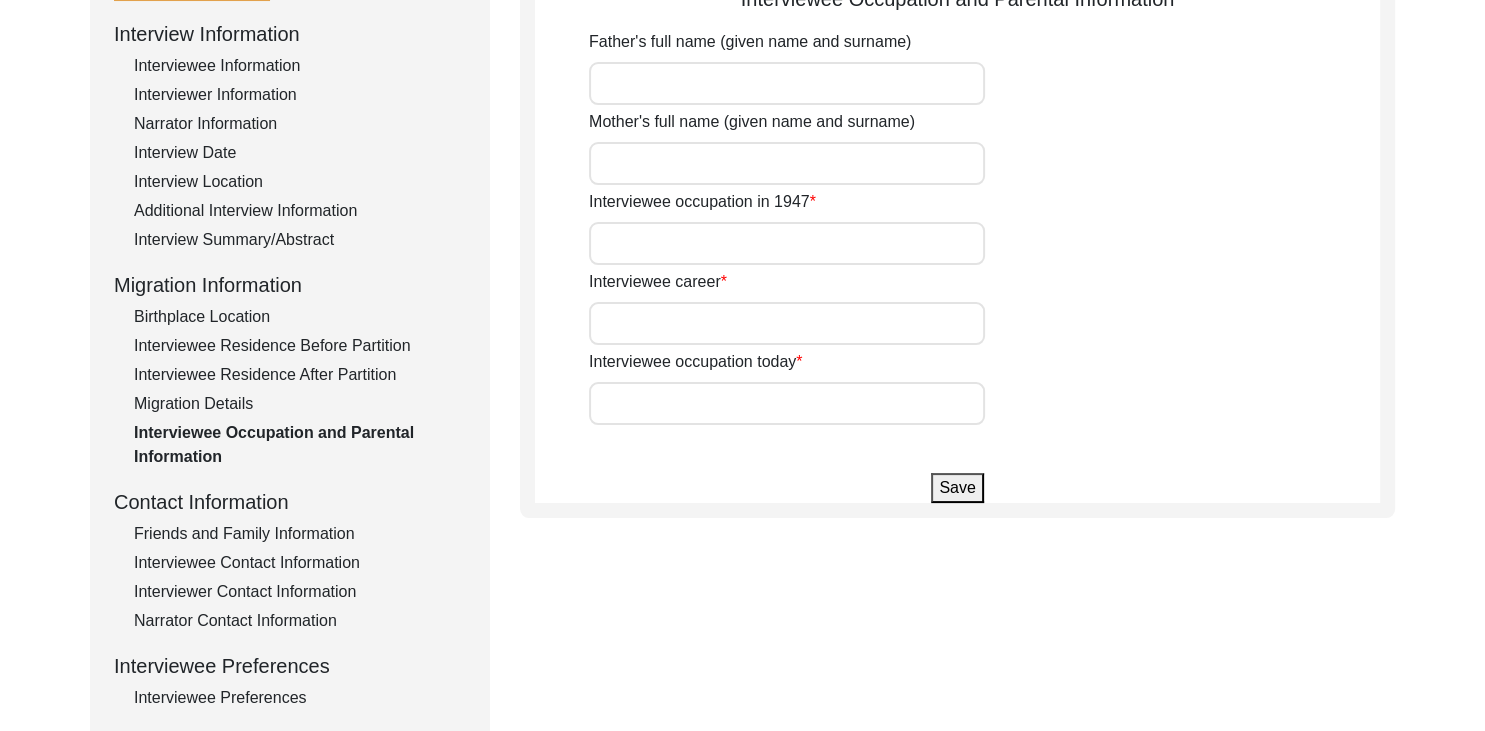 type on "[FIRST] [LAST]" 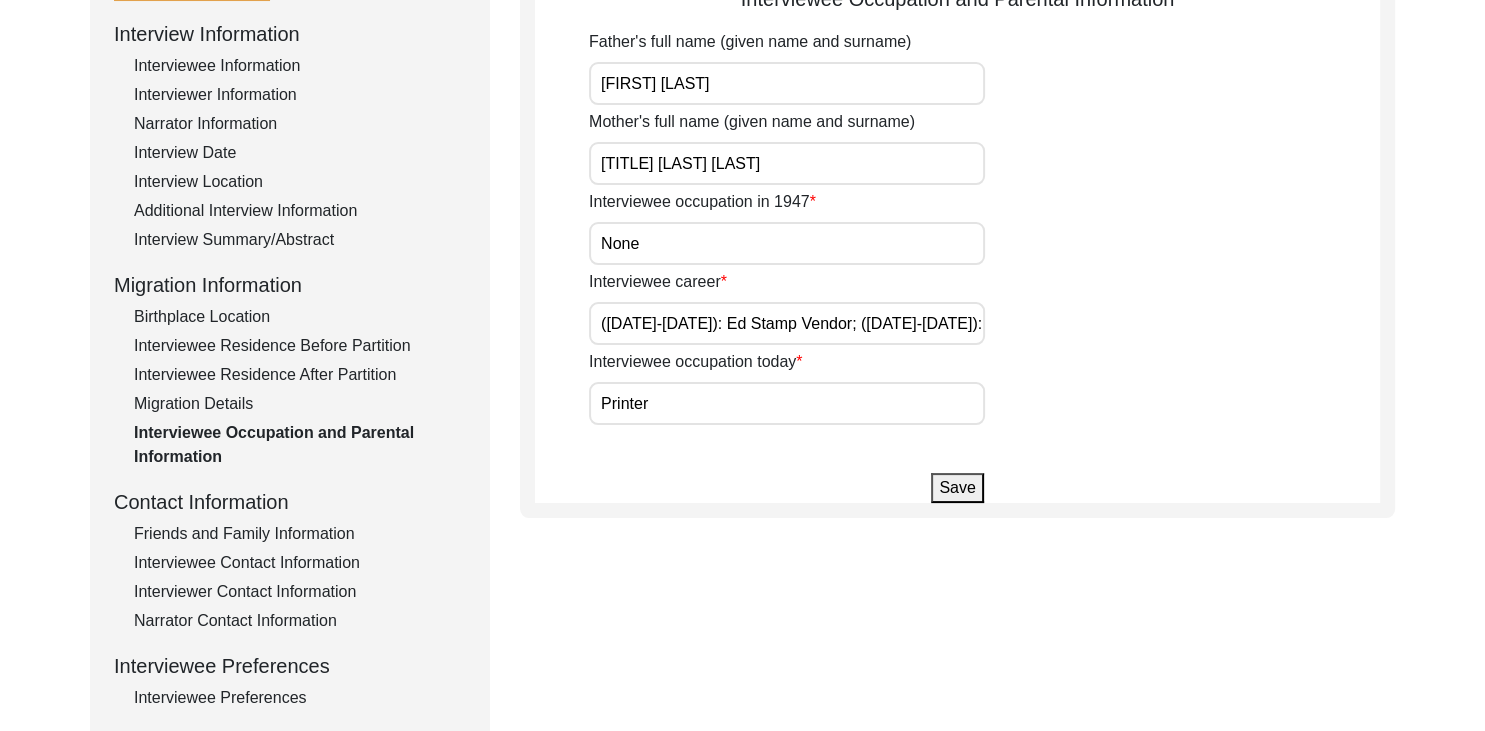 click on "Friends and Family Information" 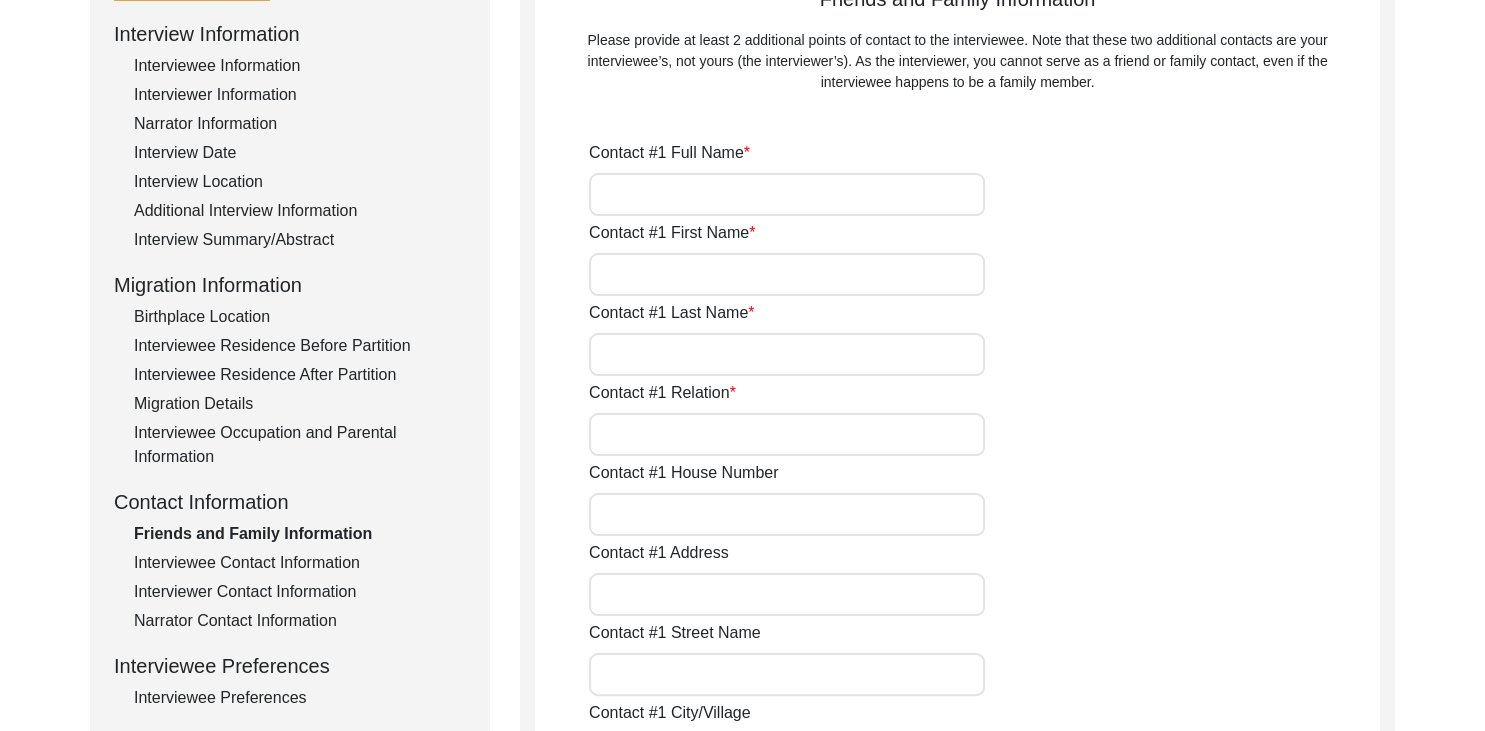 type on "[TITLE] [LASTNAME]" 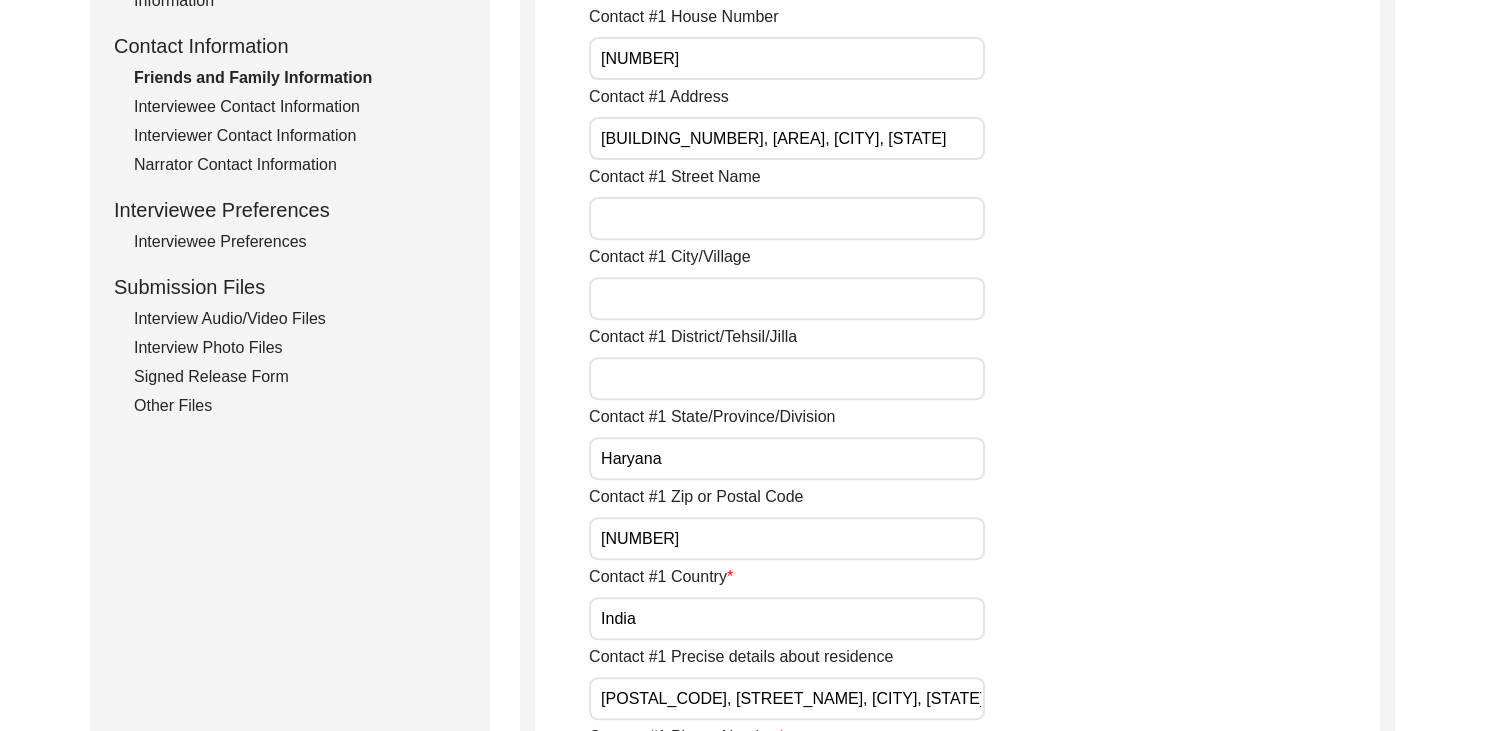 scroll, scrollTop: 736, scrollLeft: 0, axis: vertical 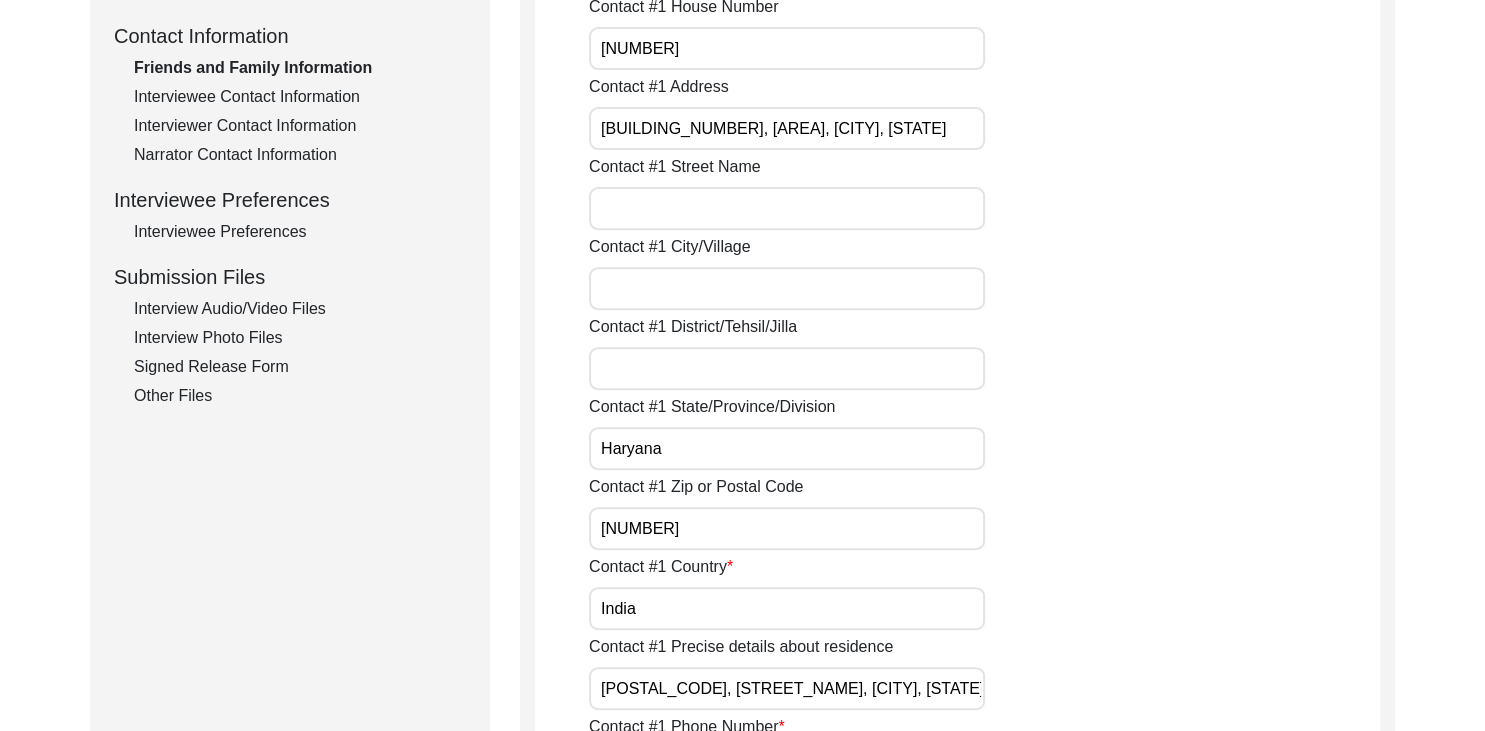 click on "Interviewee Contact Information" 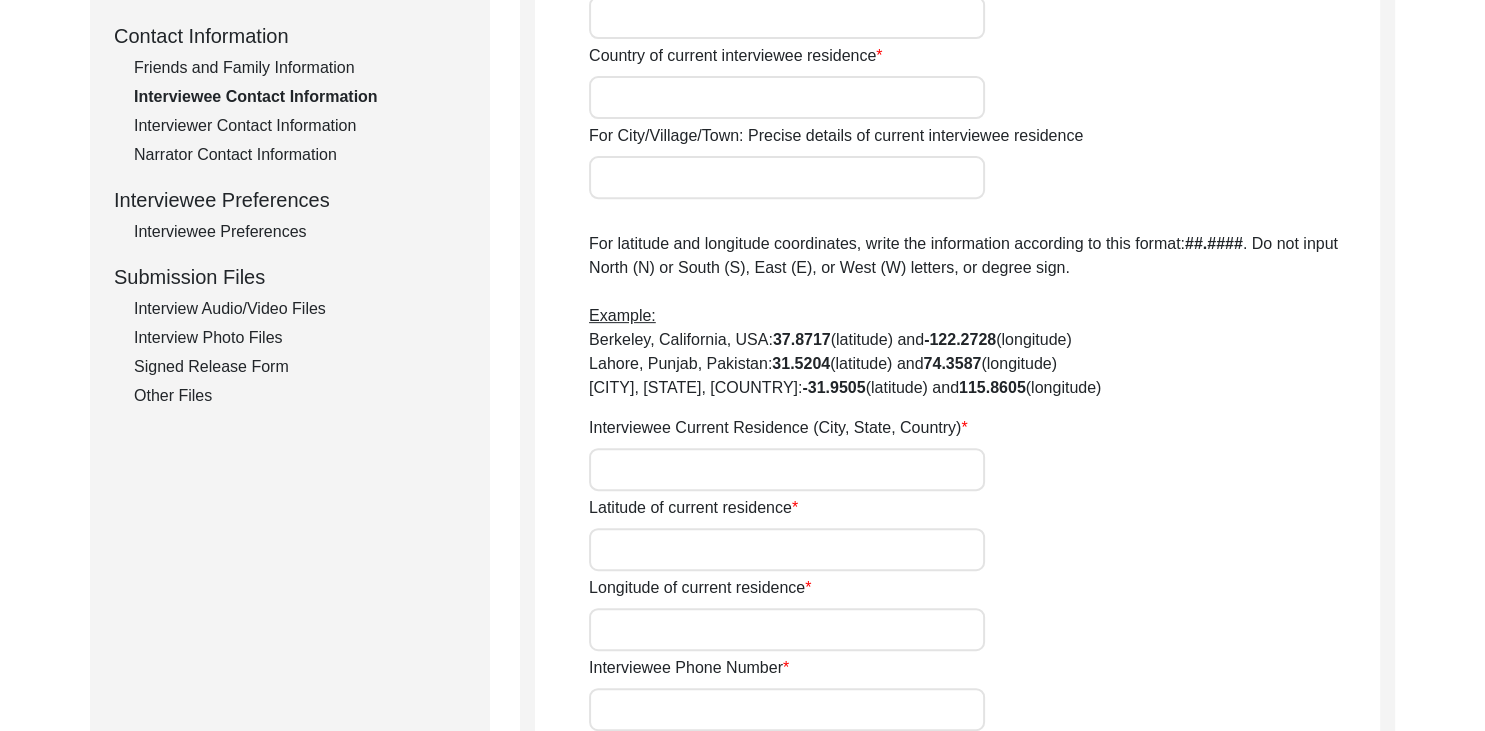 type on "E9" 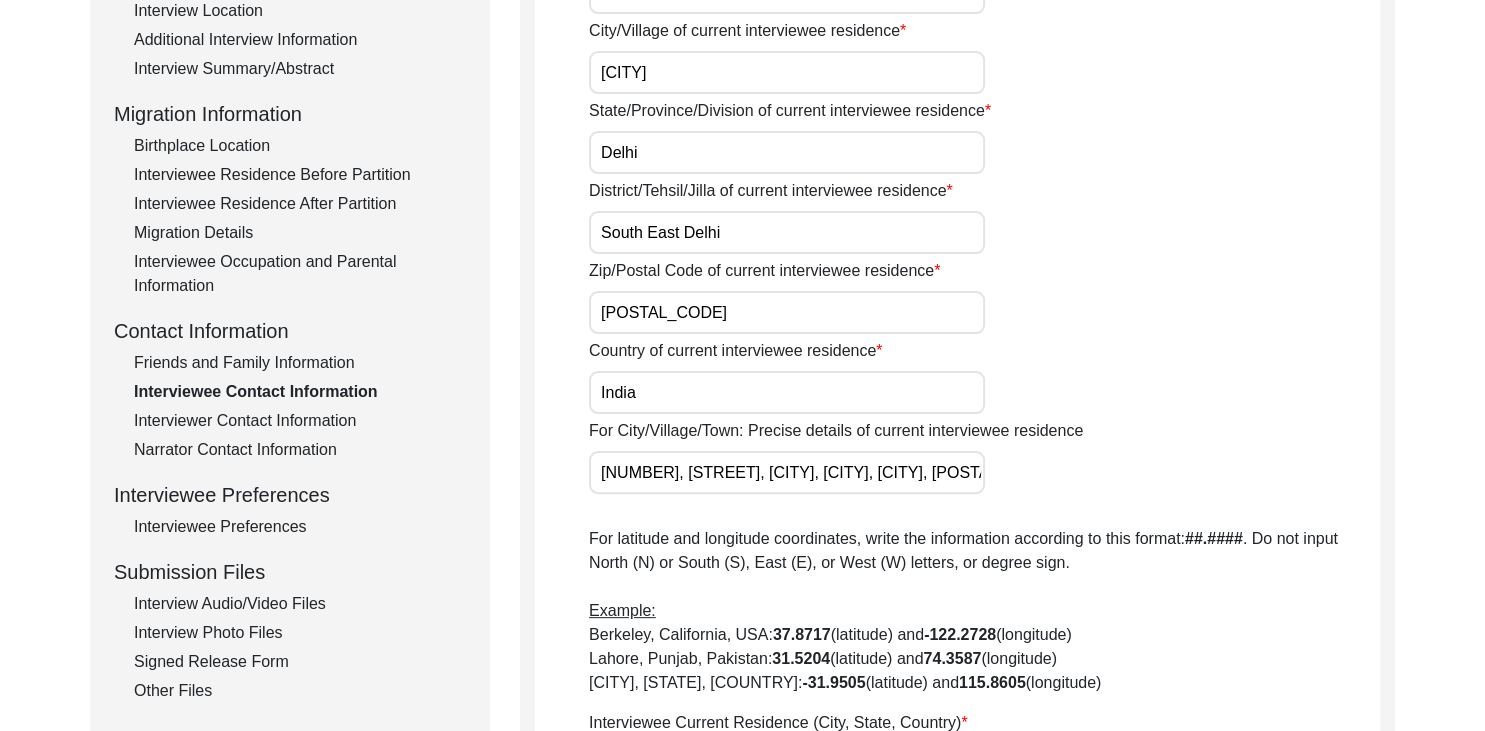 scroll, scrollTop: 453, scrollLeft: 0, axis: vertical 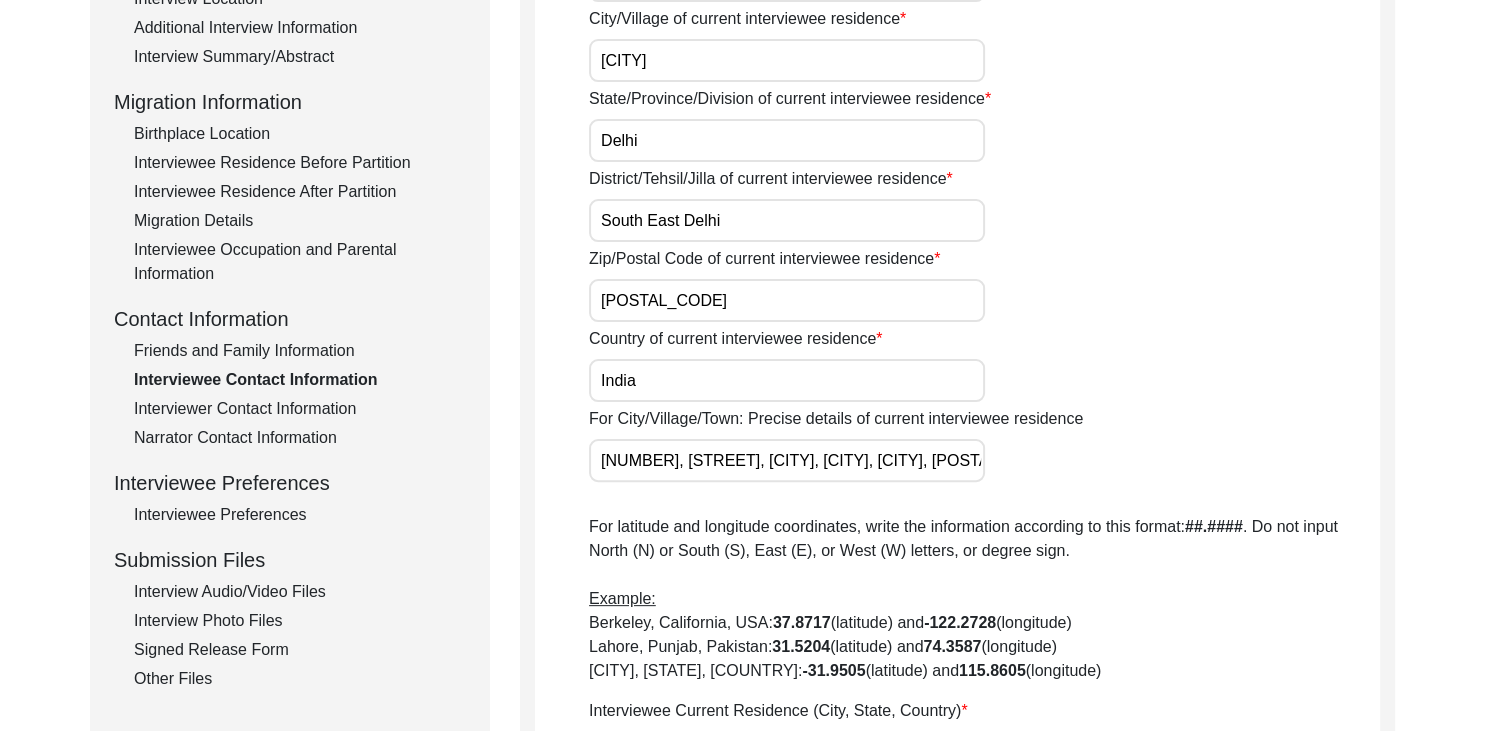 click on "Interviewer Contact Information" 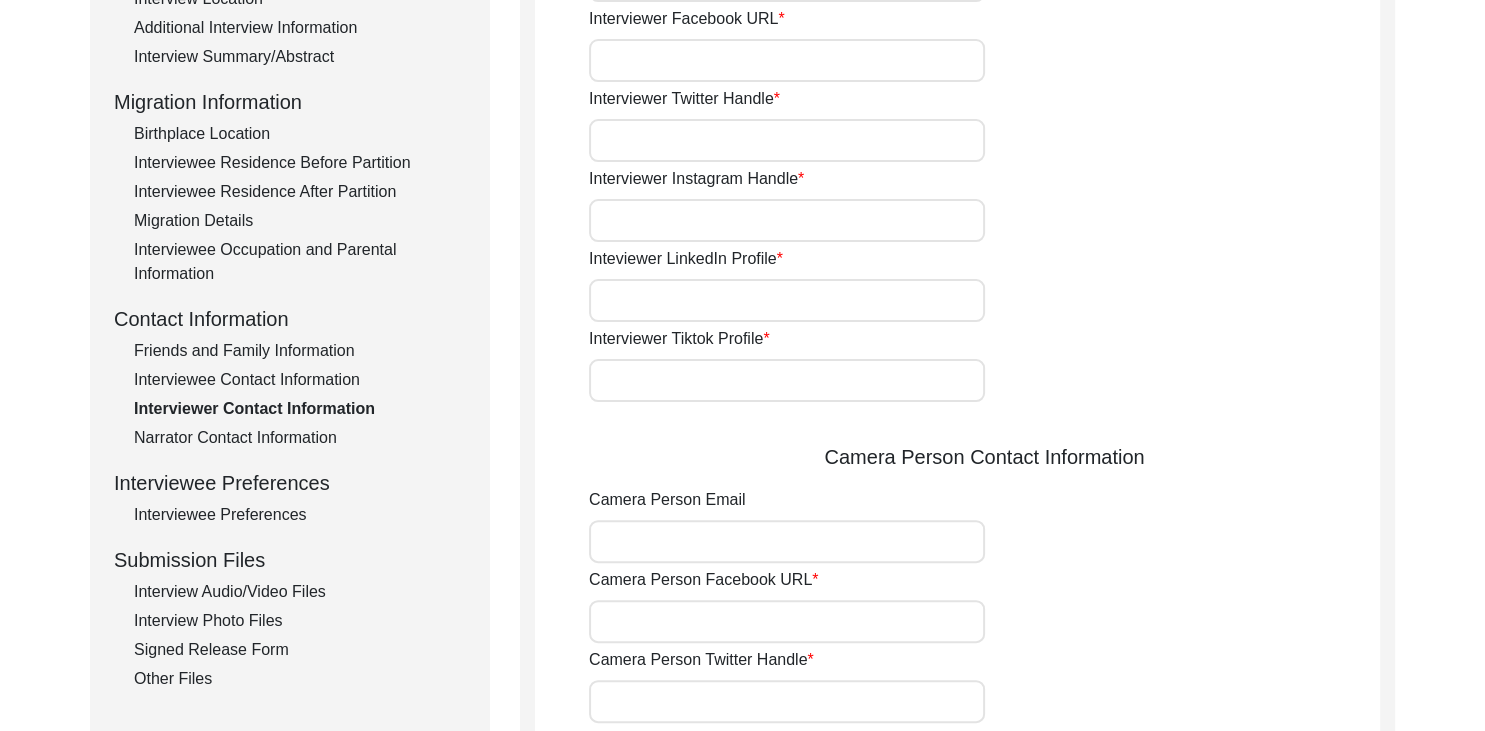 type on "[PHONE]" 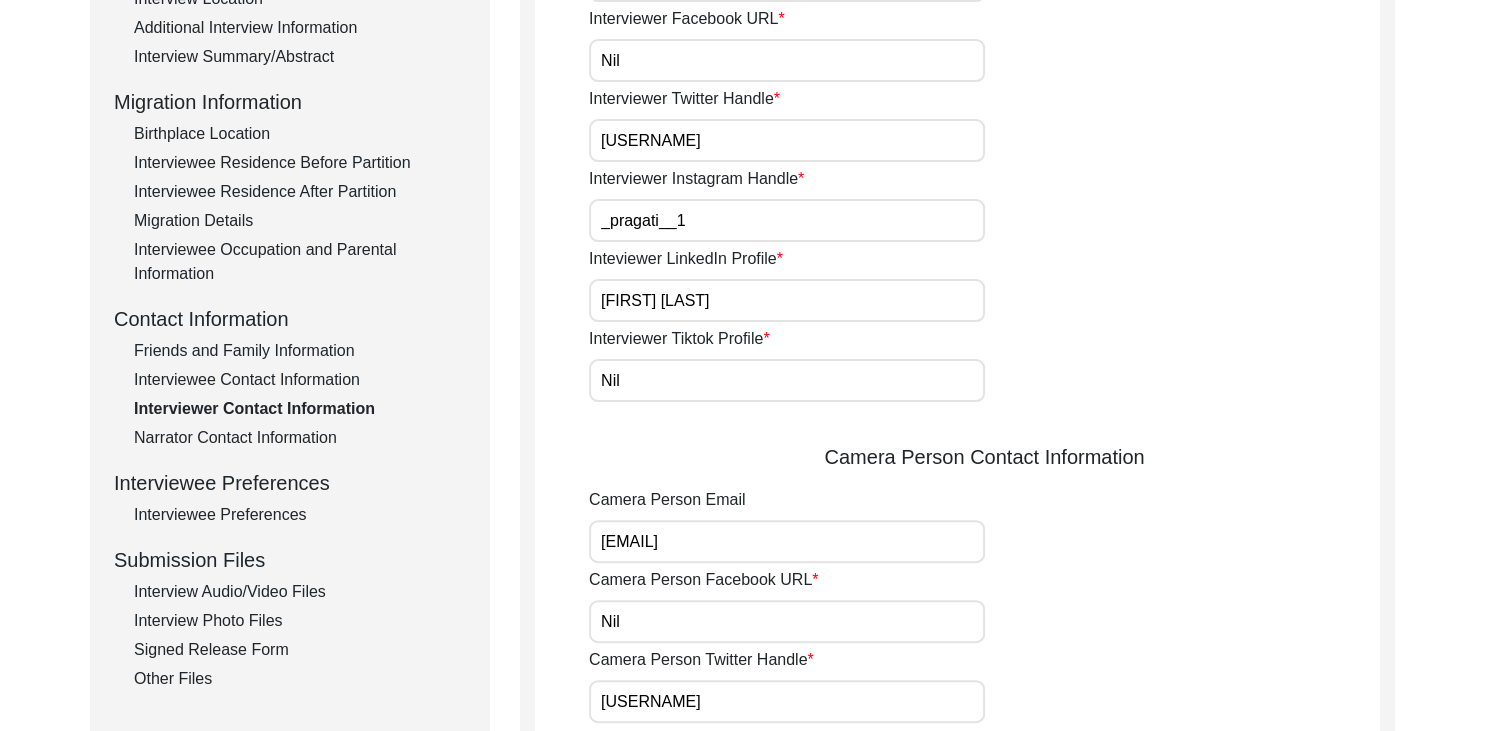 click on "Narrator Contact Information" 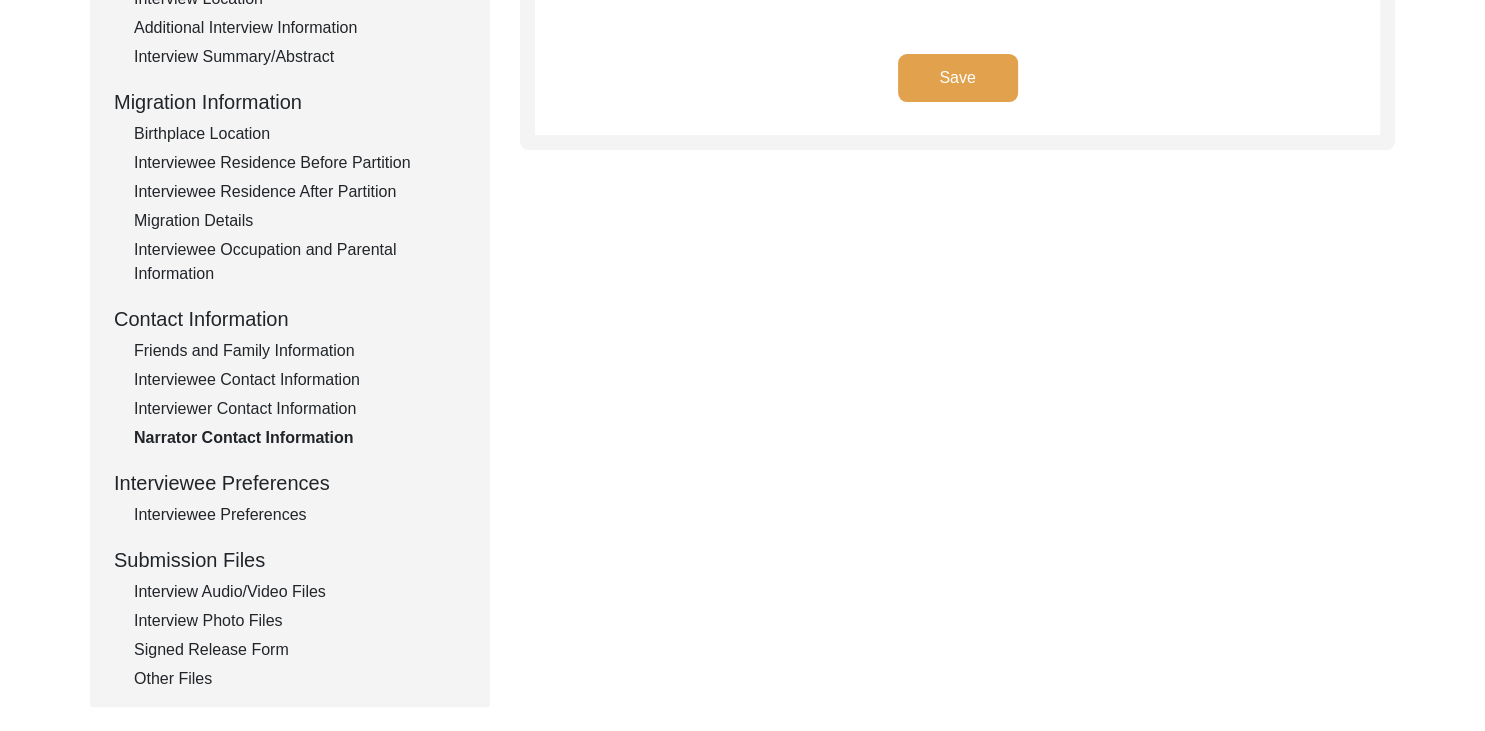 click on "Interviewee Preferences" 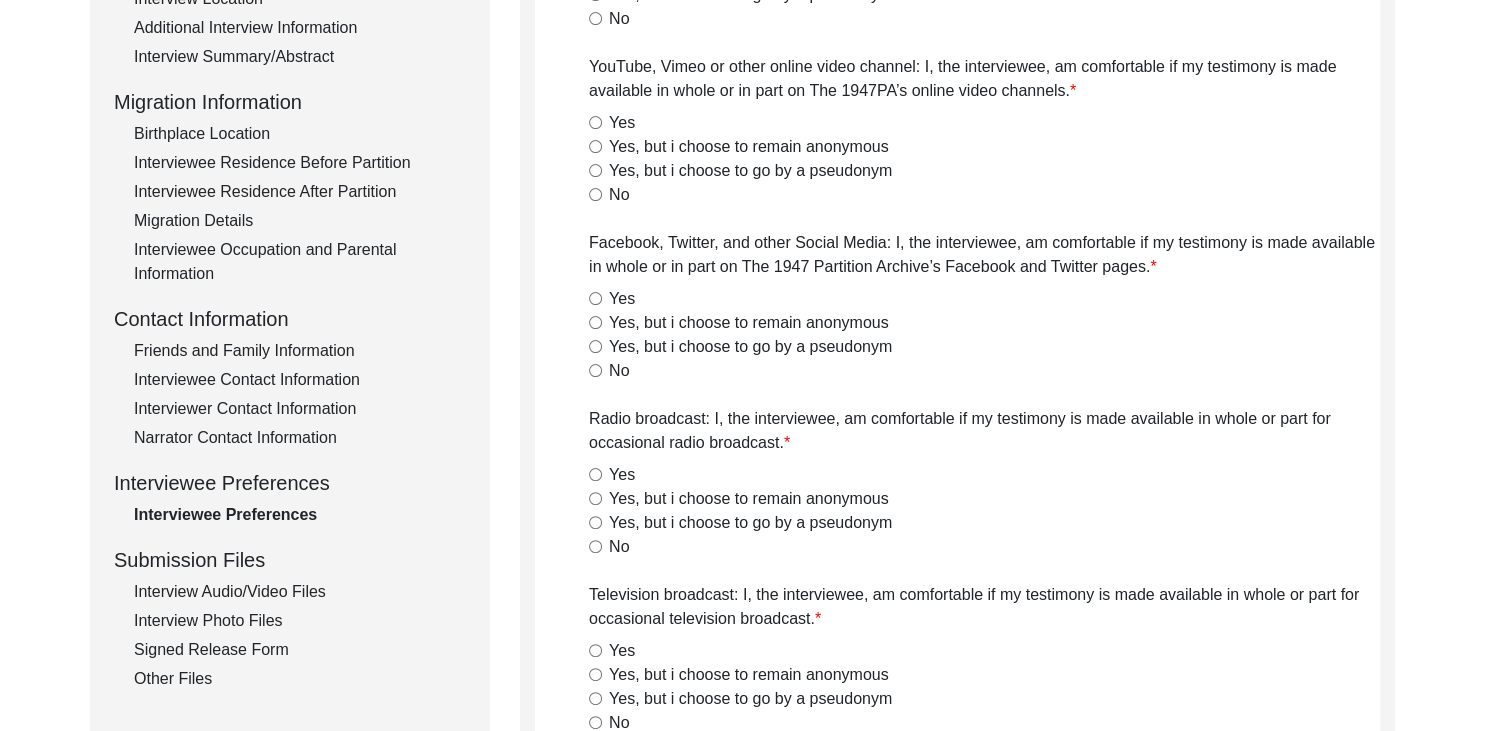 radio on "true" 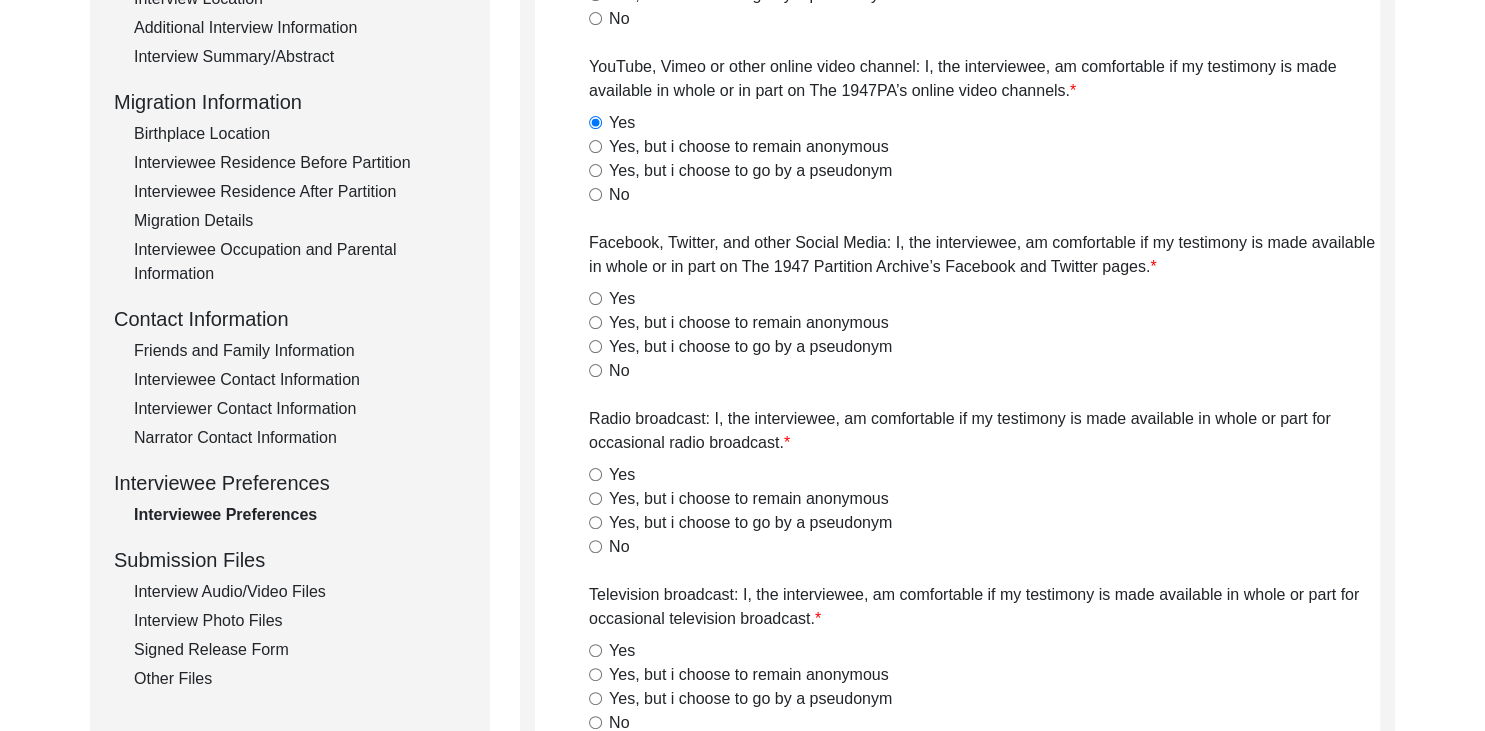 radio on "true" 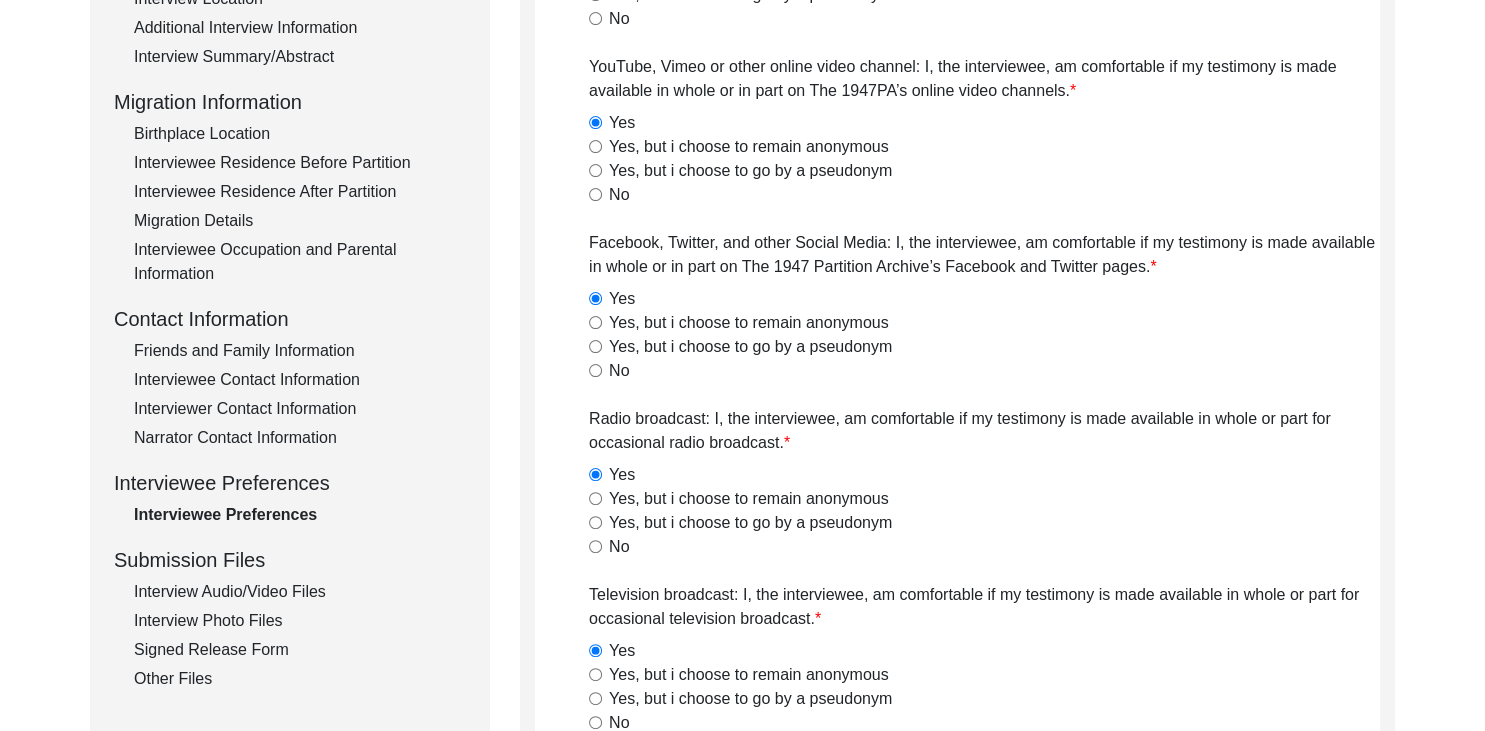 click on "Interview Audio/Video Files" 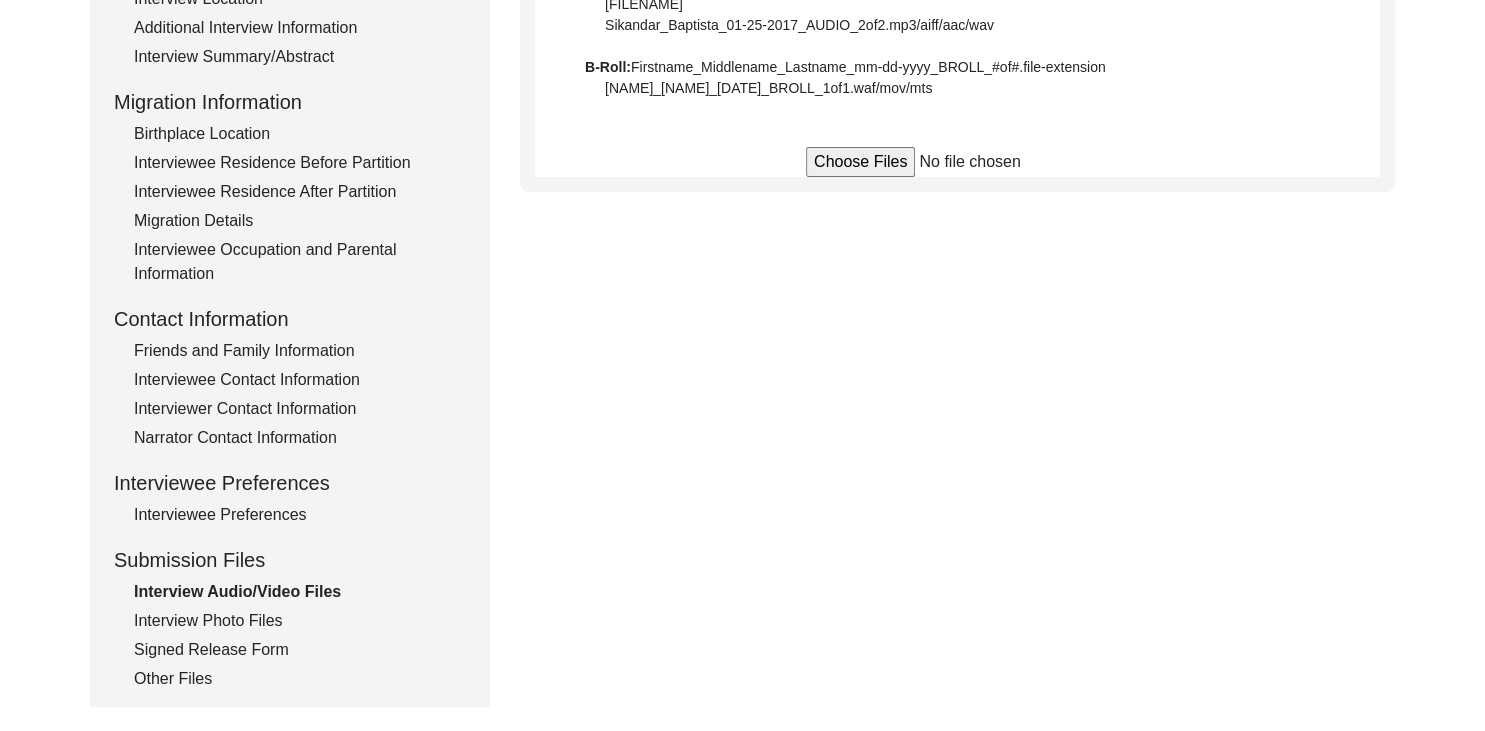 click on "Interview Photo Files" 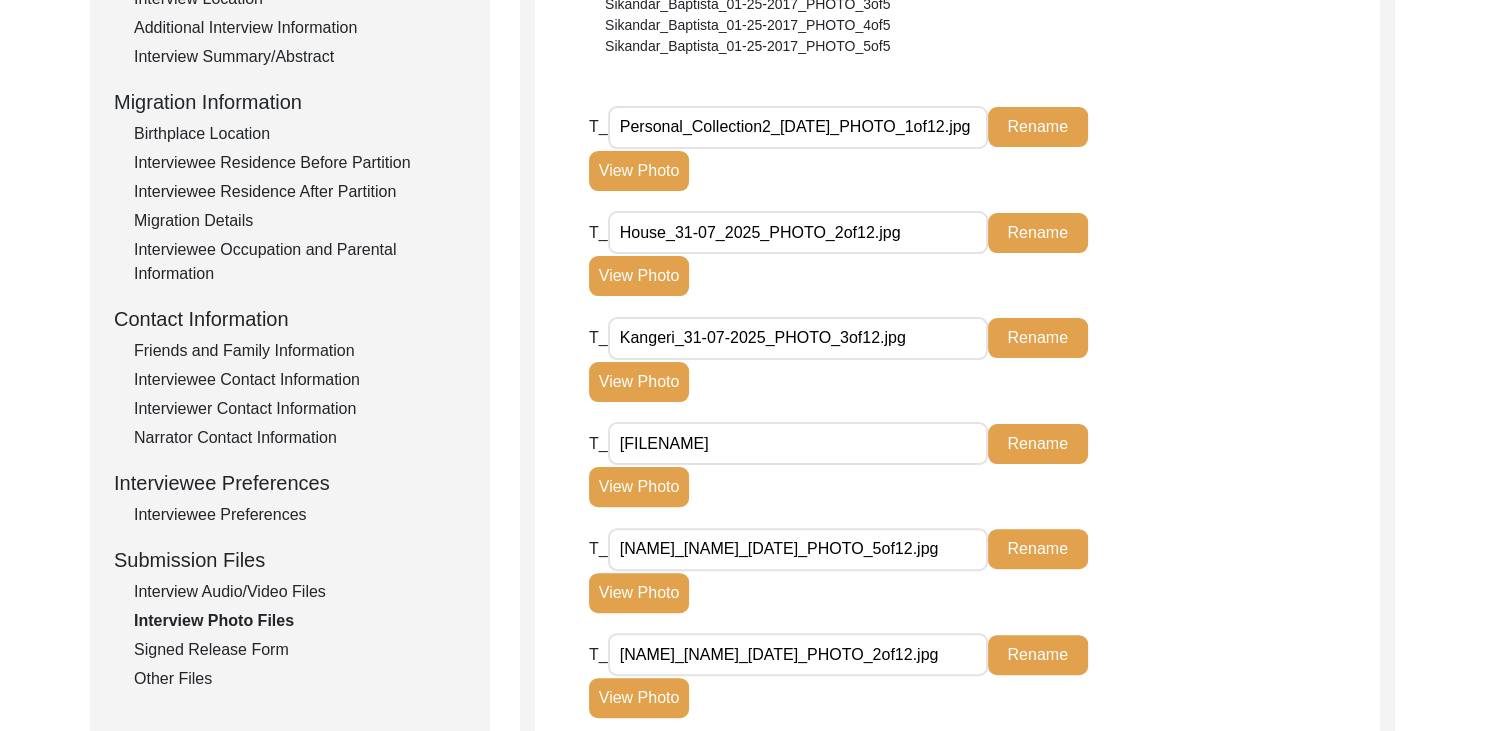 click on "Signed Release Form" 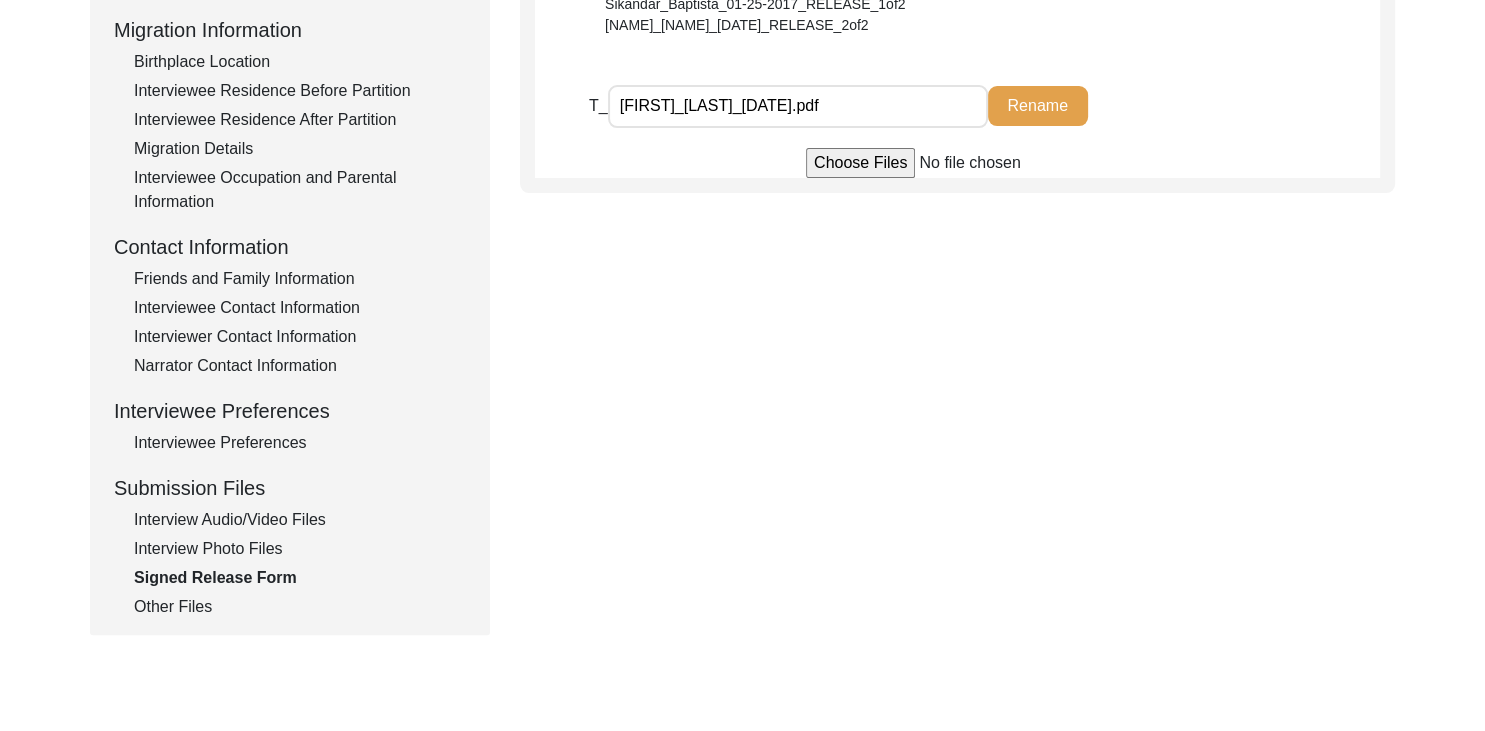 scroll, scrollTop: 526, scrollLeft: 0, axis: vertical 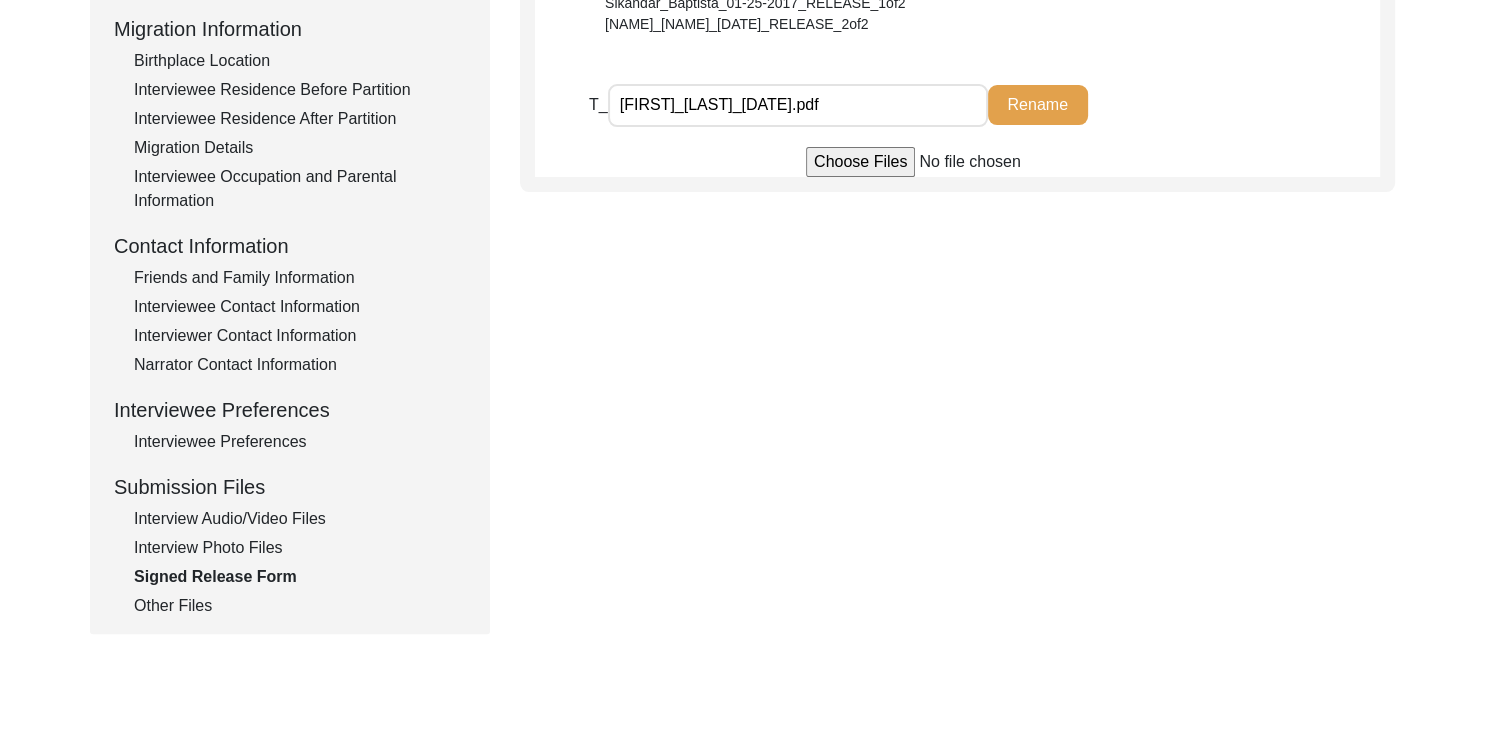click on "Other Files" 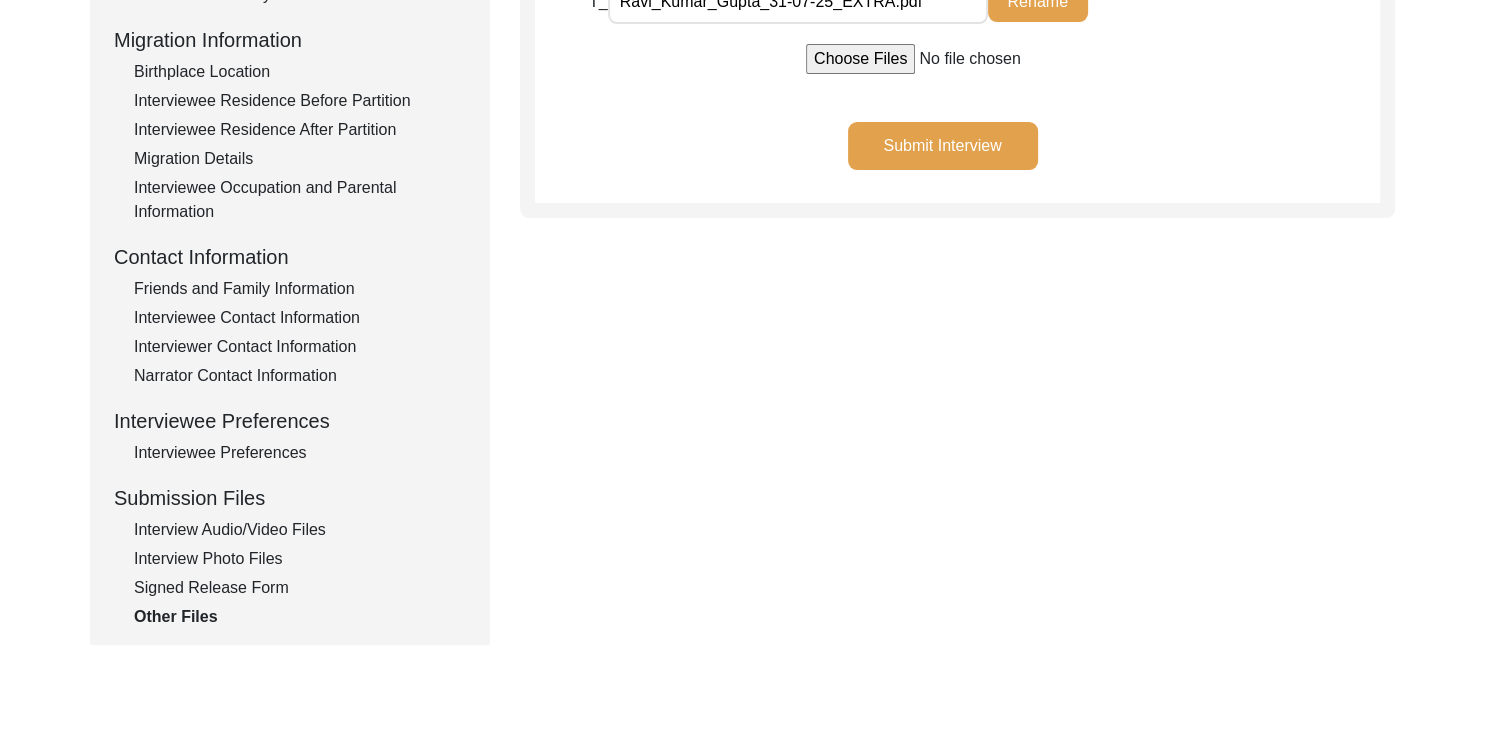 scroll, scrollTop: 520, scrollLeft: 0, axis: vertical 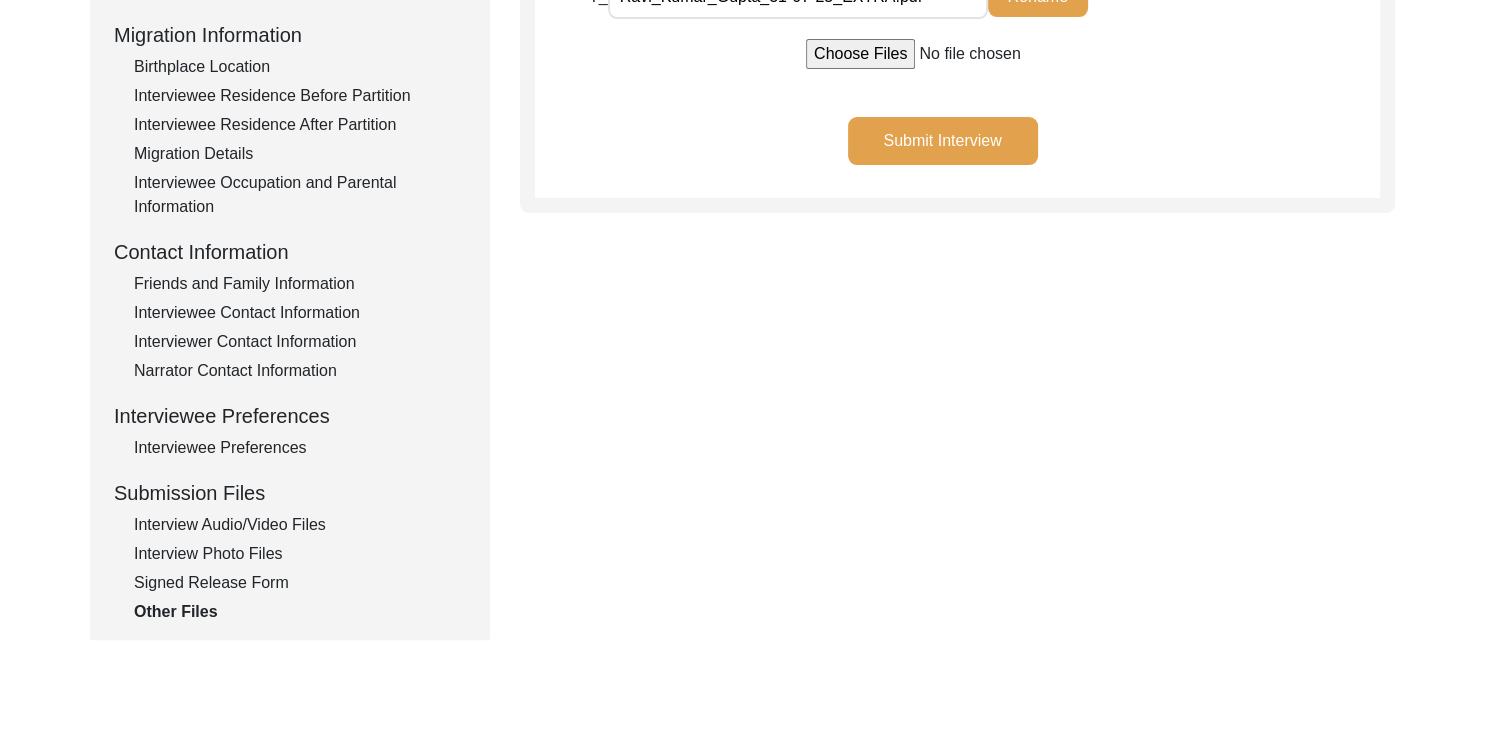 click on "Interview Photo Files" 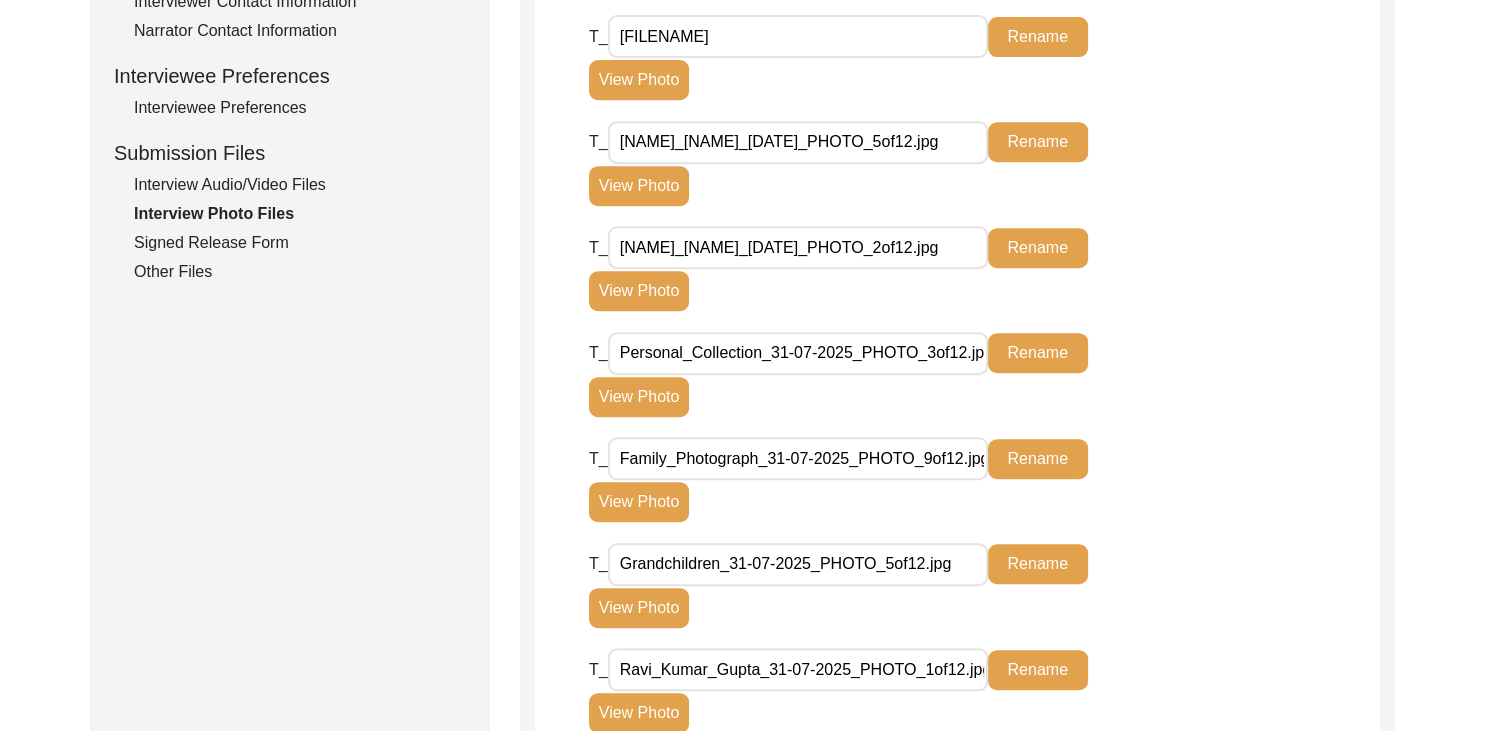 scroll, scrollTop: 864, scrollLeft: 0, axis: vertical 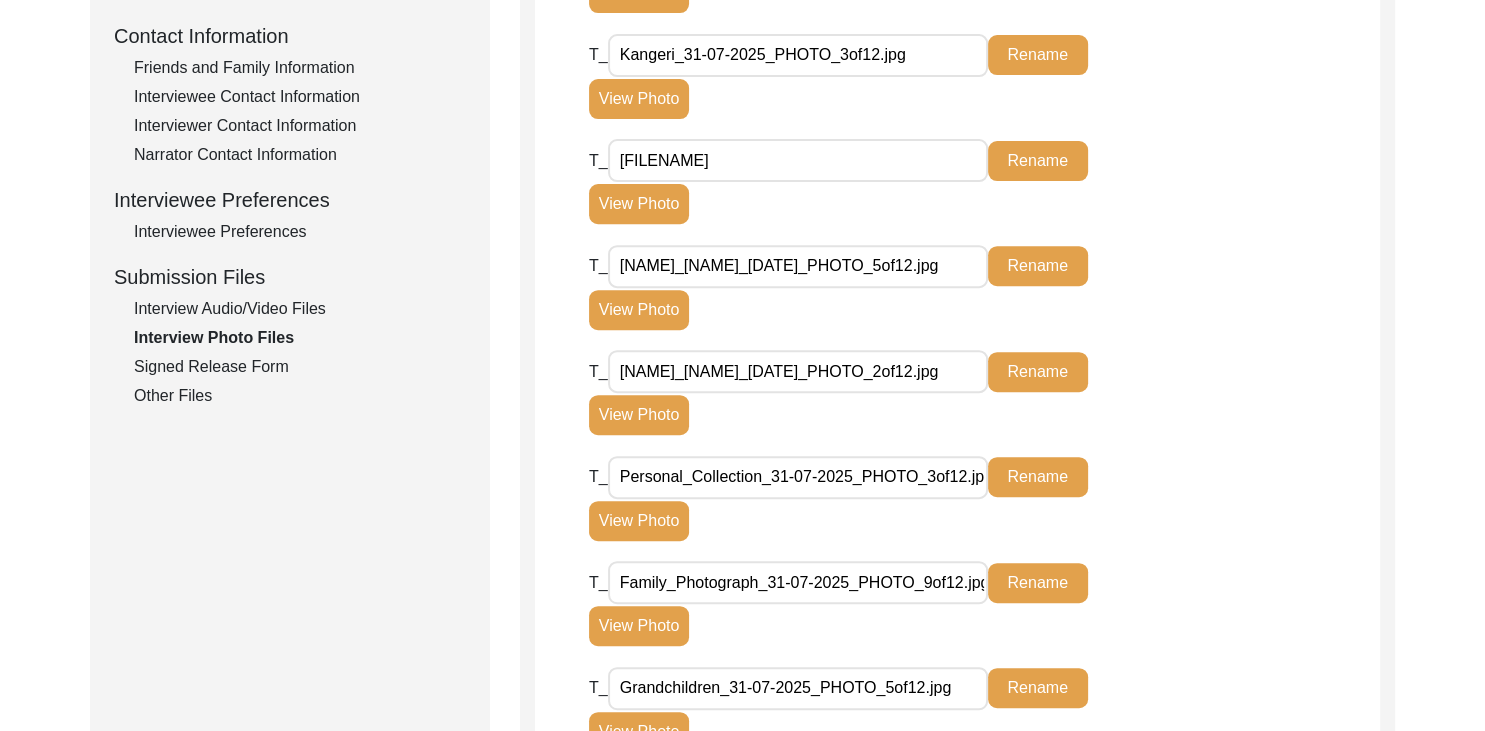click on "Interview Information   Interviewee Information   Interviewer Information   Narrator Information   Interview Date   Interview Location   Additional Interview Information   Interview Summary/Abstract   Migration Information   Birthplace Location   Interviewee Residence Before Partition   Interviewee Residence After Partition   Migration Details   Interviewee Occupation and Parental Information   Contact Information   Friends and Family Information   Interviewee Contact Information   Interviewer Contact Information   Narrator Contact Information   Interviewee Preferences   Interviewee Preferences   Submission Files   Interview Audio/Video Files   Interview Photo Files   Signed Release Form   Other Files" 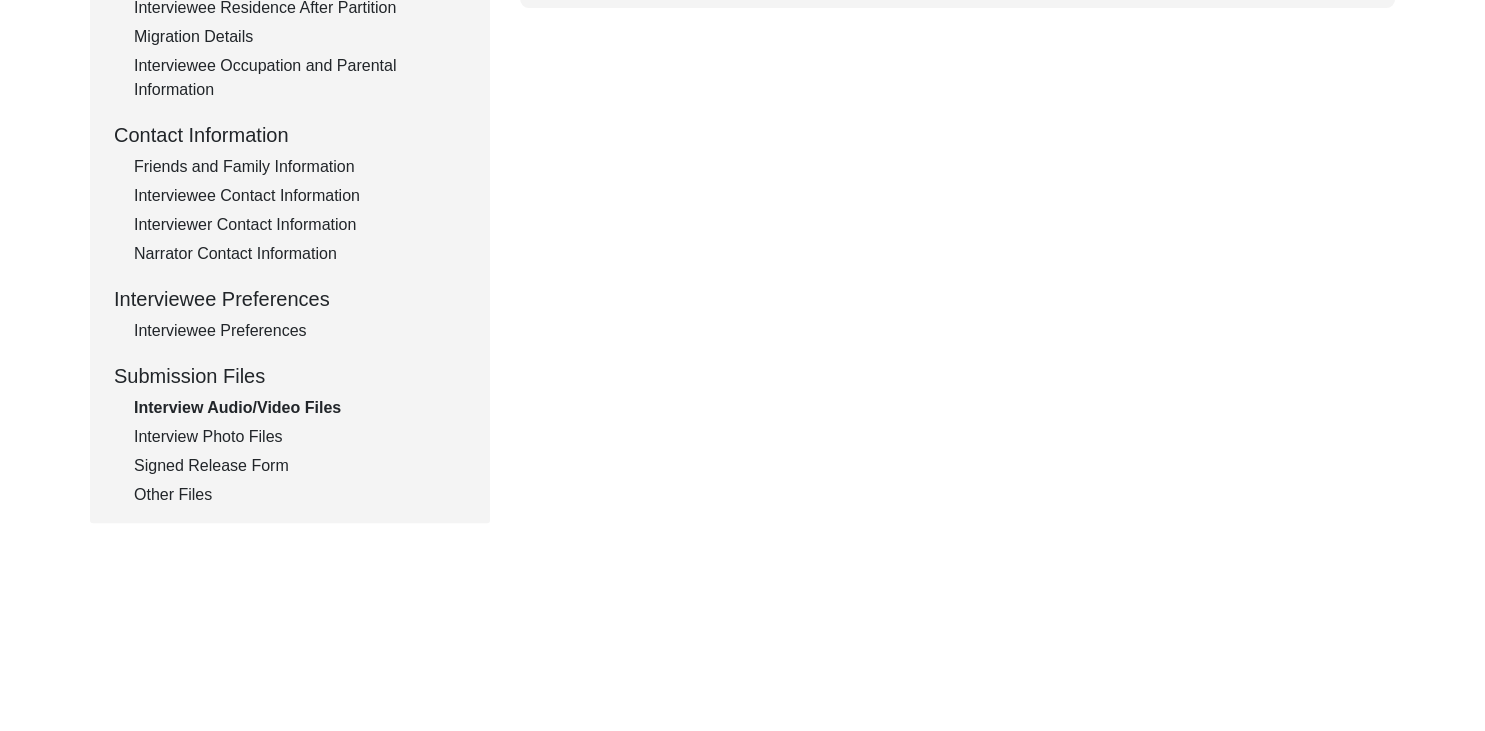 scroll, scrollTop: 644, scrollLeft: 0, axis: vertical 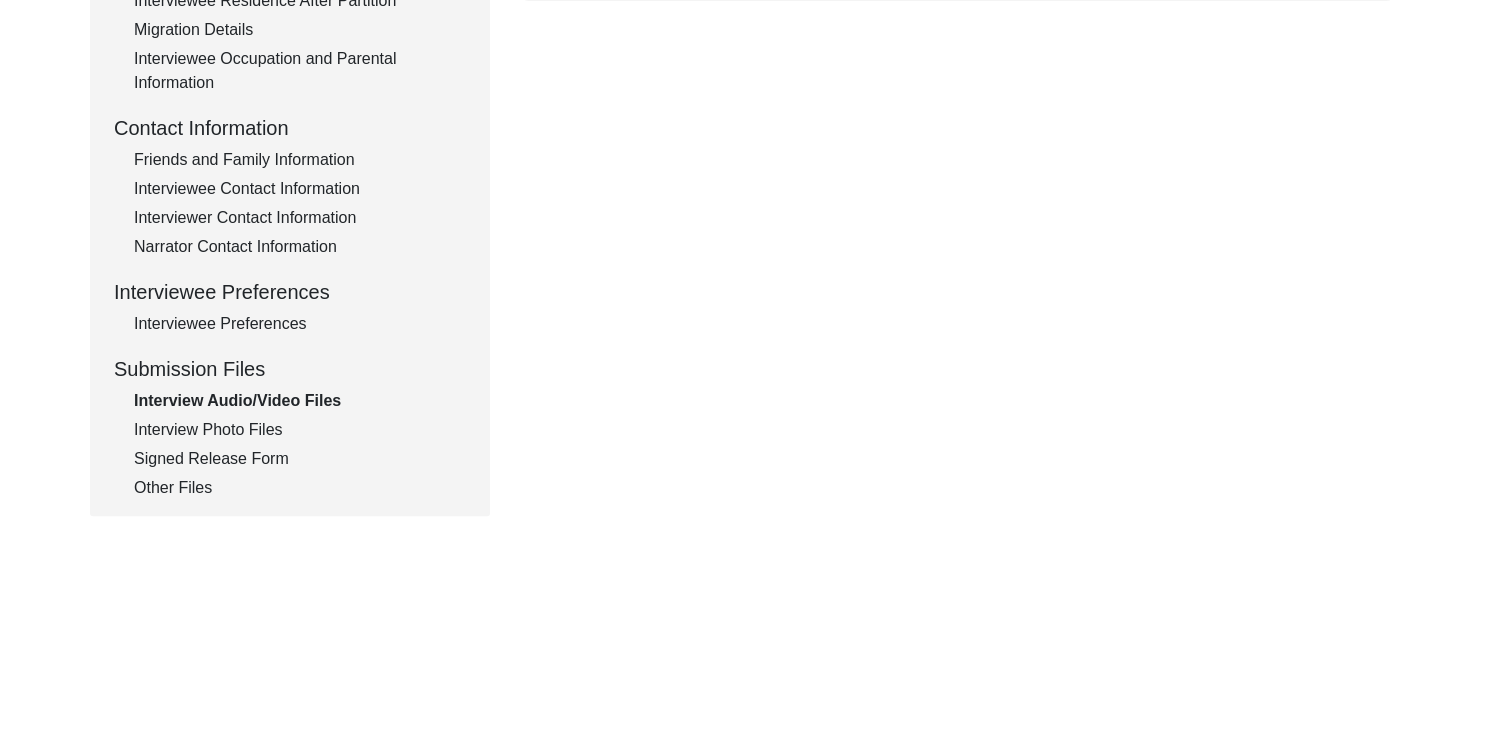 click on "Interview Photo Files" 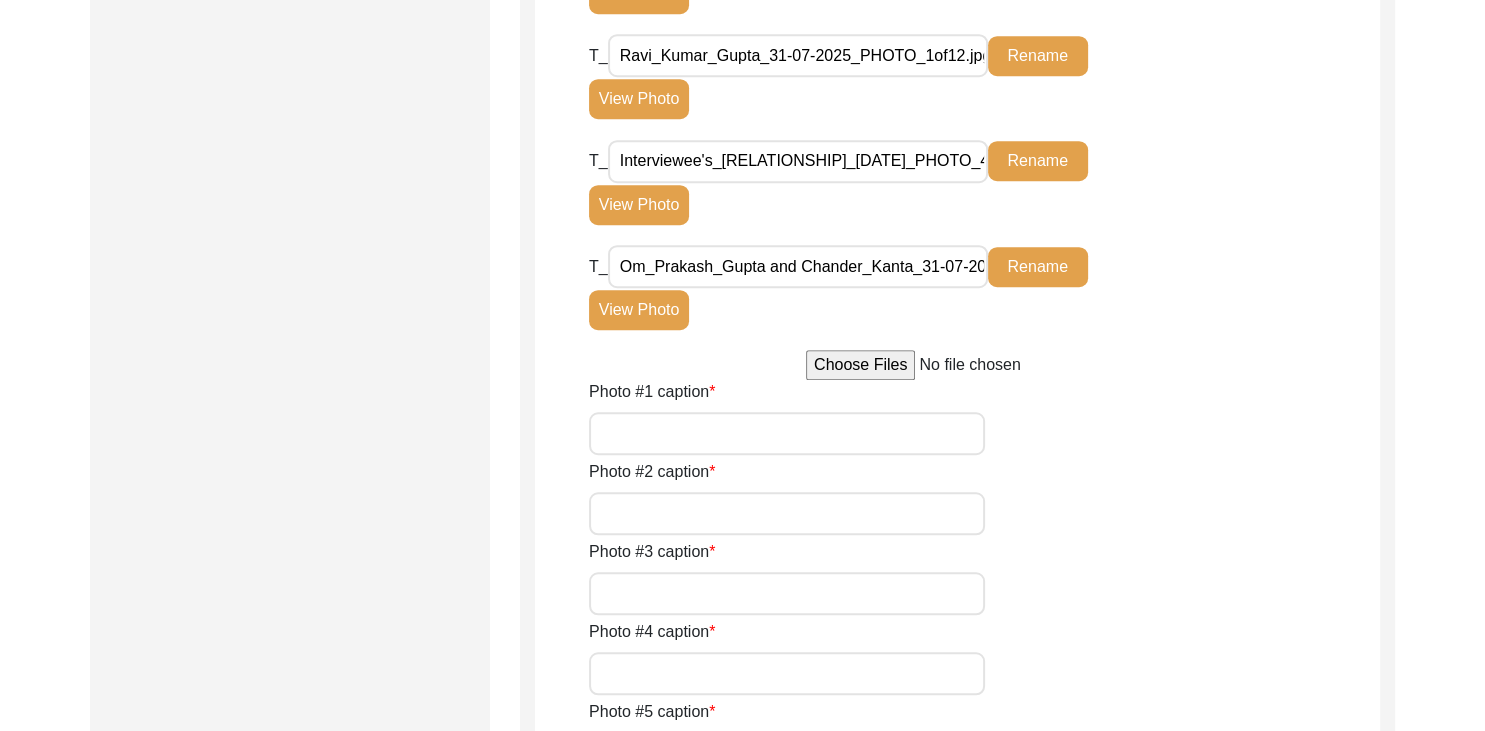 scroll, scrollTop: 1475, scrollLeft: 0, axis: vertical 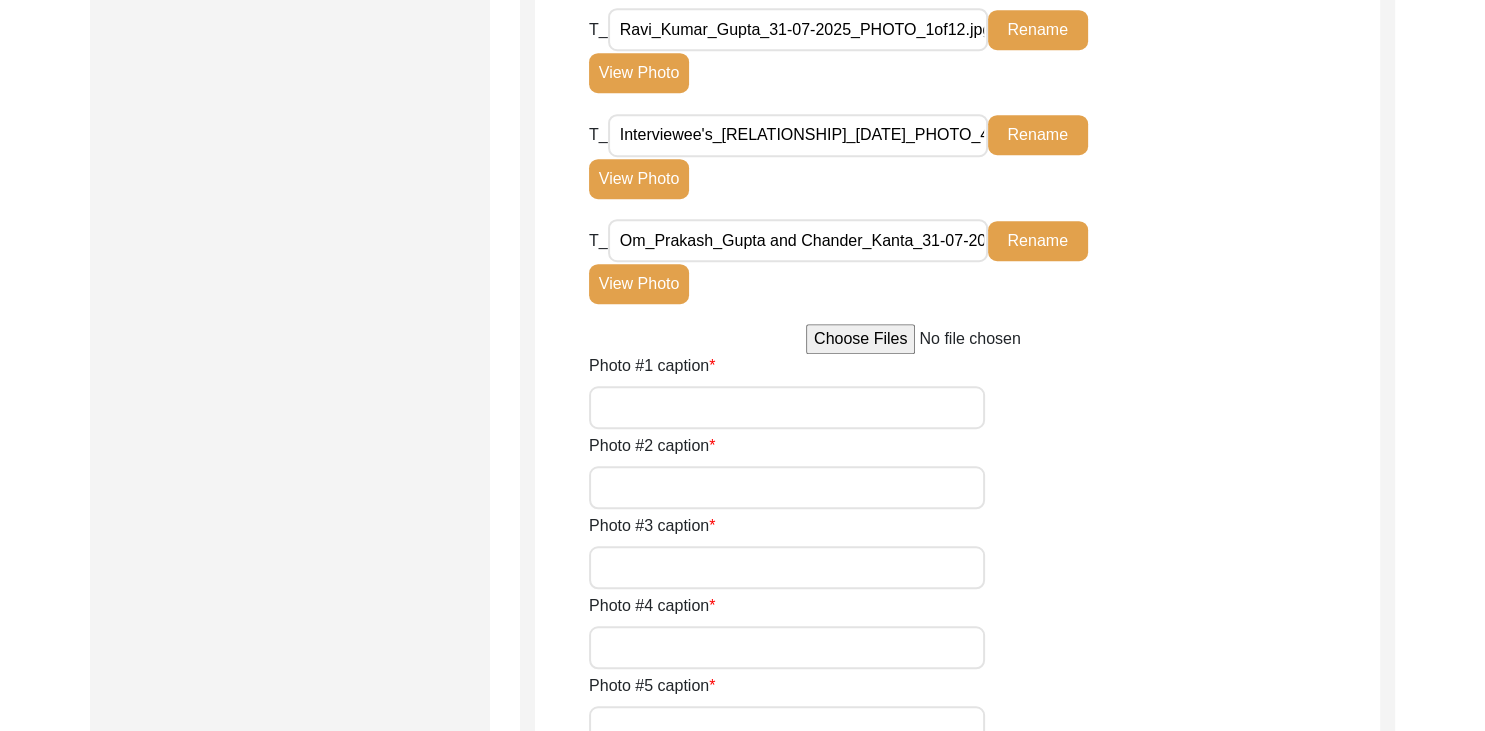 click on "Photo #1 caption" at bounding box center (787, 407) 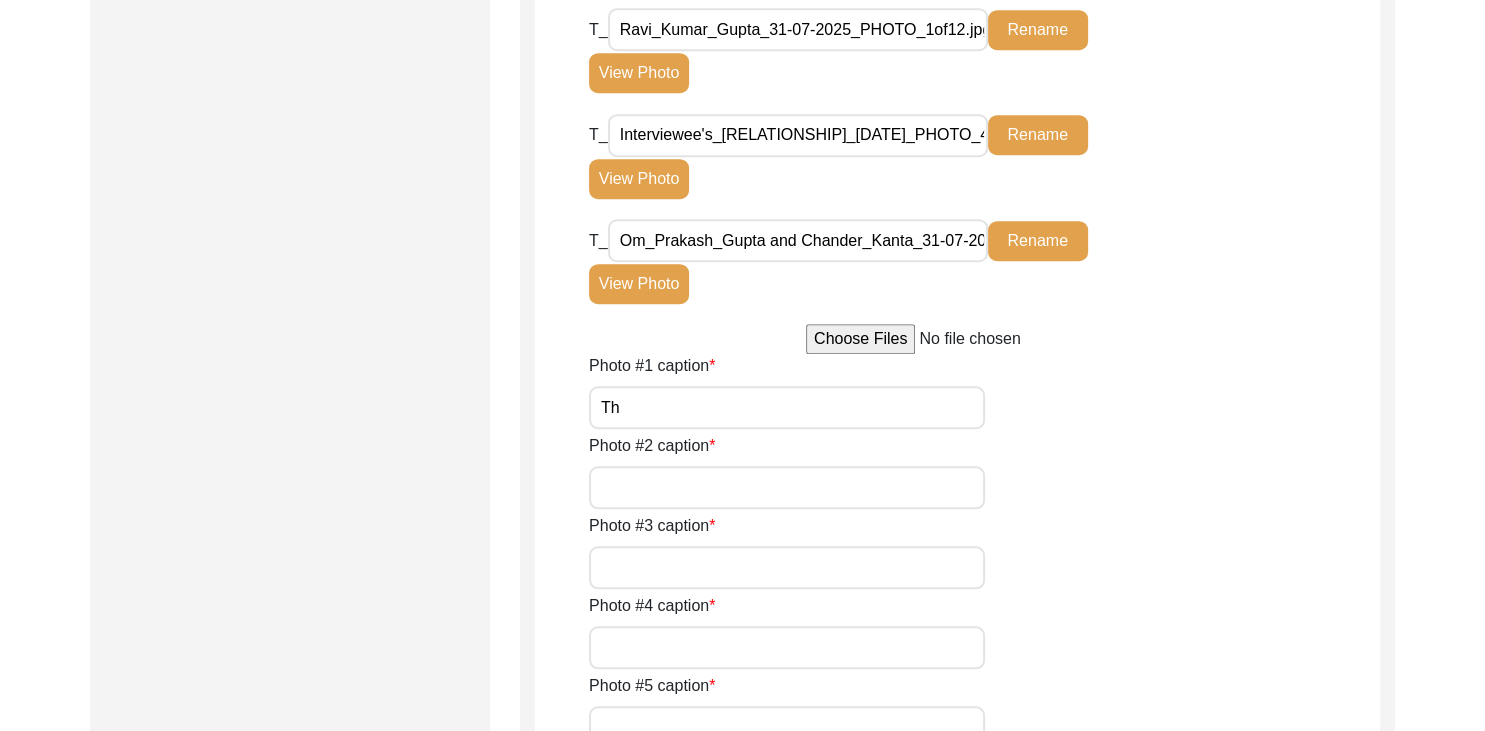 type on "T" 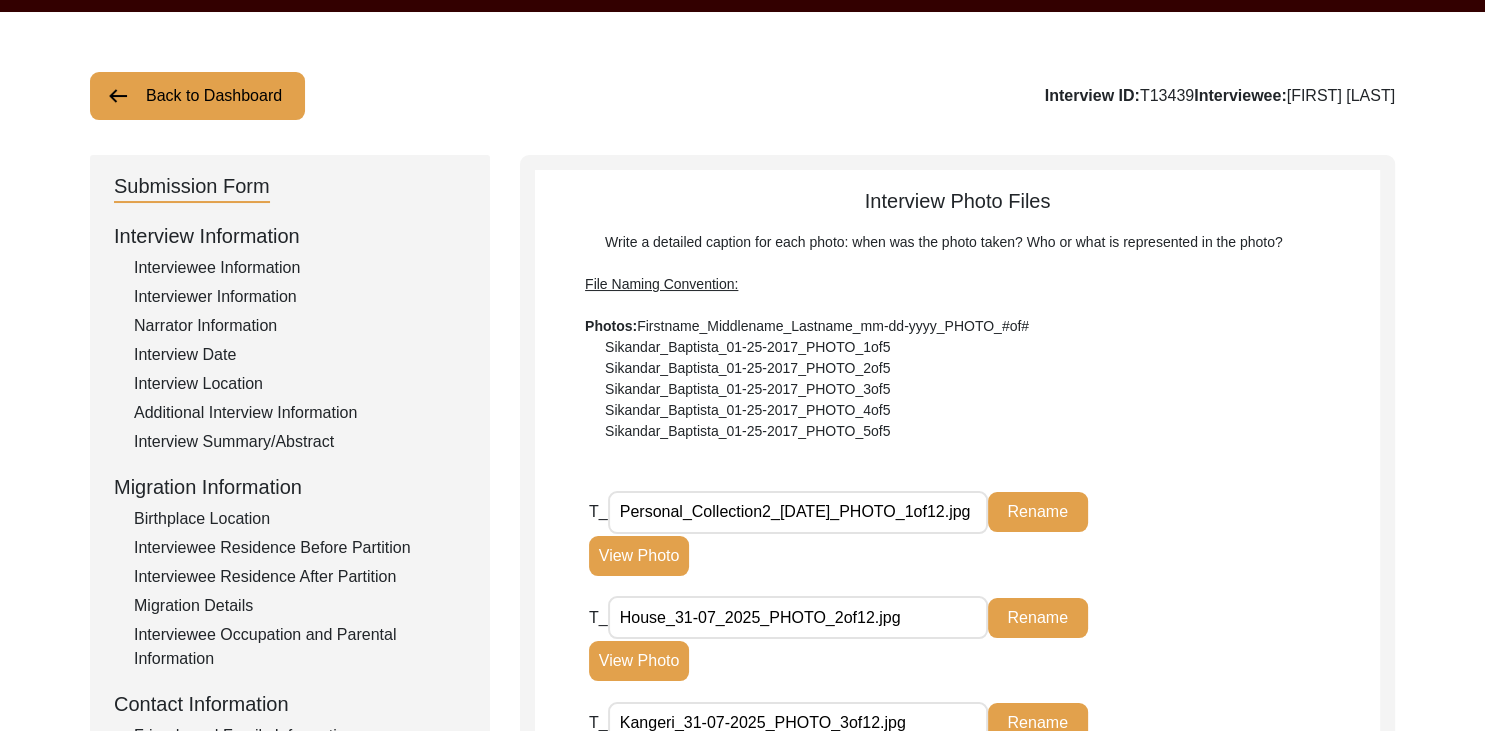 scroll, scrollTop: 67, scrollLeft: 0, axis: vertical 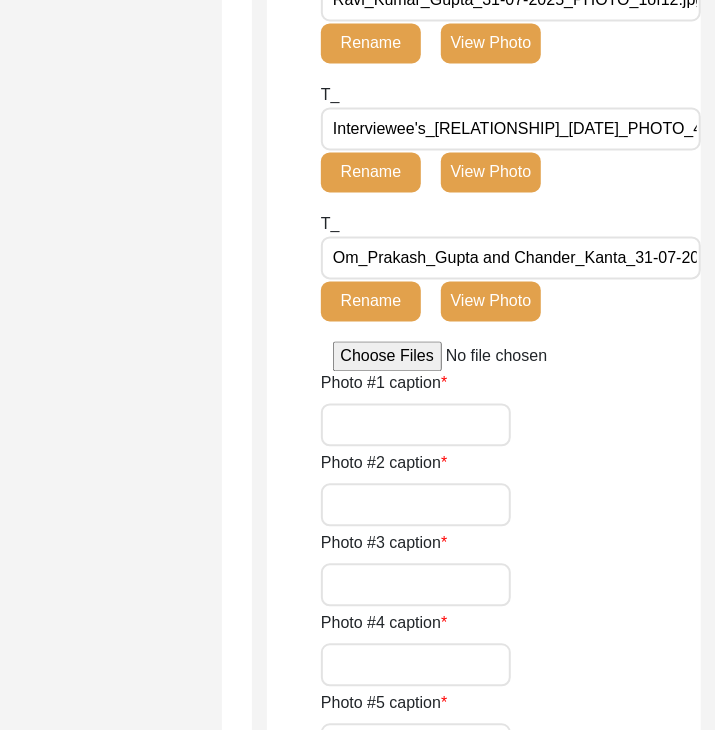 click on "Photo #1 caption" at bounding box center (416, 424) 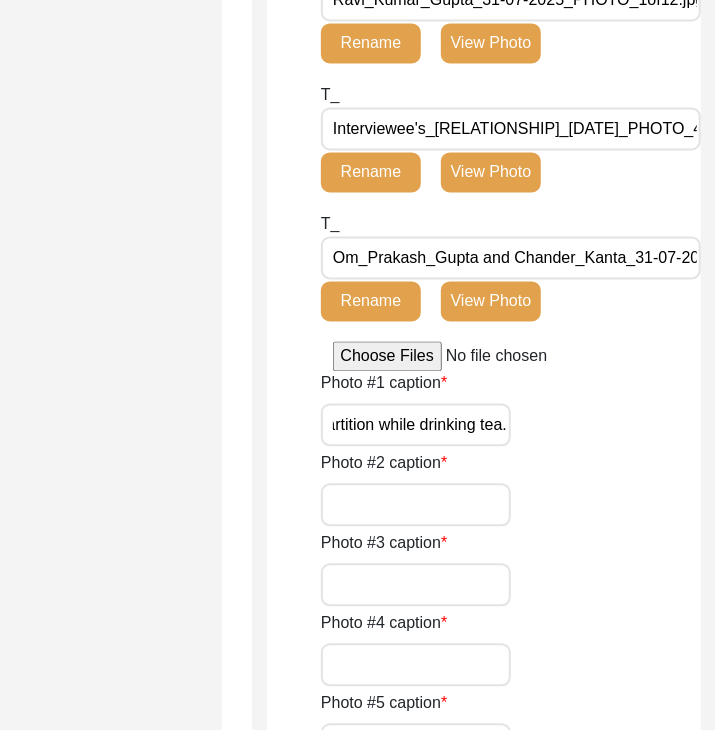 scroll, scrollTop: 0, scrollLeft: 1120, axis: horizontal 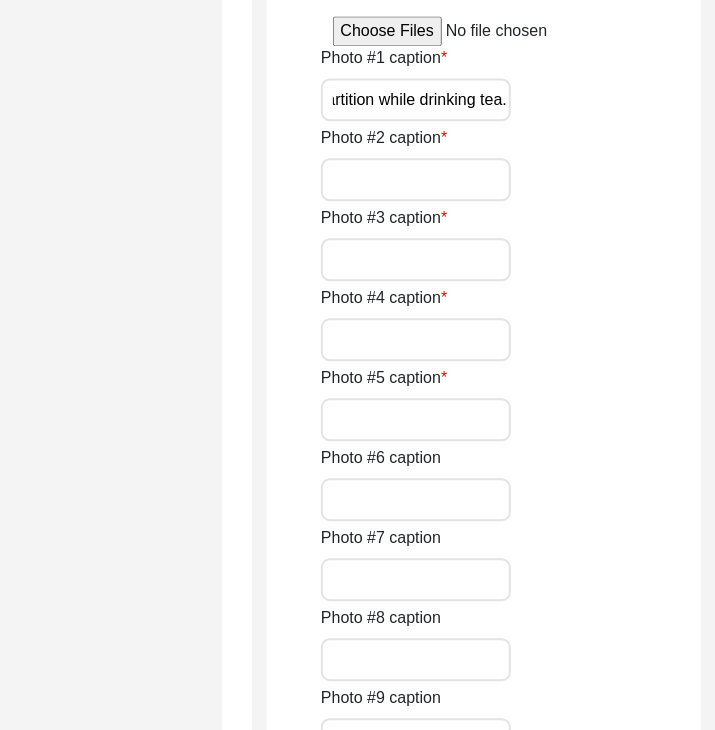 paste on "Photographed on the day of the interview—[DATE]—this image captures a warm moment of exchange, as the interviewer and interviewee reflect on memories of the Partition over tea.”" 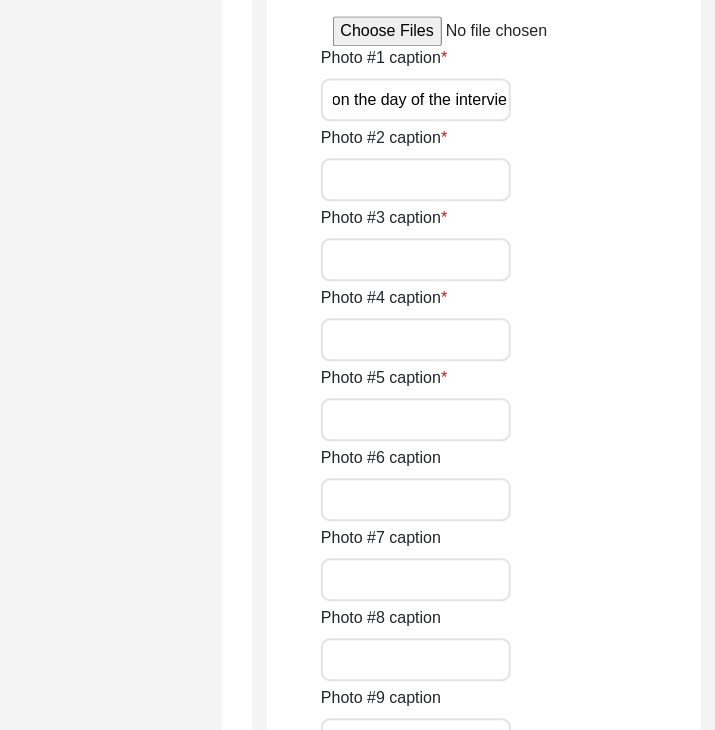scroll, scrollTop: 0, scrollLeft: 0, axis: both 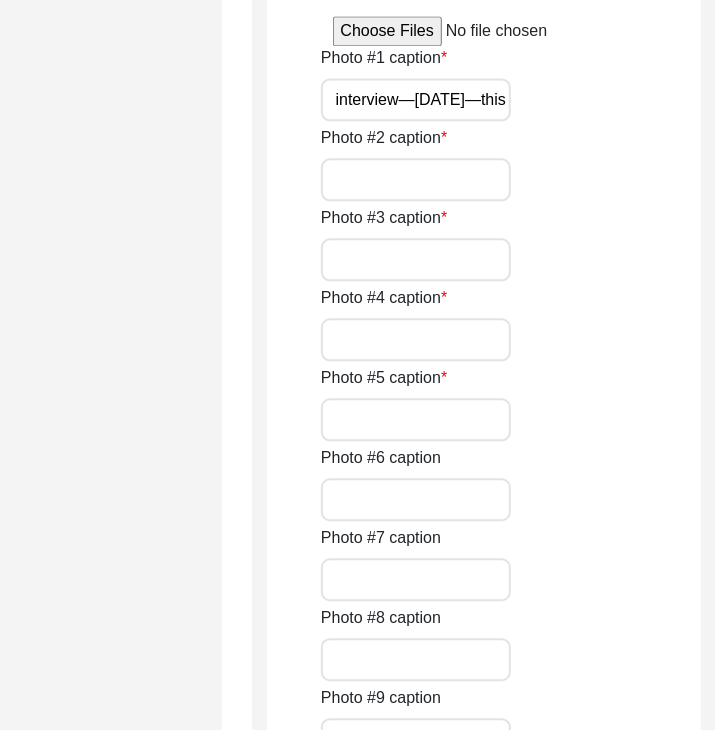 click on "Photographed on the day of the interview—[DATE]—this image captures a warm moment of exchange, as the interviewer and interviewee reflect on memories of the Partition over tea.”" at bounding box center [416, 100] 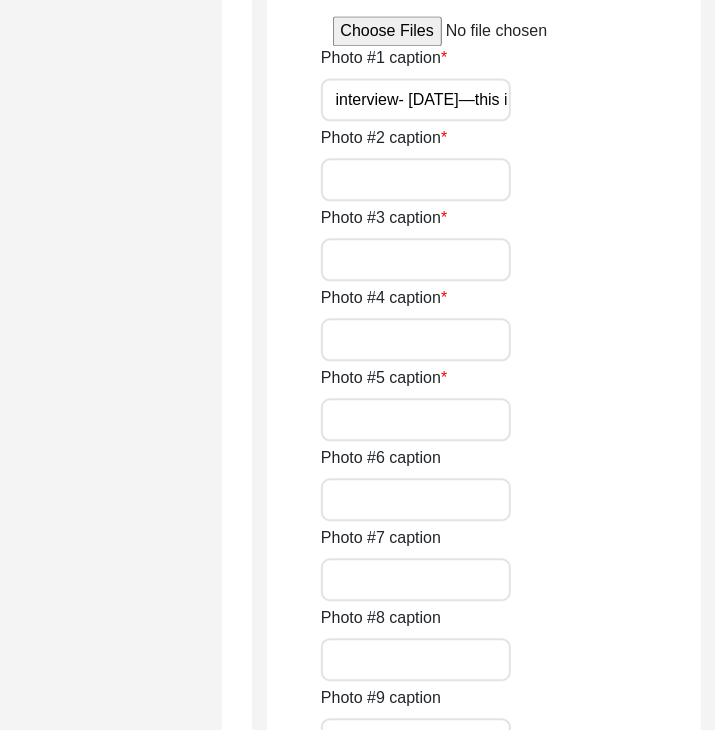 scroll, scrollTop: 0, scrollLeft: 270, axis: horizontal 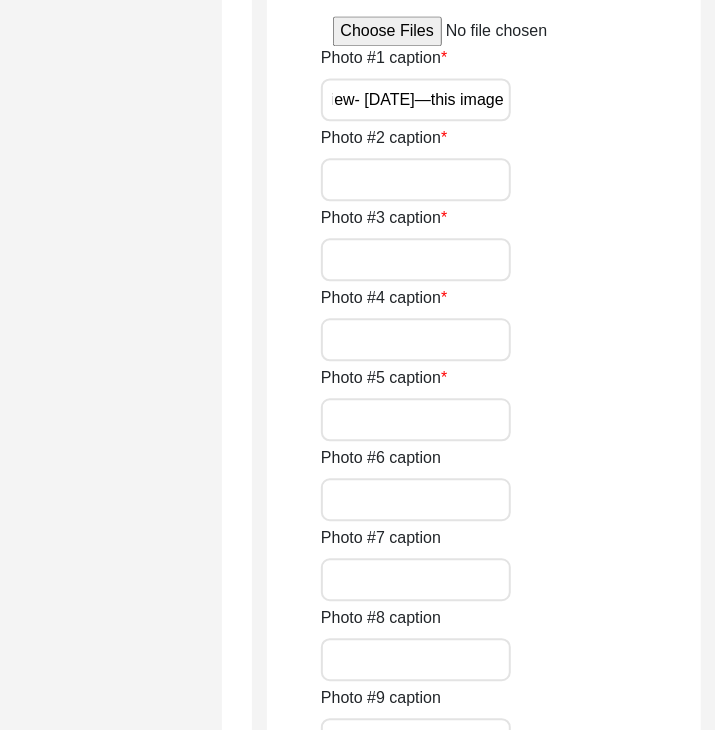 click on "Photographed on the day of the interview- [DATE]—this image captures a warm moment of exchange, as the interviewer and interviewee reflect on memories of the Partition over tea.”" at bounding box center [416, 100] 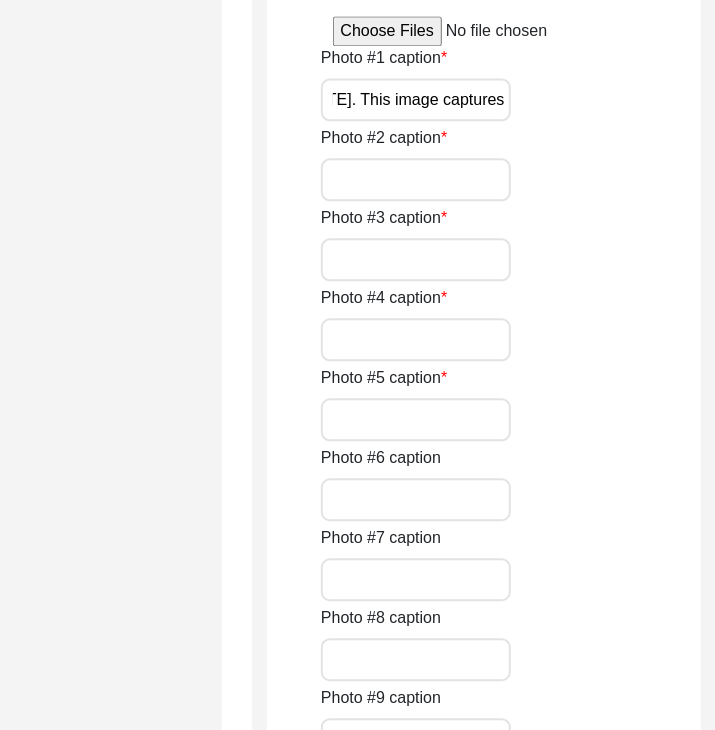scroll, scrollTop: 0, scrollLeft: 336, axis: horizontal 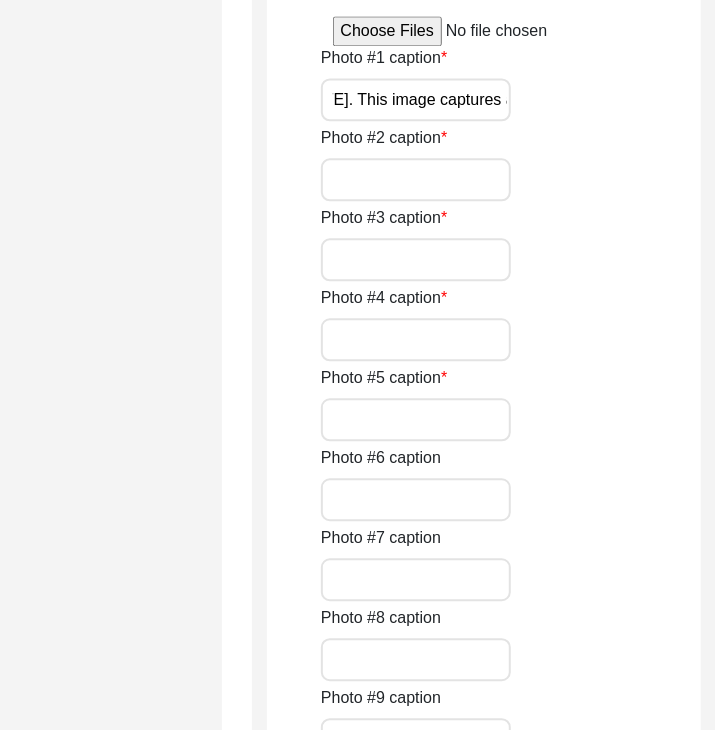 click on "Photographed on the day of the interview- [DATE]. This image captures a warm moment of exchange, as the interviewer and interviewee reflect on memories of the Partition over tea.”" at bounding box center [416, 100] 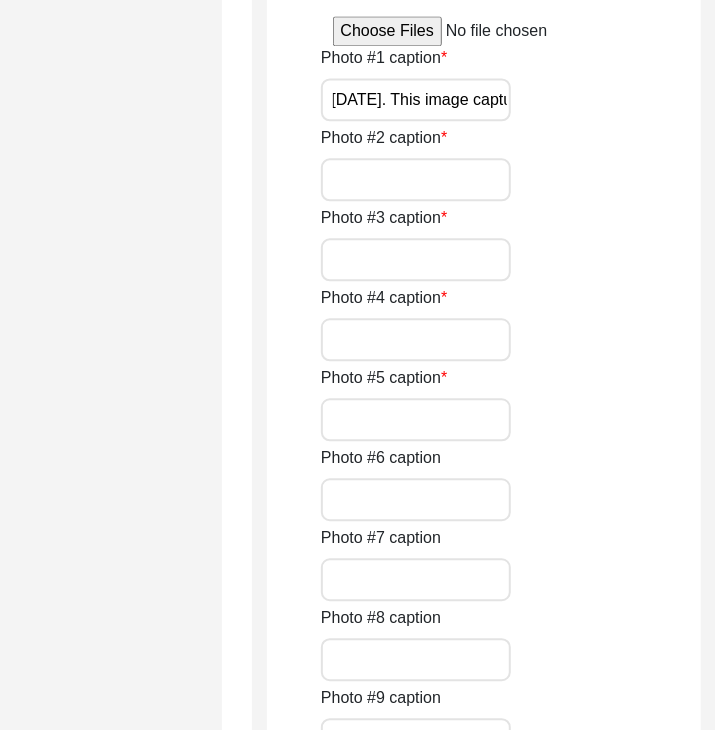 scroll, scrollTop: 0, scrollLeft: 315, axis: horizontal 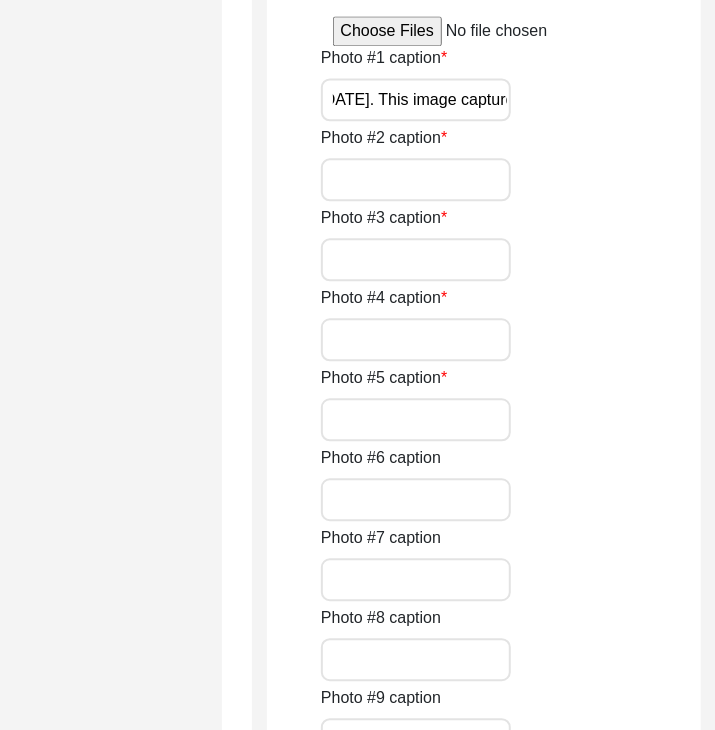 click on "Photographed on the day of the interview- [DATE]. This image captures a warm moment of exchange, as the interviewer and interviewee reflect on memories of the Partition over tea.”" at bounding box center [416, 100] 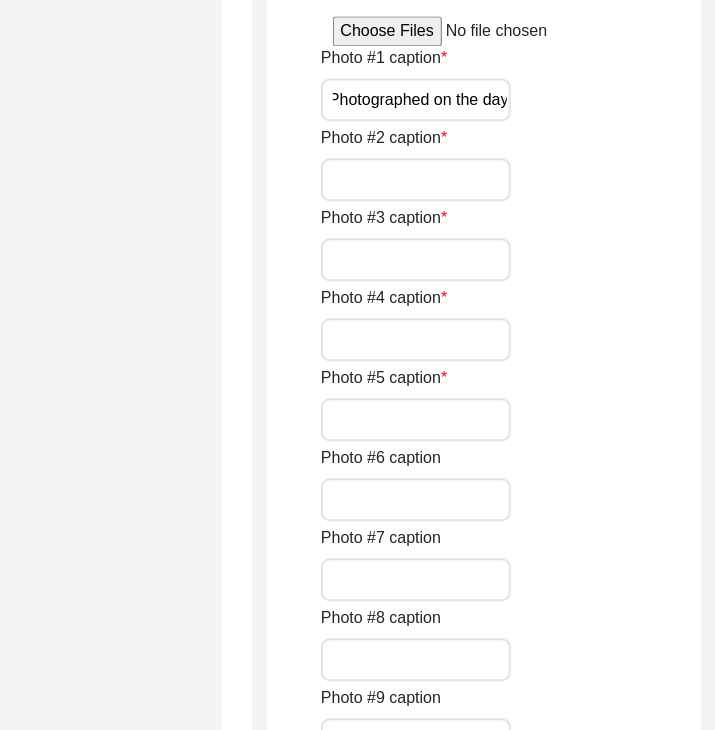 scroll, scrollTop: 0, scrollLeft: 0, axis: both 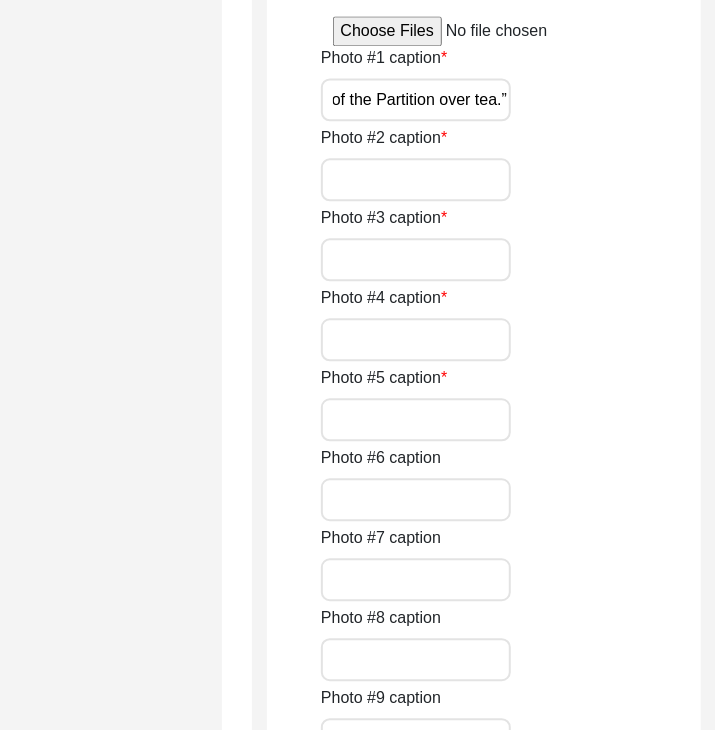 click on "Photographed on the day of the interview- [DATE]. The image captures a warm moment of exchange, as the interviewer and interviewee reflect on memories of the Partition over tea.”" at bounding box center (416, 100) 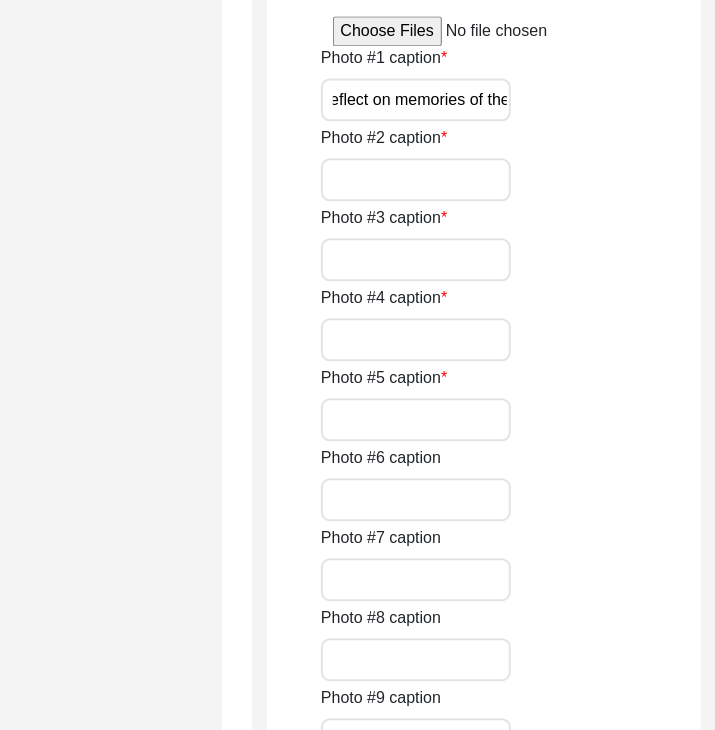 scroll, scrollTop: 0, scrollLeft: 979, axis: horizontal 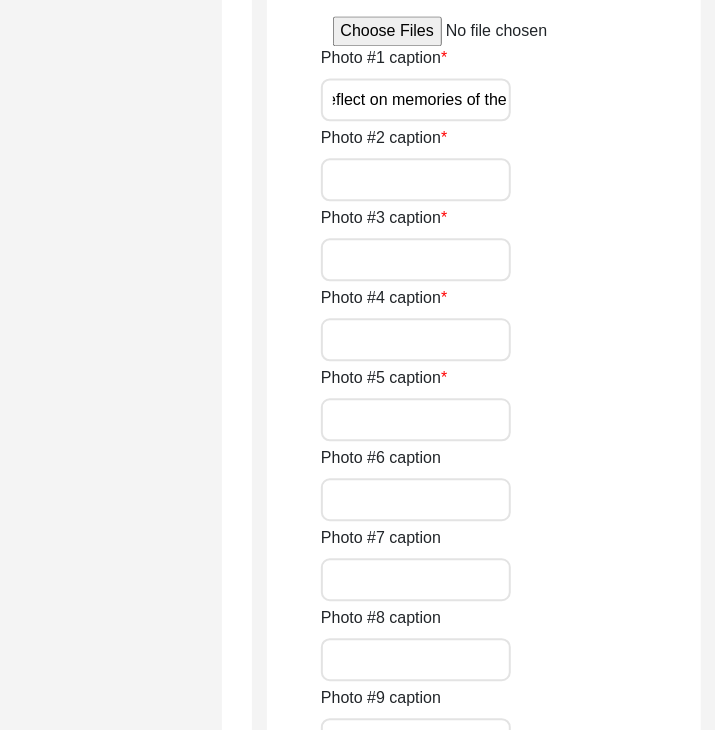 click on "Photographed on the day of the interview- [DATE]. The image captures a warm moment of exchange, as the interviewer and interviewee reflect on memories of the Partition over tea." at bounding box center [416, 100] 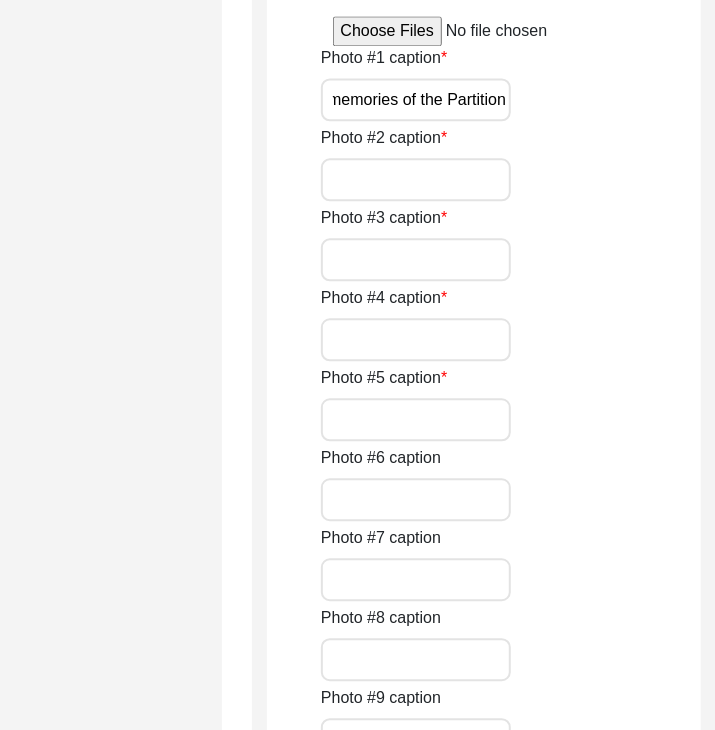 scroll, scrollTop: 0, scrollLeft: 1038, axis: horizontal 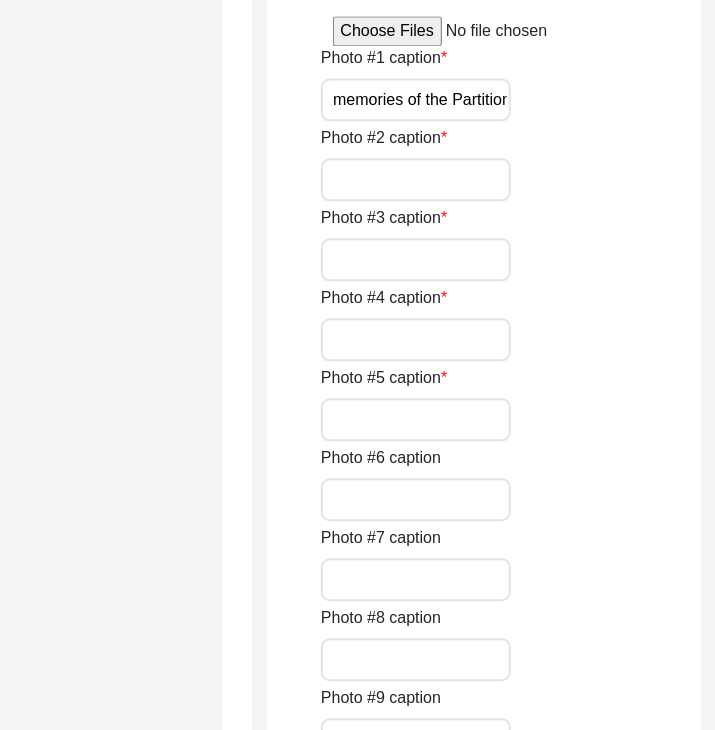 type on "Photographed on the day of the interview- [DATE]. The image captures a warm moment of exchange, as the interviewer and interviewee reflect on memories of the Partition over tea." 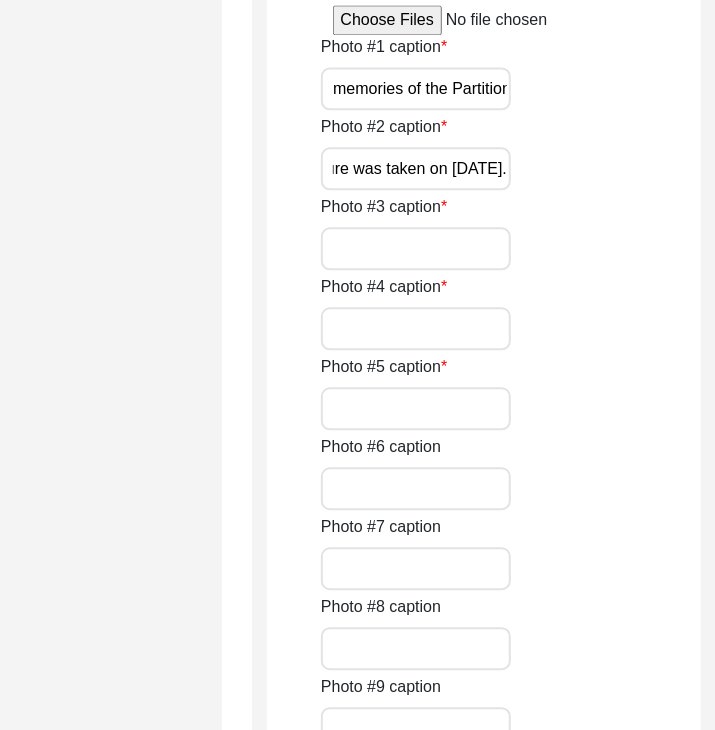 scroll, scrollTop: 0, scrollLeft: 81, axis: horizontal 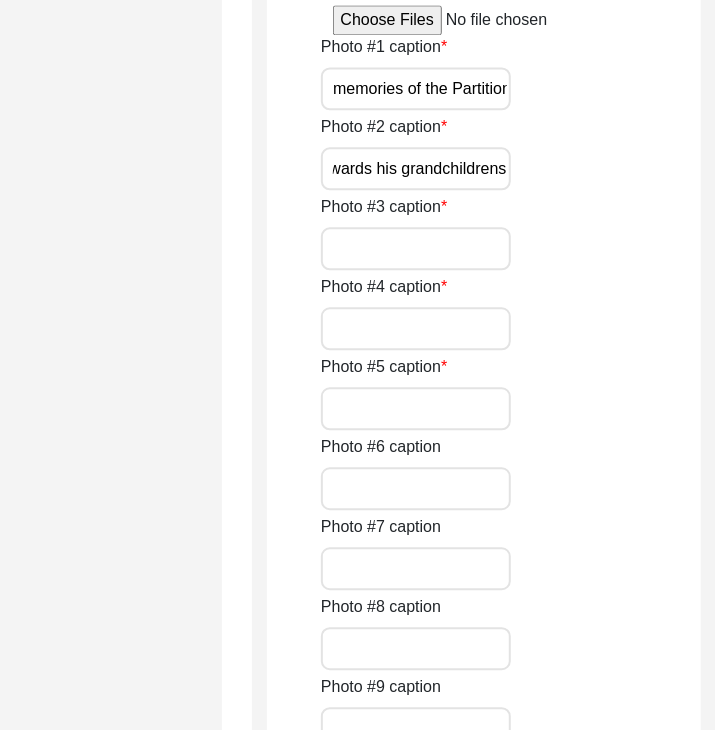 click on "The picture was taken on [DATE]. Here, the interviewee proudly points towards his grandchildrens" at bounding box center (416, 168) 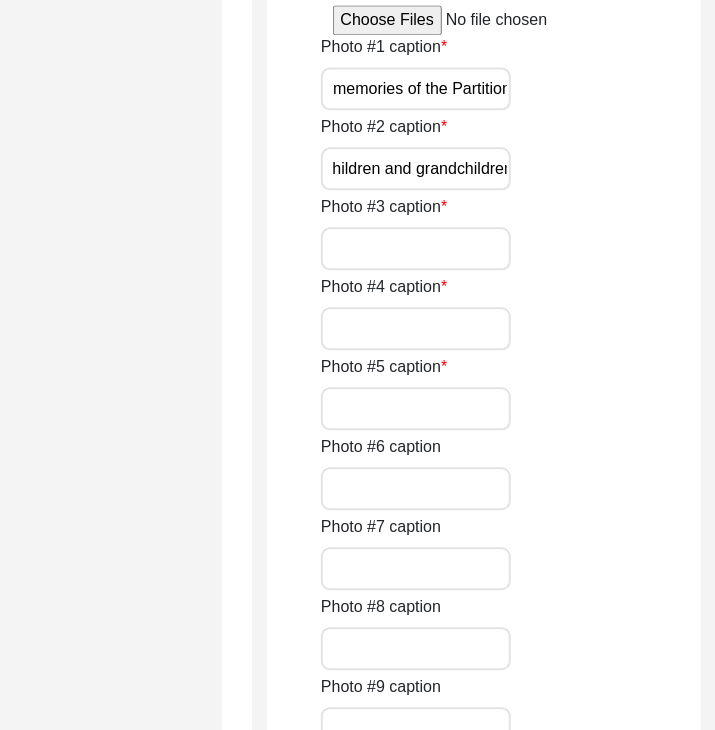 scroll, scrollTop: 0, scrollLeft: 623, axis: horizontal 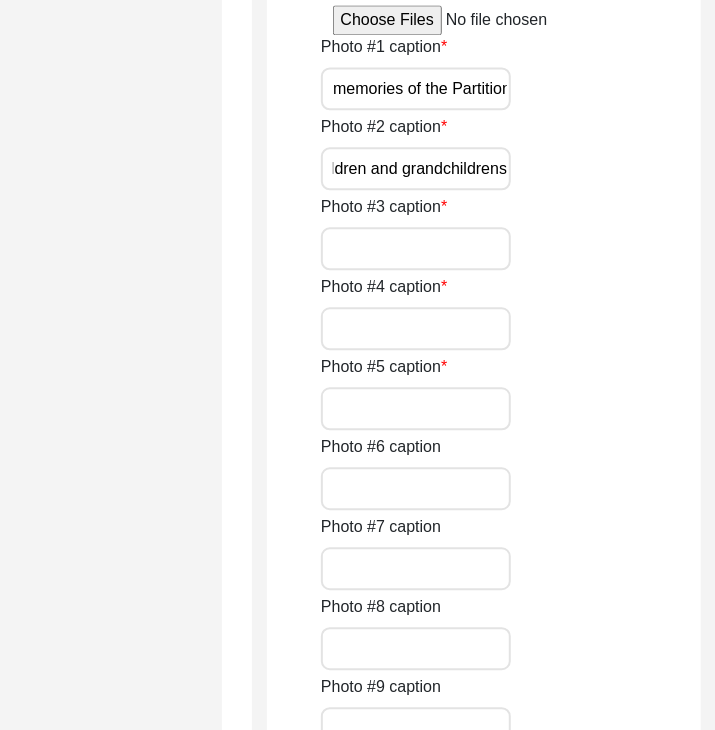 click on "The picture was taken on [DATE]. Here, the interviewee proudly points towards his children and grandchildrens" at bounding box center [416, 168] 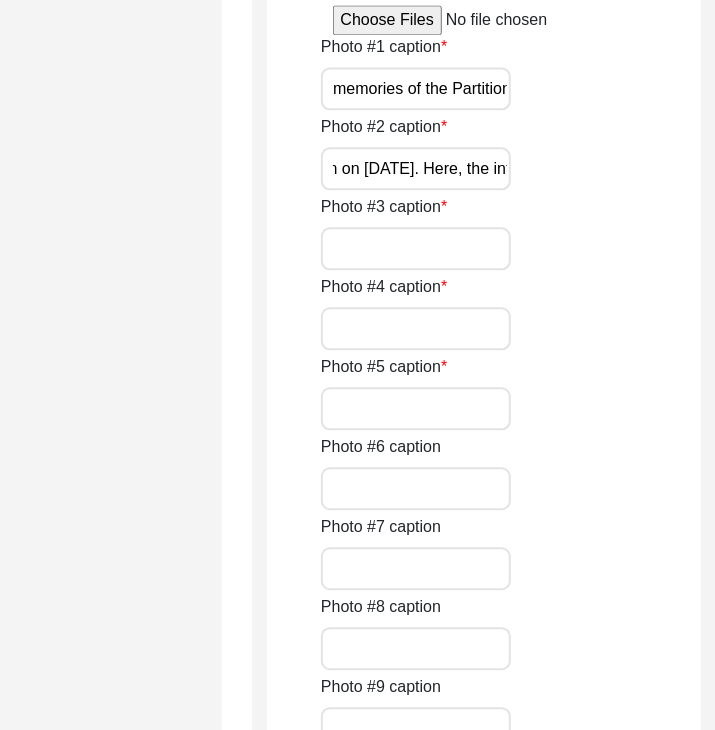 scroll, scrollTop: 0, scrollLeft: 155, axis: horizontal 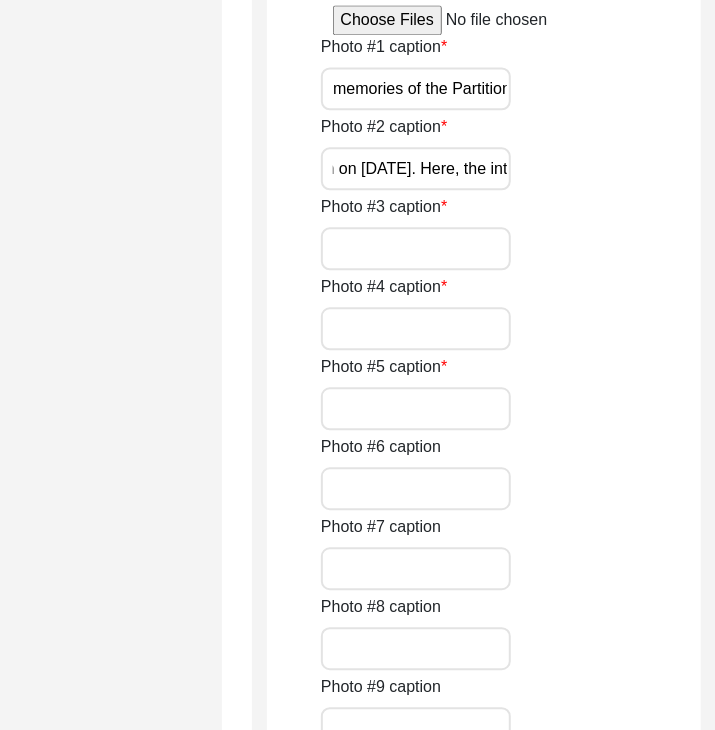 click on "The picture was taken on [DATE]. Here, the interviewee proudly points towards his children and grandchildren's academic accomplishment" at bounding box center [416, 168] 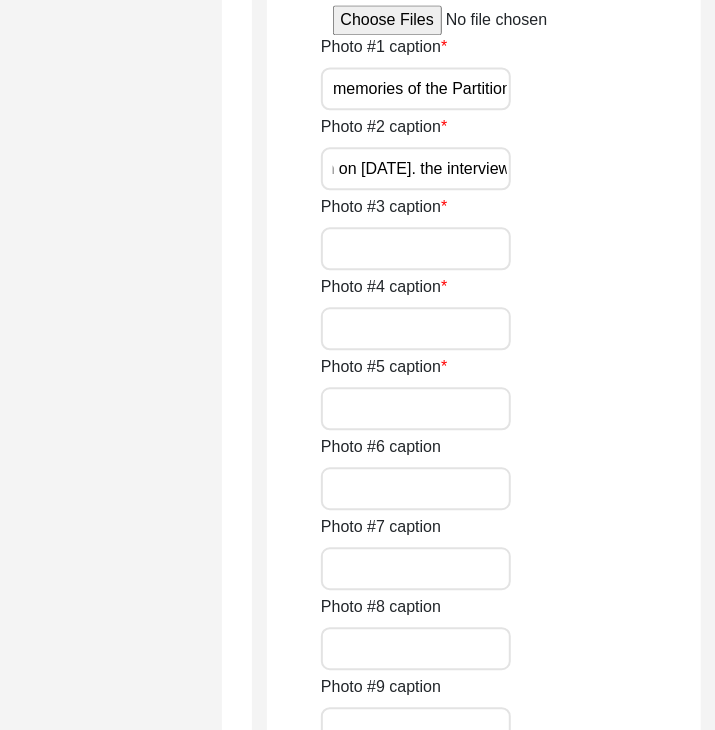 click on "The picture was taken on [DATE]. the interviewee proudly points towards his children and grandchildren's academic accomplishment" at bounding box center (416, 168) 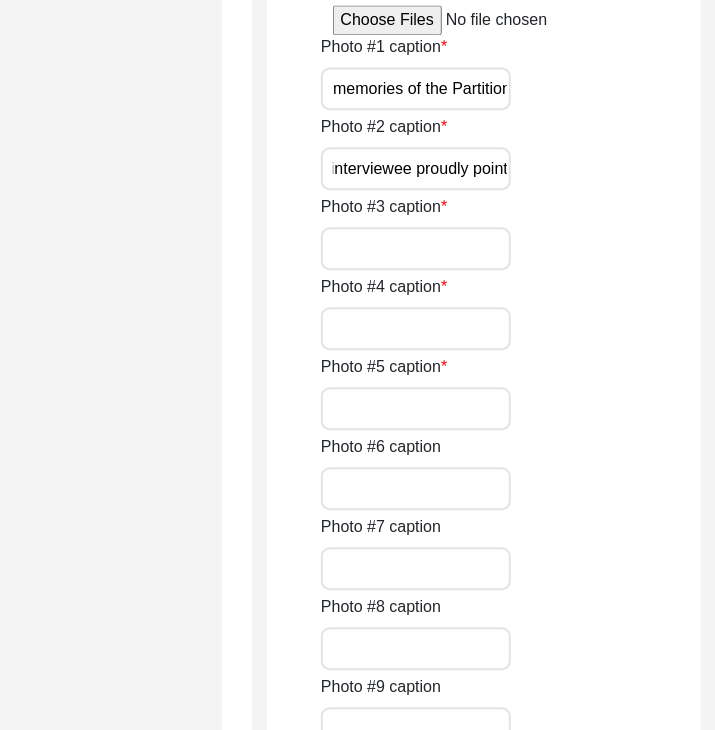 scroll, scrollTop: 0, scrollLeft: 506, axis: horizontal 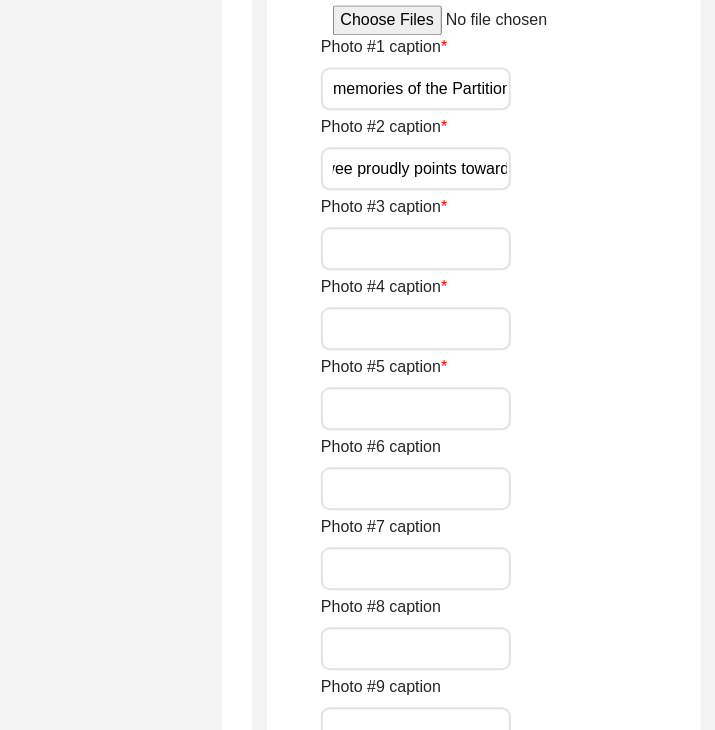 click on "The picture was taken on [DATE]. Humbly and yet proudly, the interviewee proudly points towards his children and grandchildren's academic accomplishment" at bounding box center [416, 168] 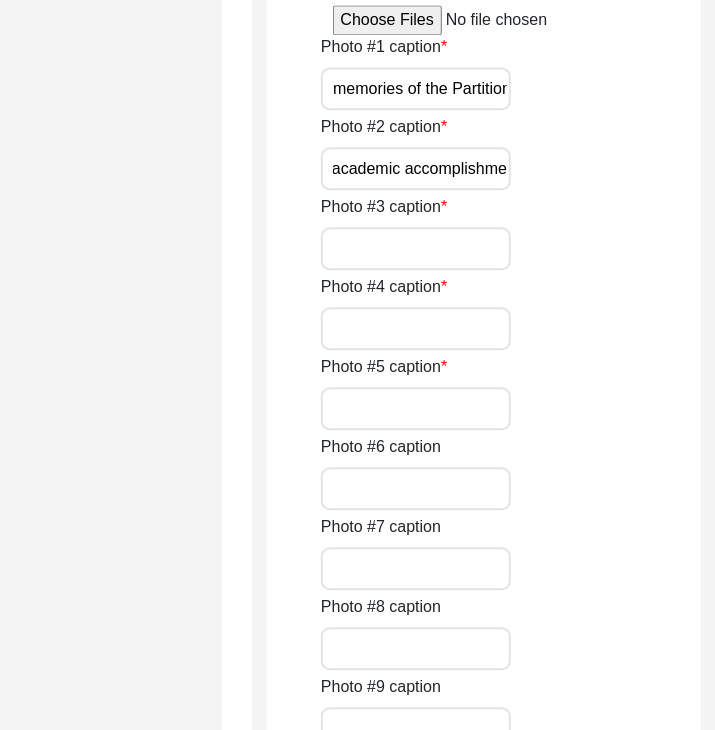 scroll, scrollTop: 0, scrollLeft: 899, axis: horizontal 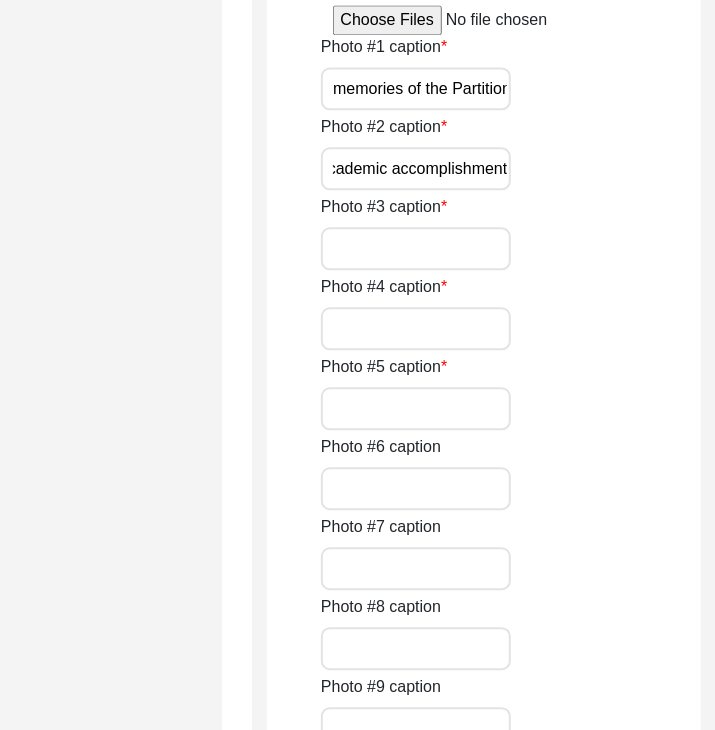 click on "The picture was taken on [DATE]. Humbly and yet proudly, the interviewee points towards his children and grandchildren's academic accomplishment" at bounding box center (416, 168) 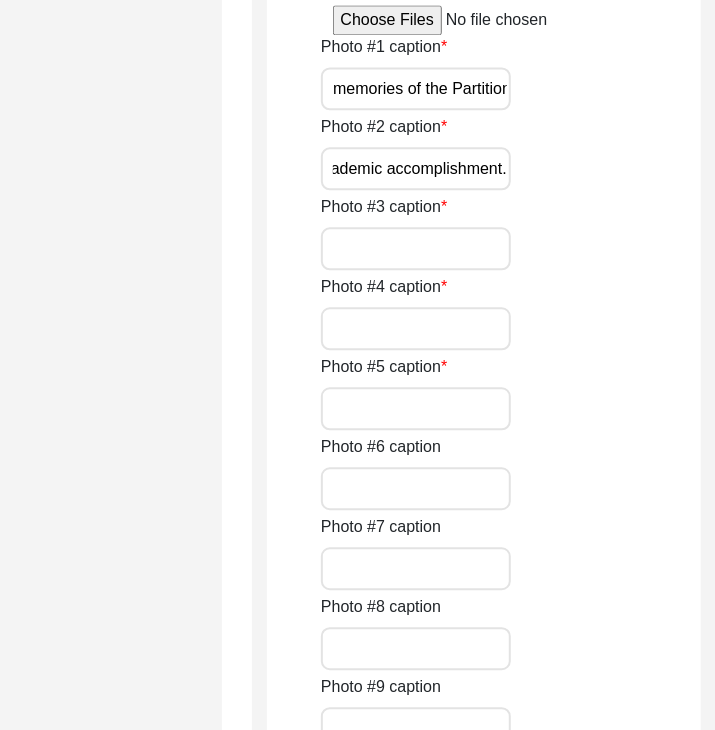 paste on "Captured on [DATE], the interviewee humbly and proudly points to the academic achievements of his children and grandchildren—symbols of resilience and progress across generations.”" 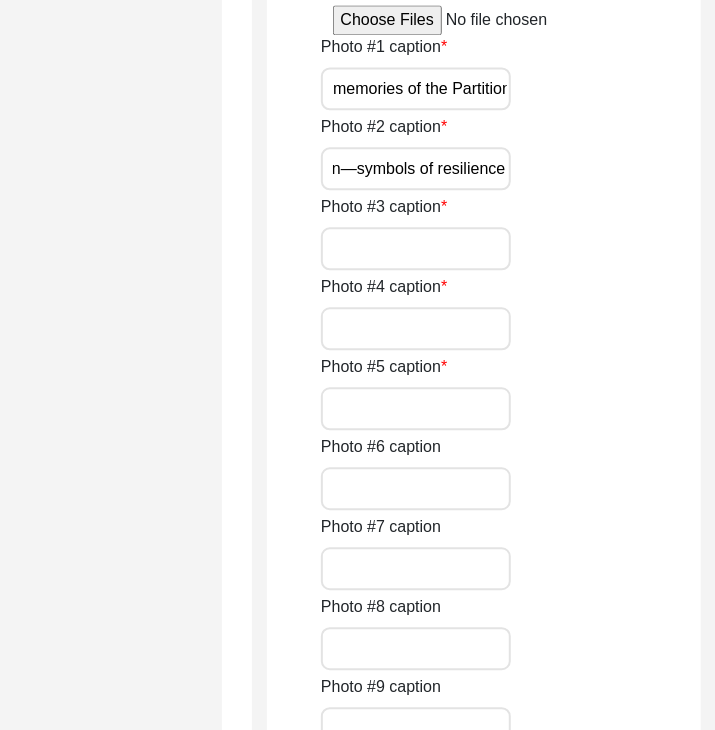 scroll, scrollTop: 0, scrollLeft: 1173, axis: horizontal 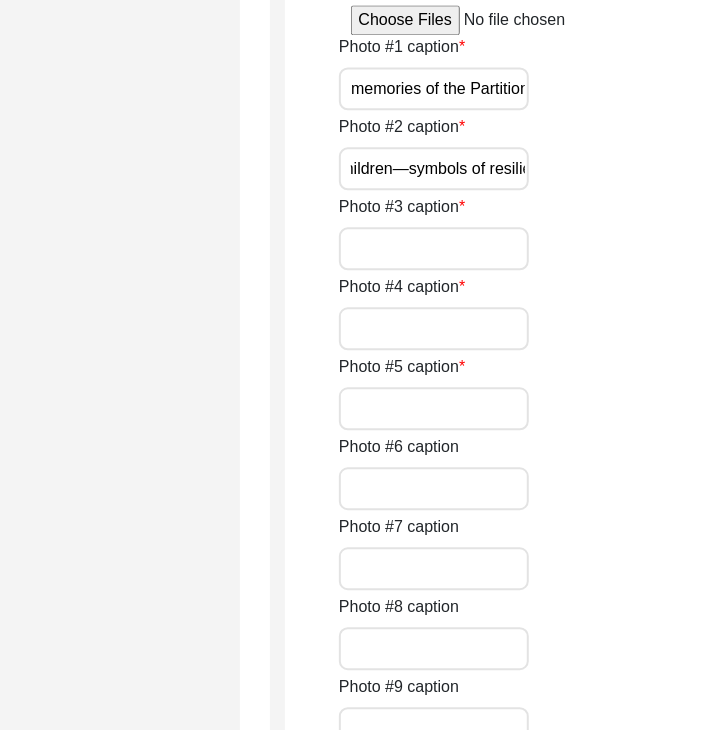 click on "Captured on [DATE], the interviewee humbly and proudly points to the academic achievements of his children and grandchildren—symbols of resilience and progress across generations." at bounding box center [434, 169] 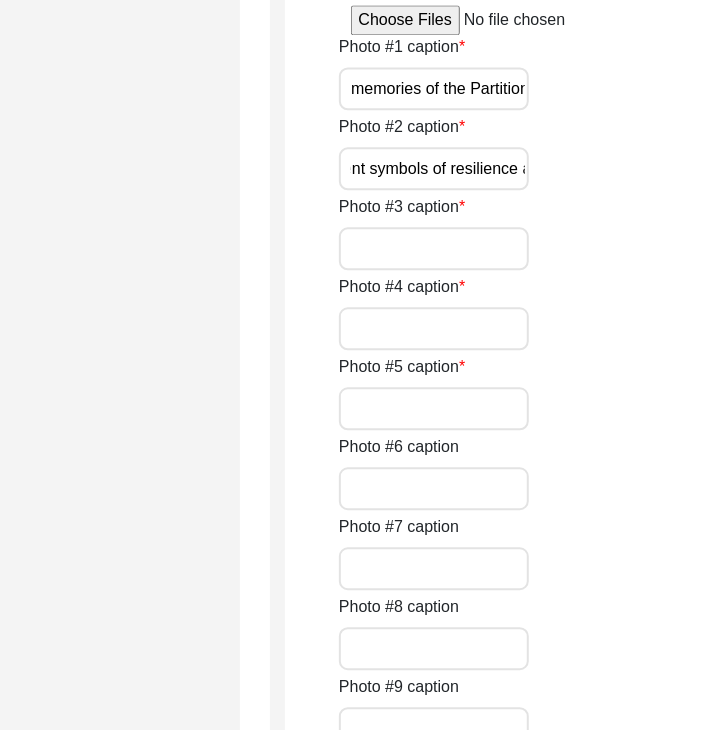 scroll, scrollTop: 0, scrollLeft: 1142, axis: horizontal 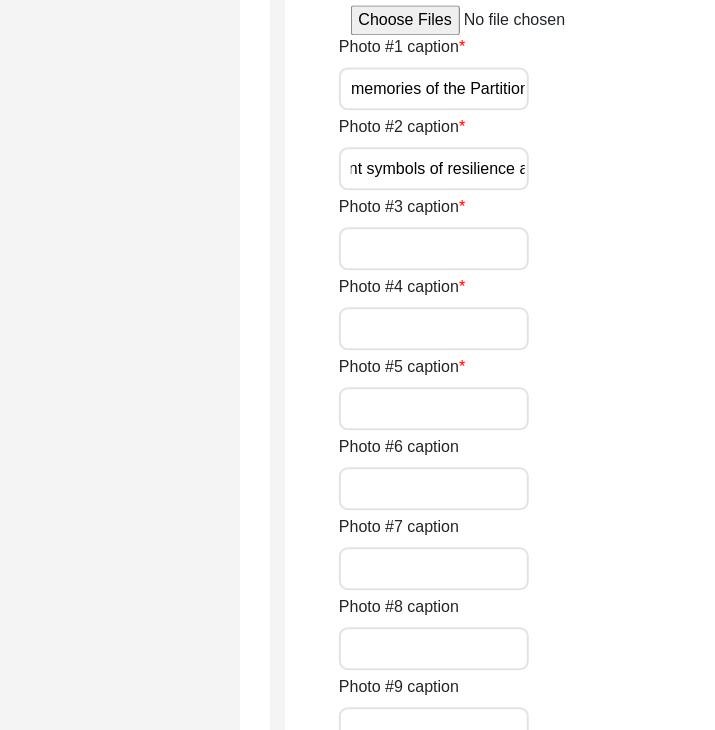 click on "Captured on [DATE], the interviewee humbly and proudly points to the academic achievements of his children and grandchildren. It stands as a profound testament symbols of resilience and progress across generations." at bounding box center [434, 169] 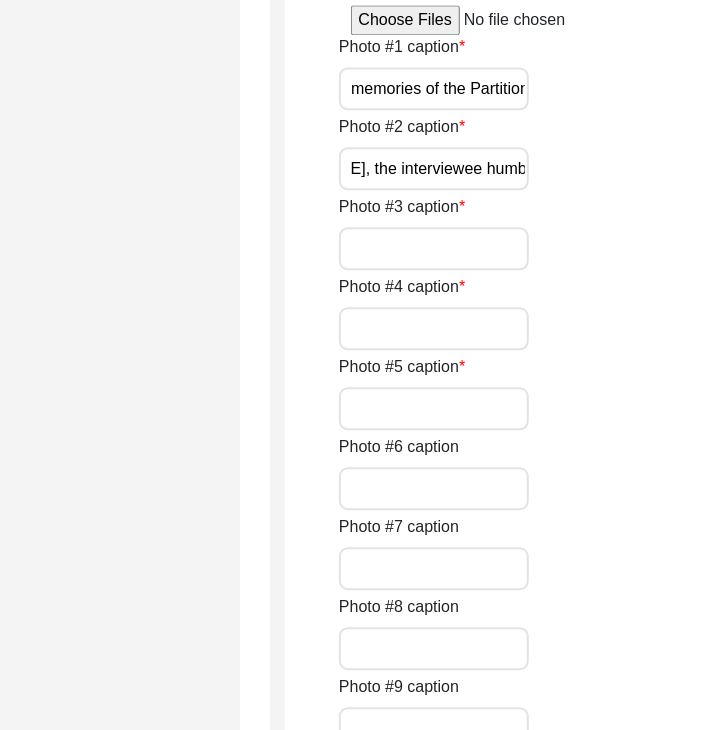 scroll, scrollTop: 0, scrollLeft: 0, axis: both 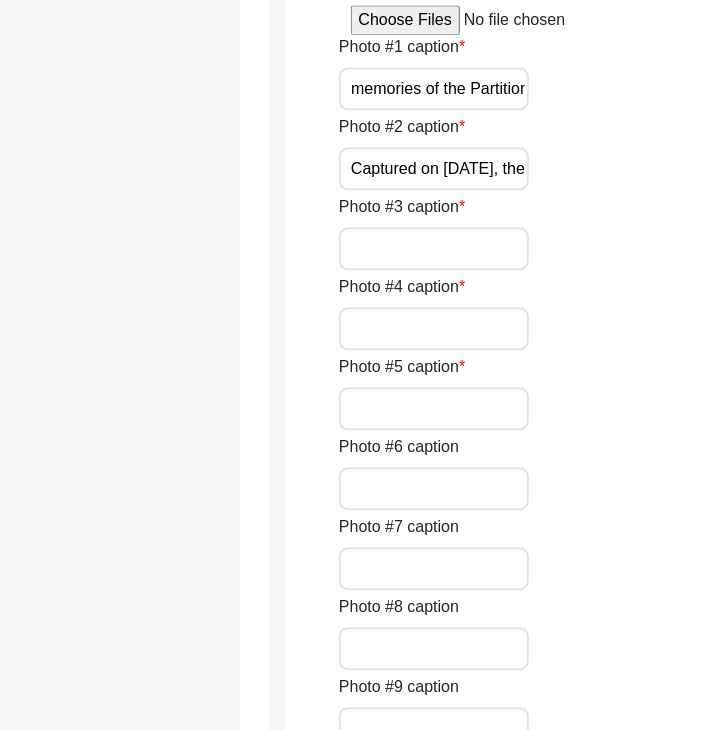 type on "Captured on [DATE], the interviewee humbly and proudly points to the academic achievements of his children and grandchildren. It stands as a profound testament of resilience and progress across generations." 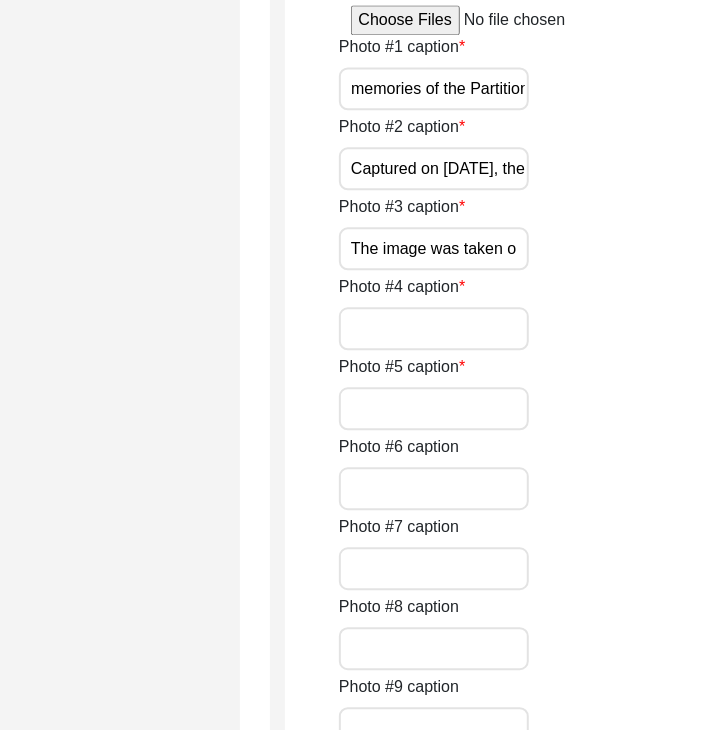 scroll, scrollTop: 0, scrollLeft: 0, axis: both 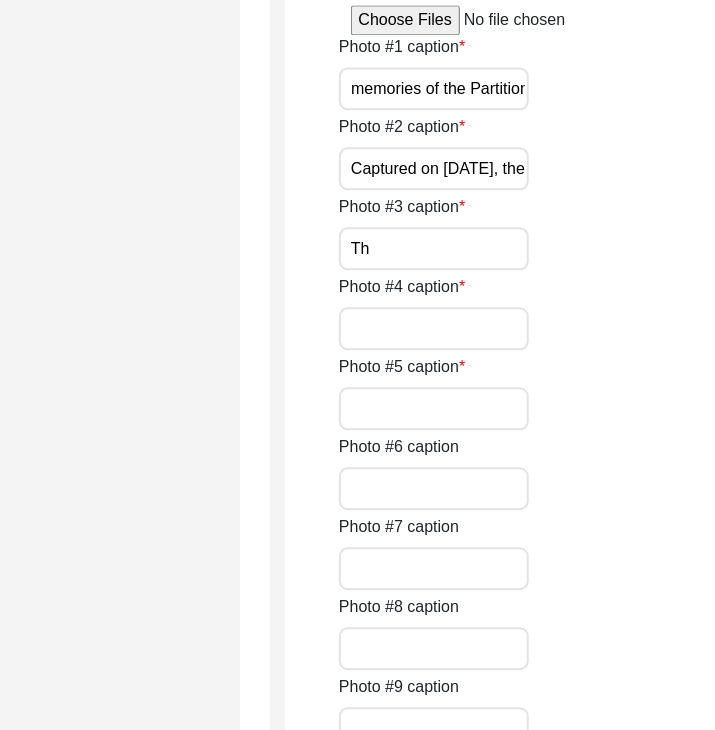 type on "T" 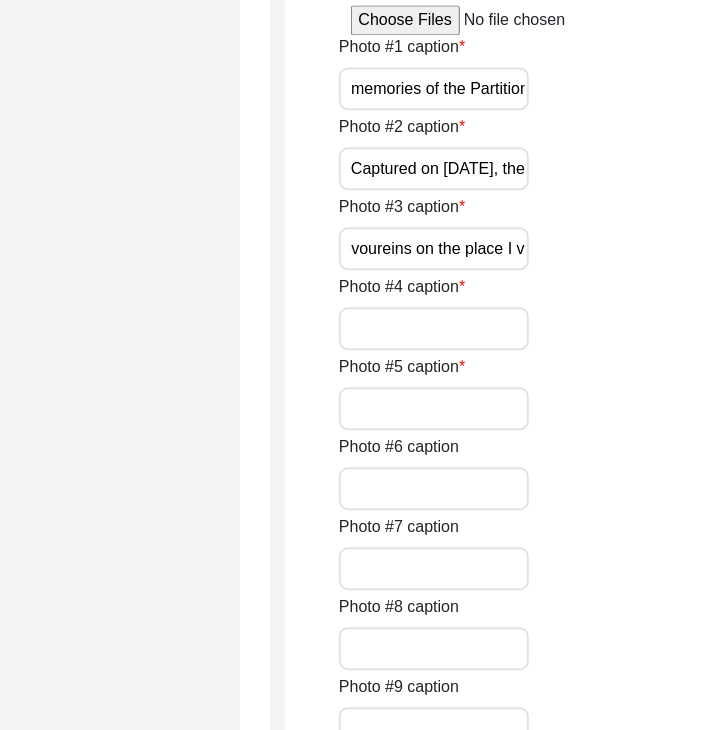 scroll, scrollTop: 0, scrollLeft: 1030, axis: horizontal 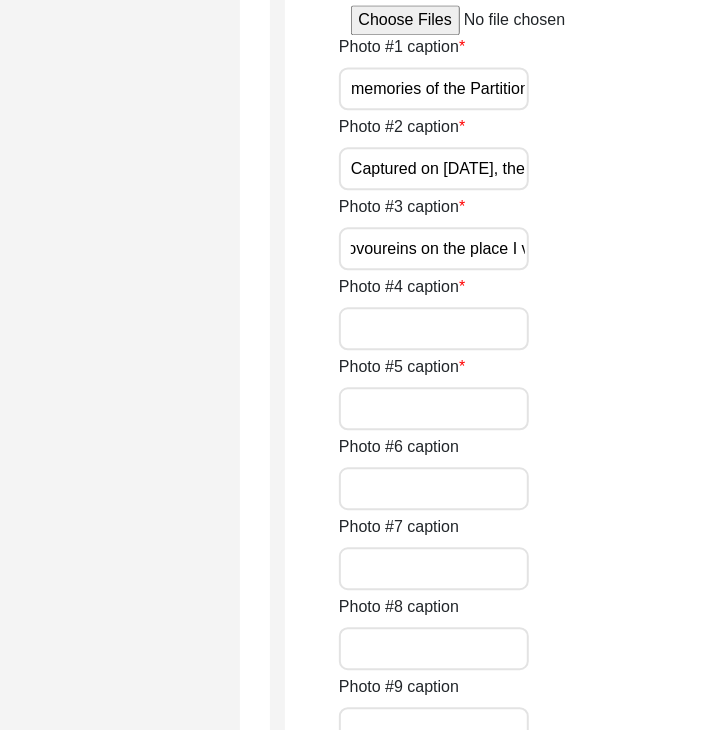 type on "If you ask [NAME], "what gives you the greatest joy?", he would shyingly and without hesitating or thinking of a moment would reply- "Collecting sovoureins on the place I visit" 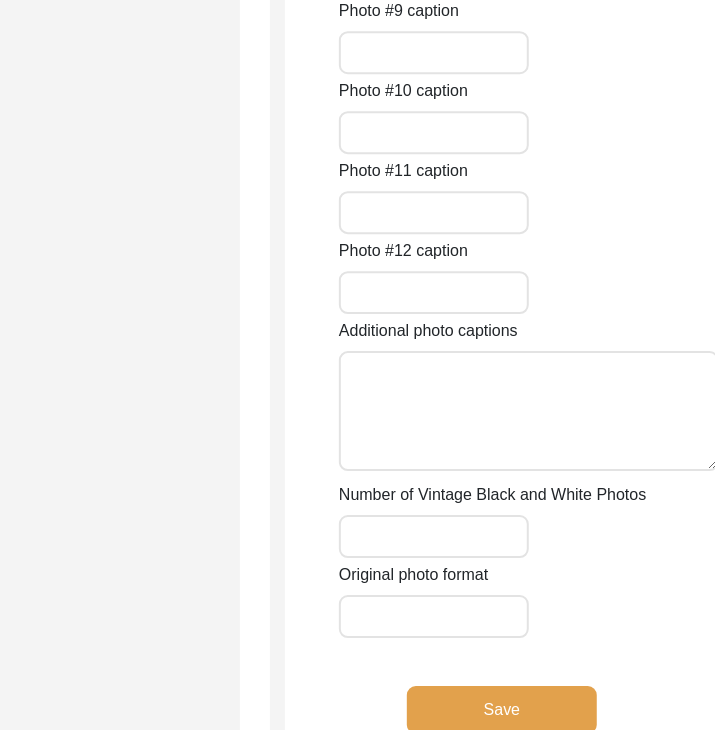scroll, scrollTop: 3168, scrollLeft: 250, axis: both 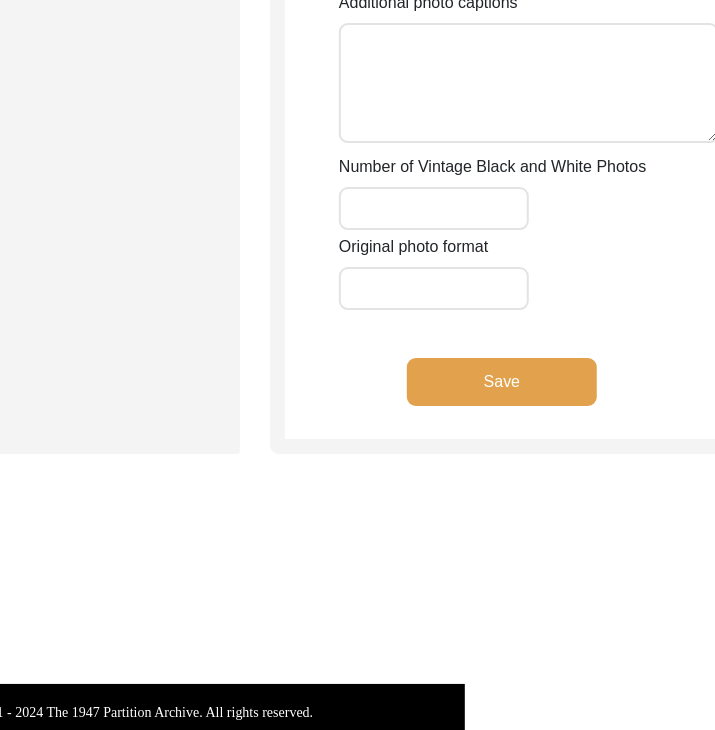 click on "Save" 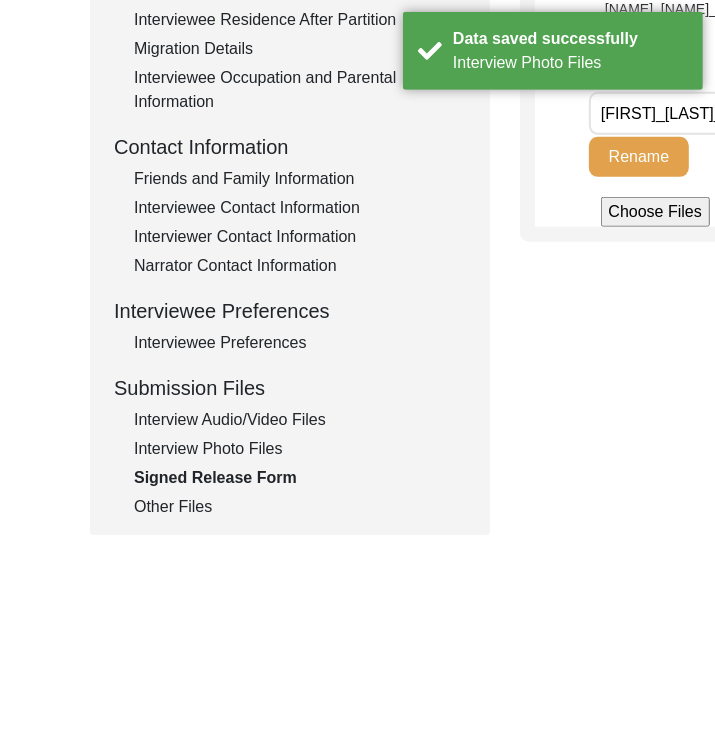 scroll, scrollTop: 715, scrollLeft: 0, axis: vertical 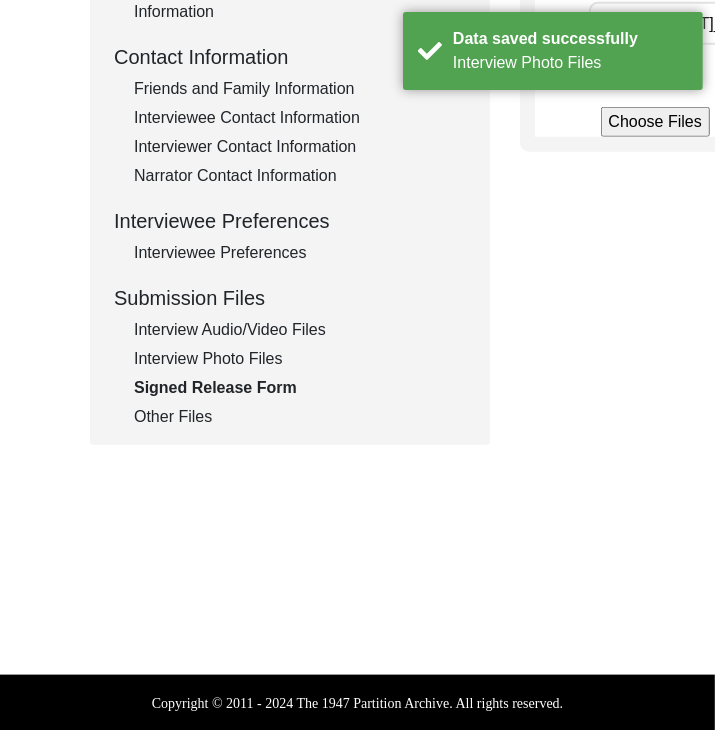 click on "Interview Photo Files" 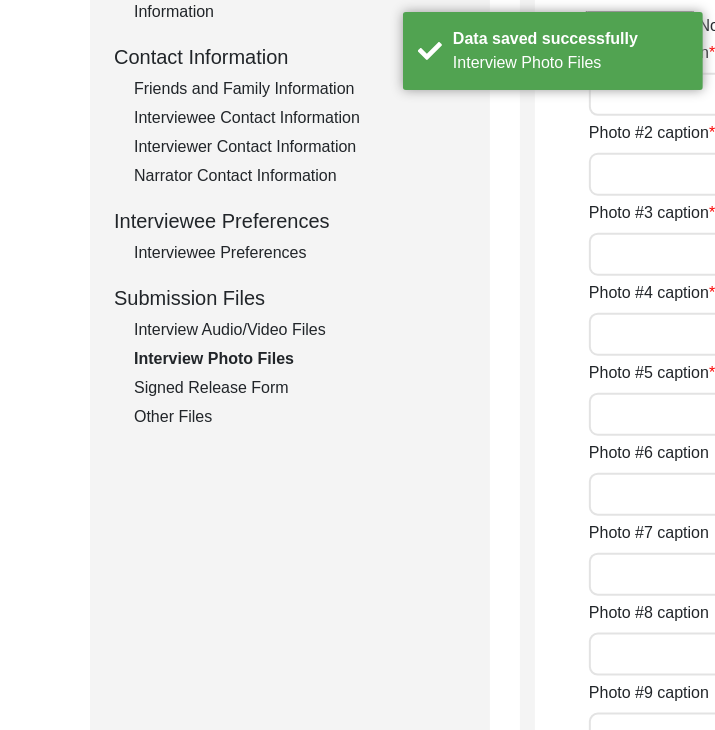 type on "Photographed on the day of the interview- [DATE]. The image captures a warm moment of exchange, as the interviewer and interviewee reflect on memories of the Partition over tea." 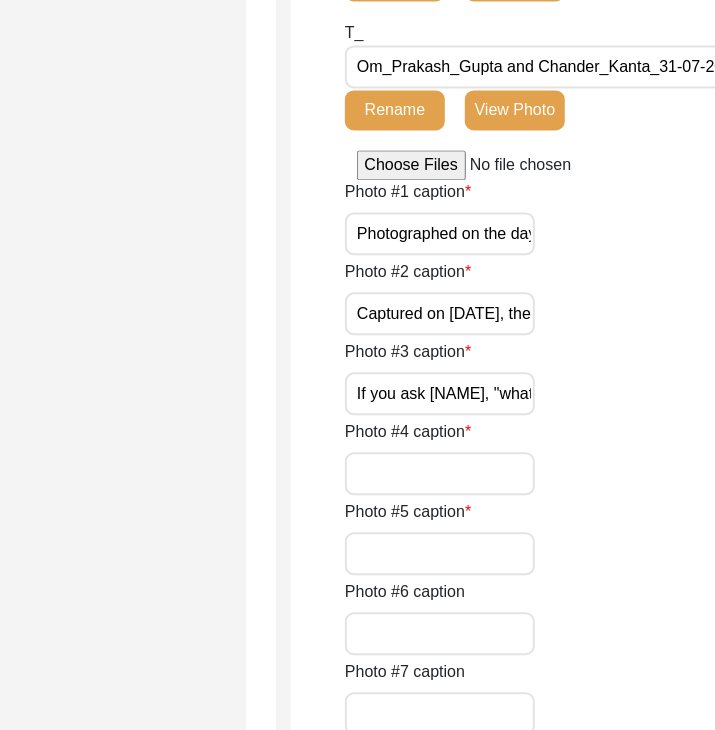 scroll, scrollTop: 2020, scrollLeft: 244, axis: both 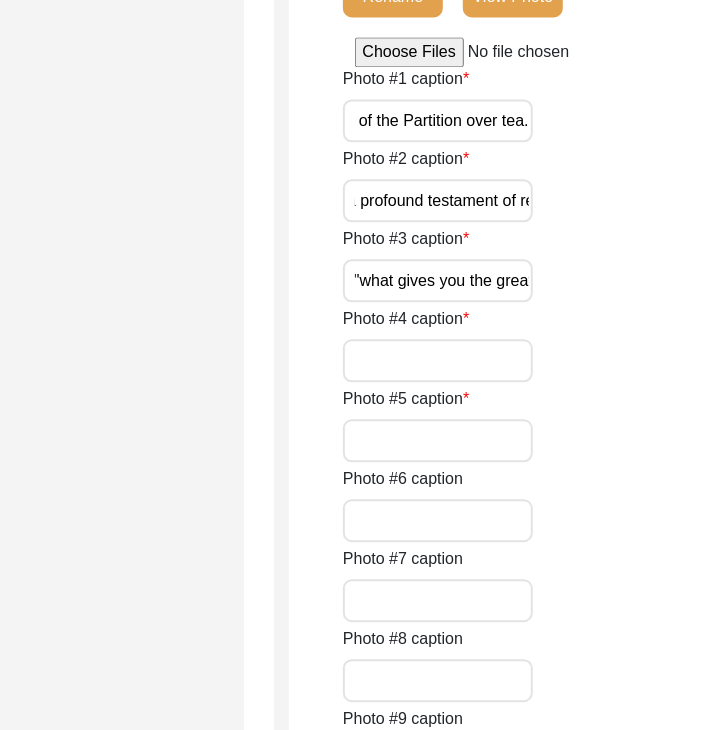 click on "If you ask [NAME], "what gives you the greatest joy?", he would shyingly and without hesitating or thinking of a moment would reply- "Collecting sovoureins on the place I visit" at bounding box center [438, 280] 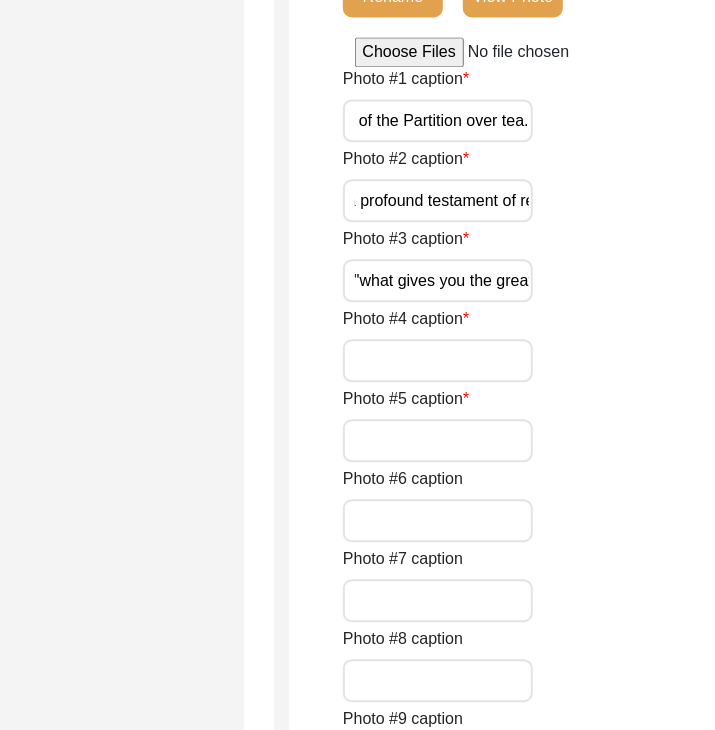 paste on "“If you ask [NAME], ‘What gives you the greatest joy?’, he would shyly—yet without a moment's hesitation—reply, ‘Collecting souvenirs from the places I visit.’ It gives him immense joy to fill the corners of his home with memories carried across time and space, each piece telling its own quiet story to those who visit.”" 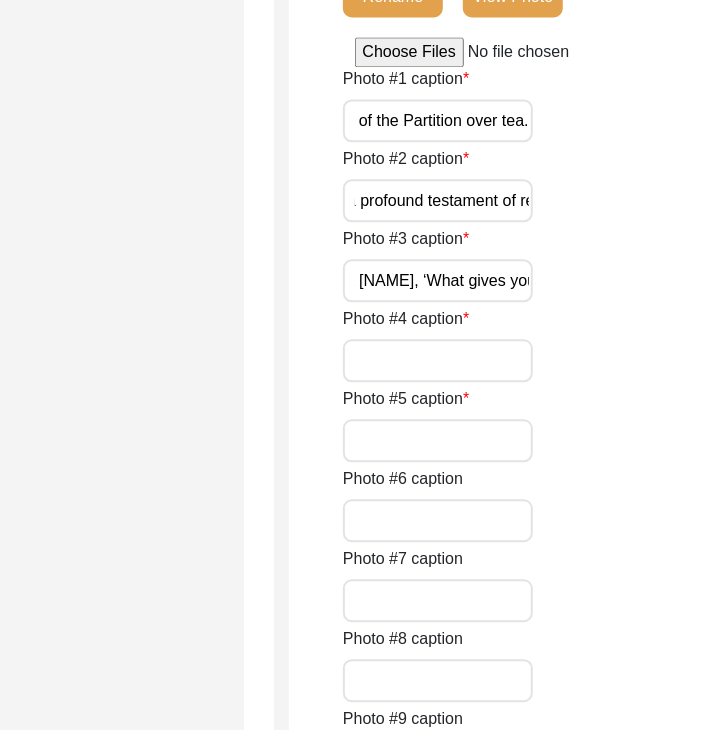 scroll, scrollTop: 0, scrollLeft: 0, axis: both 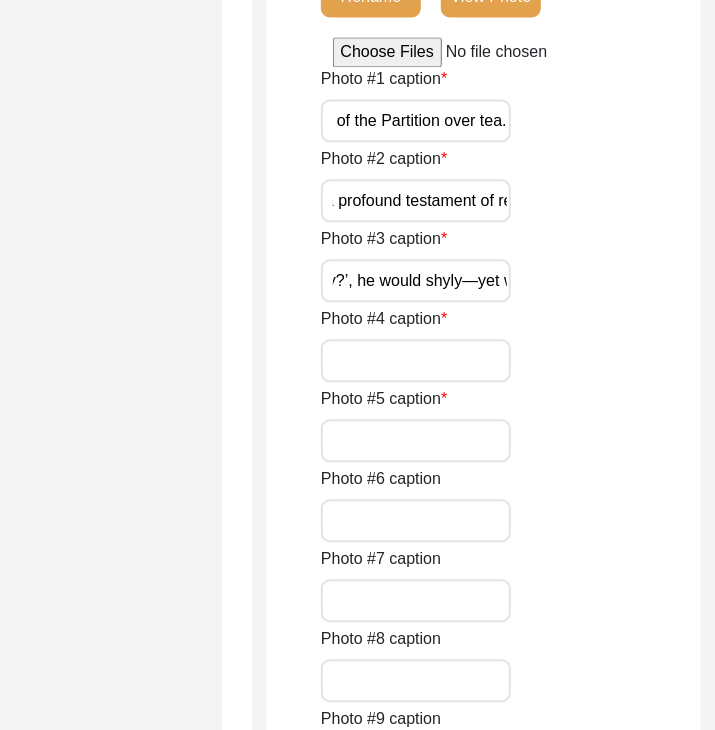 click on "“If you ask [NAME], ‘What gives you the greatest joy?’, he would shyly—yet without a moment's hesitation—reply, ‘Collecting souvenirs from the places I visit.’ It gives him immense joy to fill the corners of his home with memories carried across time and space, each piece telling its own quiet story to those who visit.”" at bounding box center (416, 280) 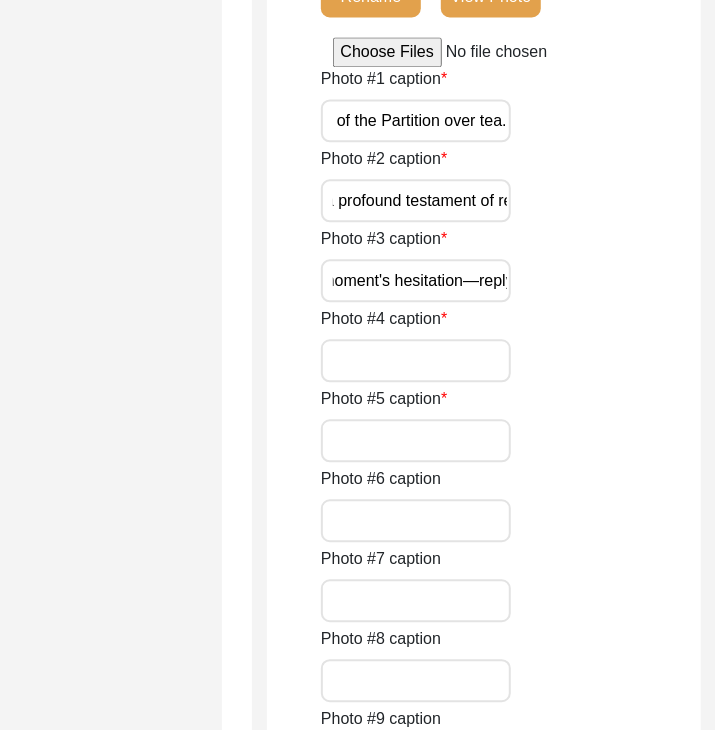 scroll, scrollTop: 0, scrollLeft: 614, axis: horizontal 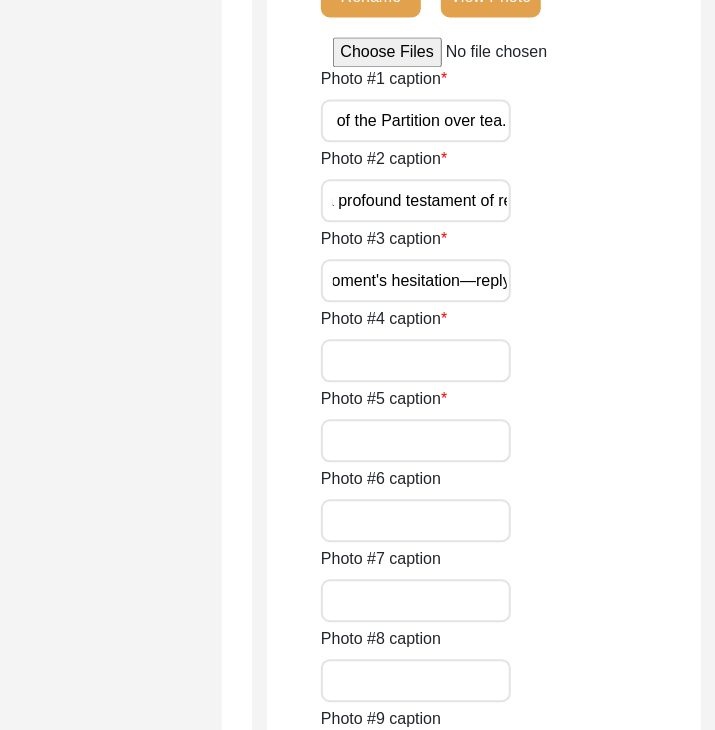 click on "“If you ask [NAME], ‘What gives you the greatest joy?’, he would shyly- yet without a moment's hesitation—reply, ‘Collecting souvenirs from the places I visit.’ It gives him immense joy to fill the corners of his home with memories carried across time and space, each piece telling its own quiet story to those who visit.”" at bounding box center [416, 280] 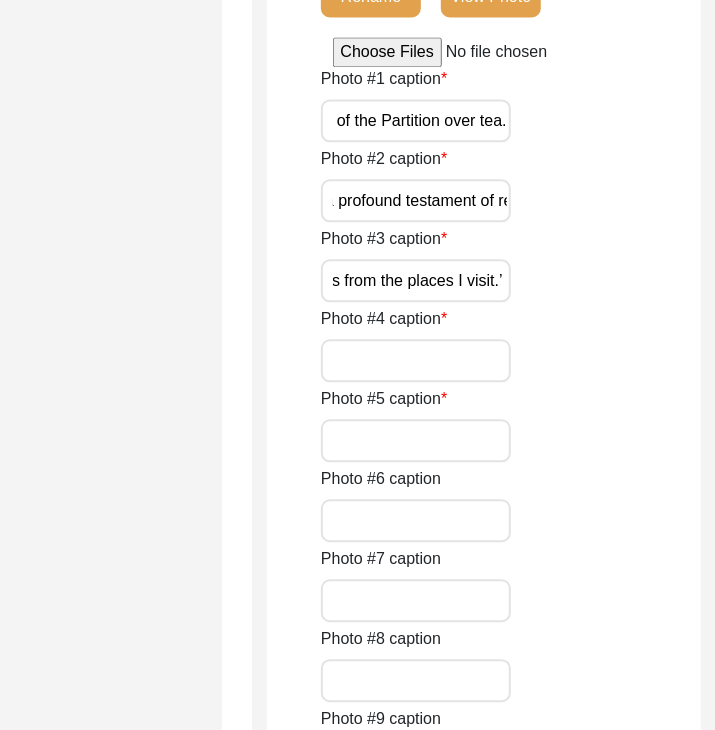 scroll, scrollTop: 0, scrollLeft: 934, axis: horizontal 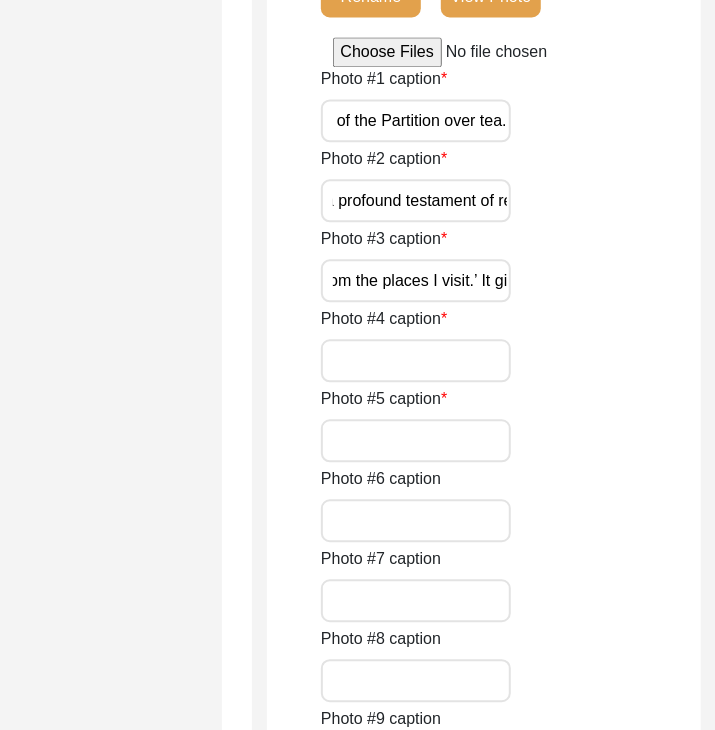 type on "“If you ask Ravi, ‘What gives you the greatest joy?’, he would shyly- yet without a moment's hesitation, reply, ‘Collecting souvenirs from the places I visit.’ It gives him immense joy to fill the corners of his home with memories carried across time and space, each piece telling its own quiet story to those who visit.”" 